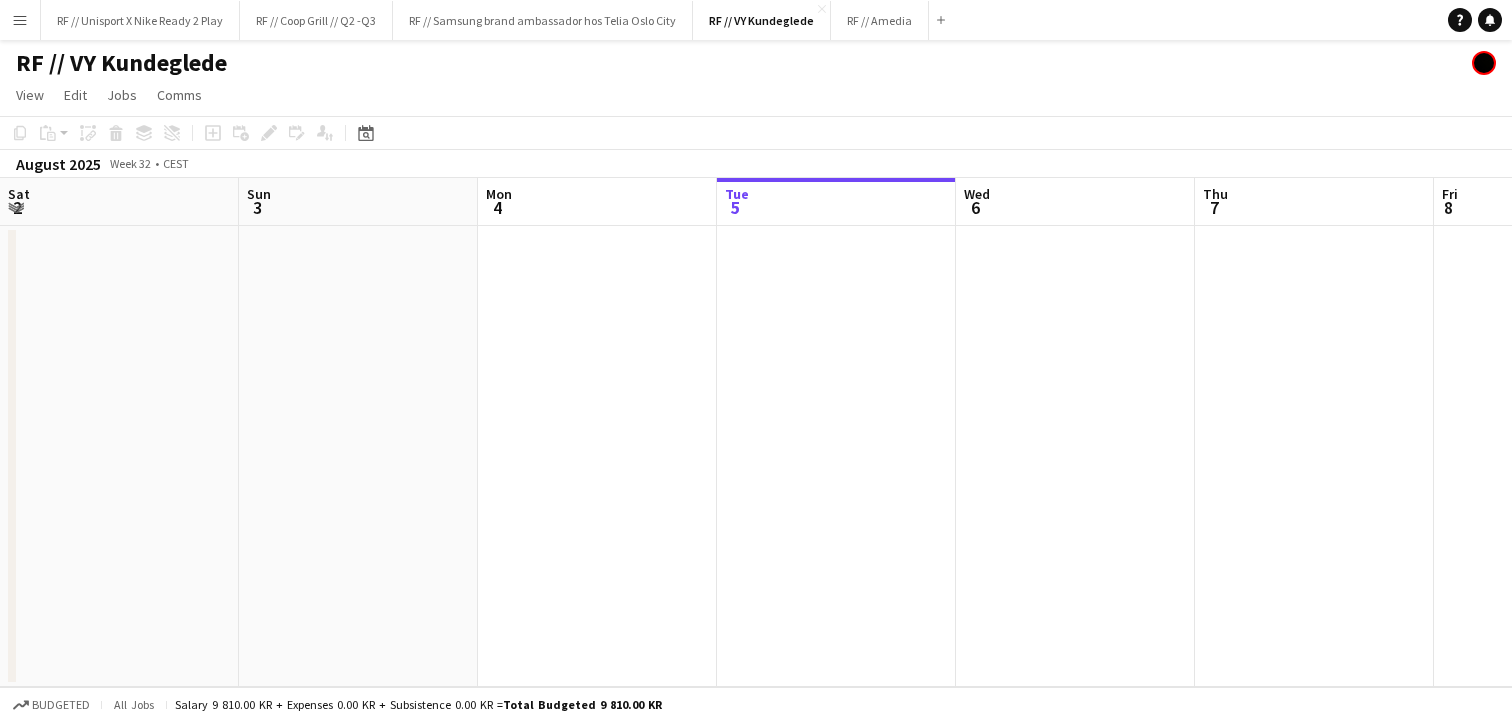 scroll, scrollTop: 0, scrollLeft: 0, axis: both 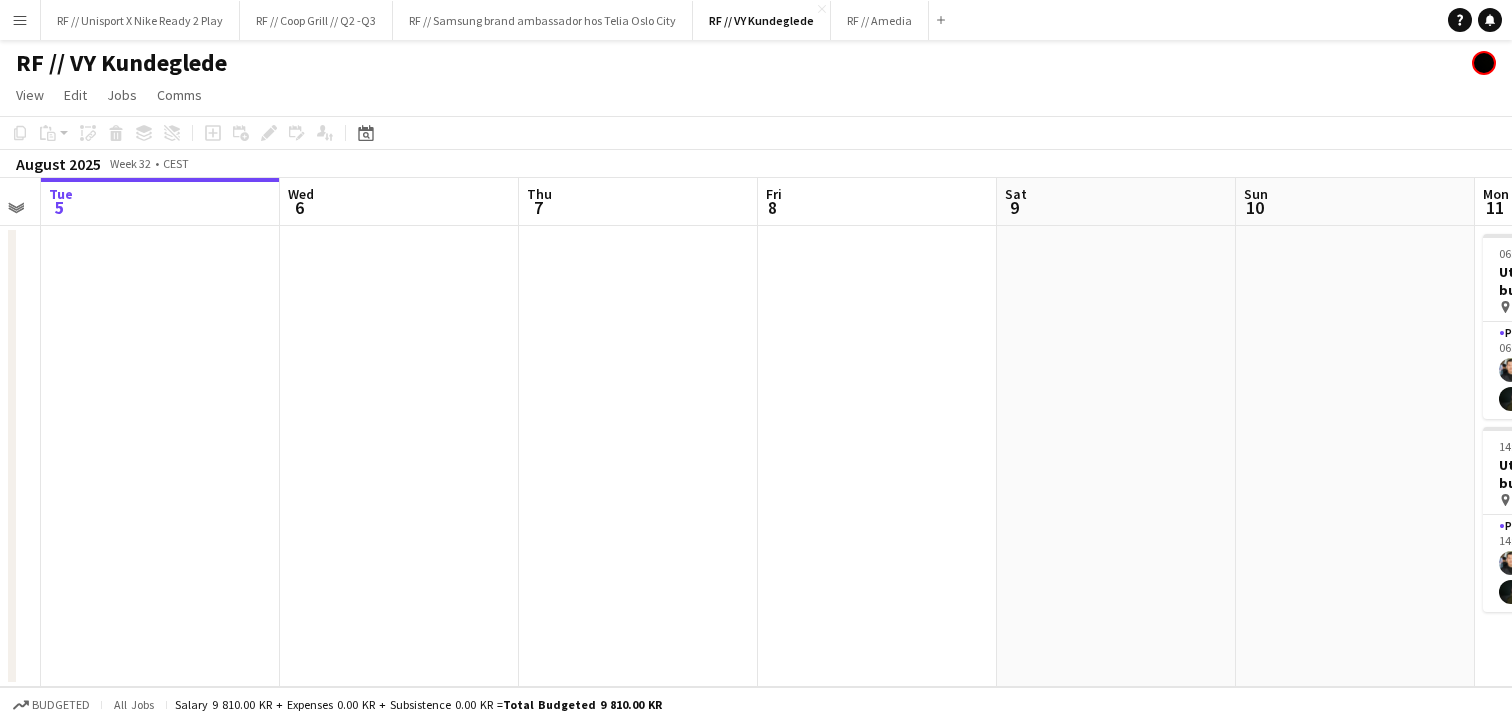 drag, startPoint x: 813, startPoint y: 469, endPoint x: 455, endPoint y: 492, distance: 358.73807 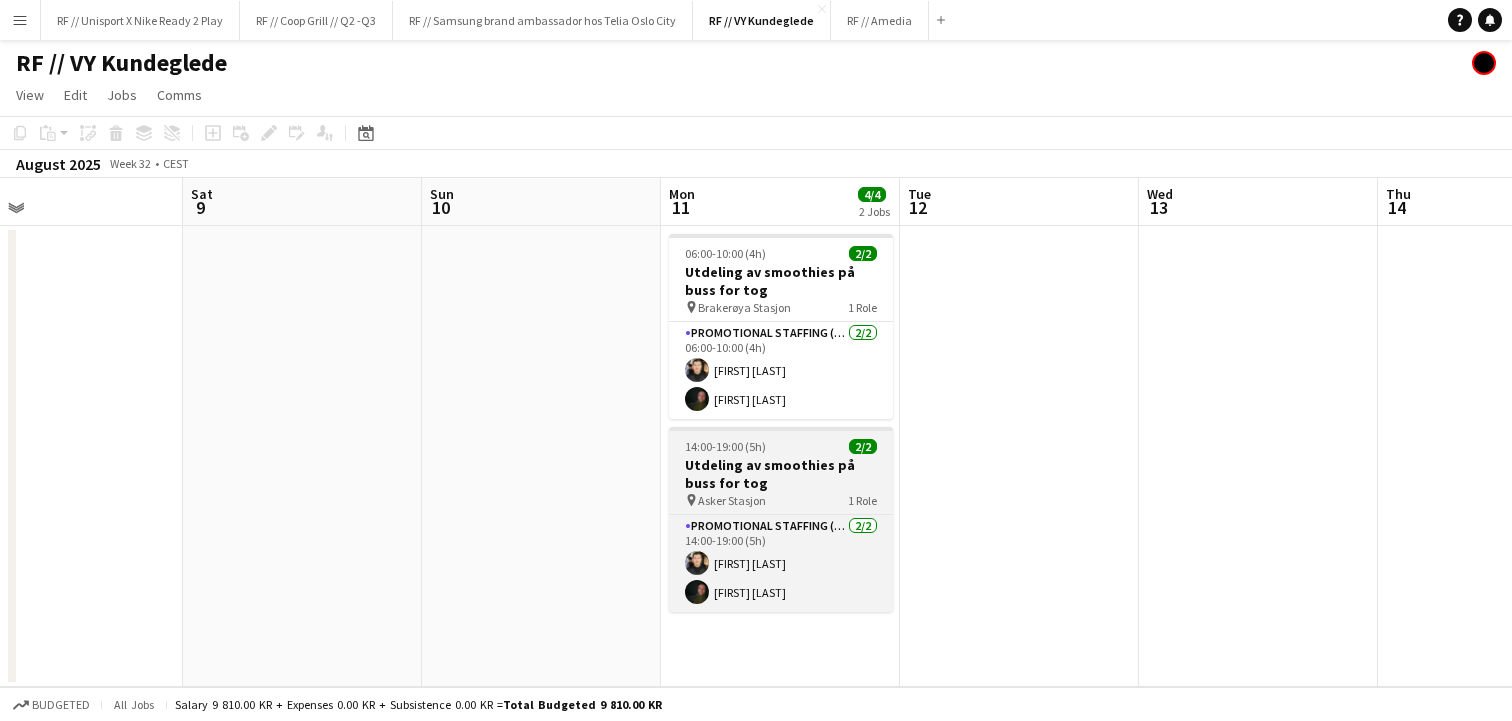 drag, startPoint x: 624, startPoint y: 505, endPoint x: 675, endPoint y: 494, distance: 52.17279 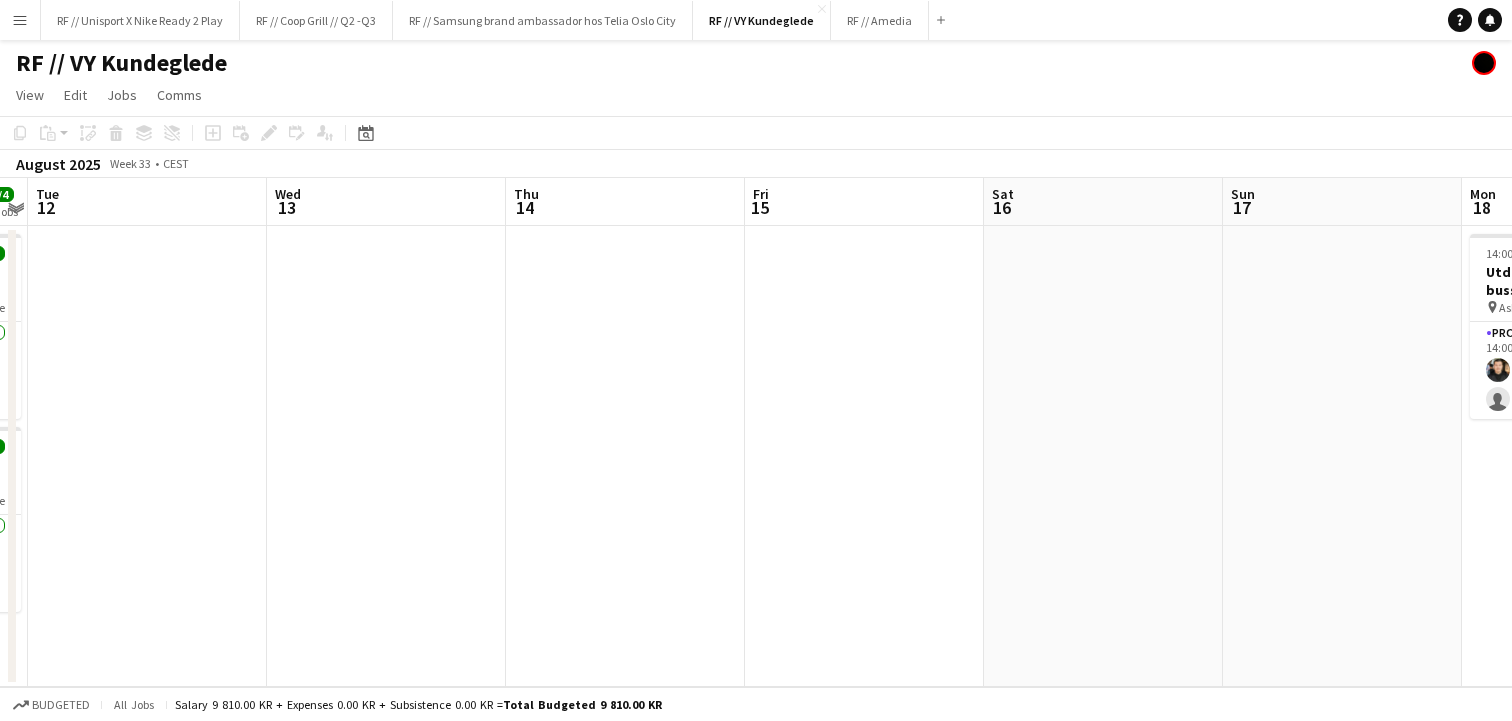 drag, startPoint x: 991, startPoint y: 496, endPoint x: 144, endPoint y: 532, distance: 847.7647 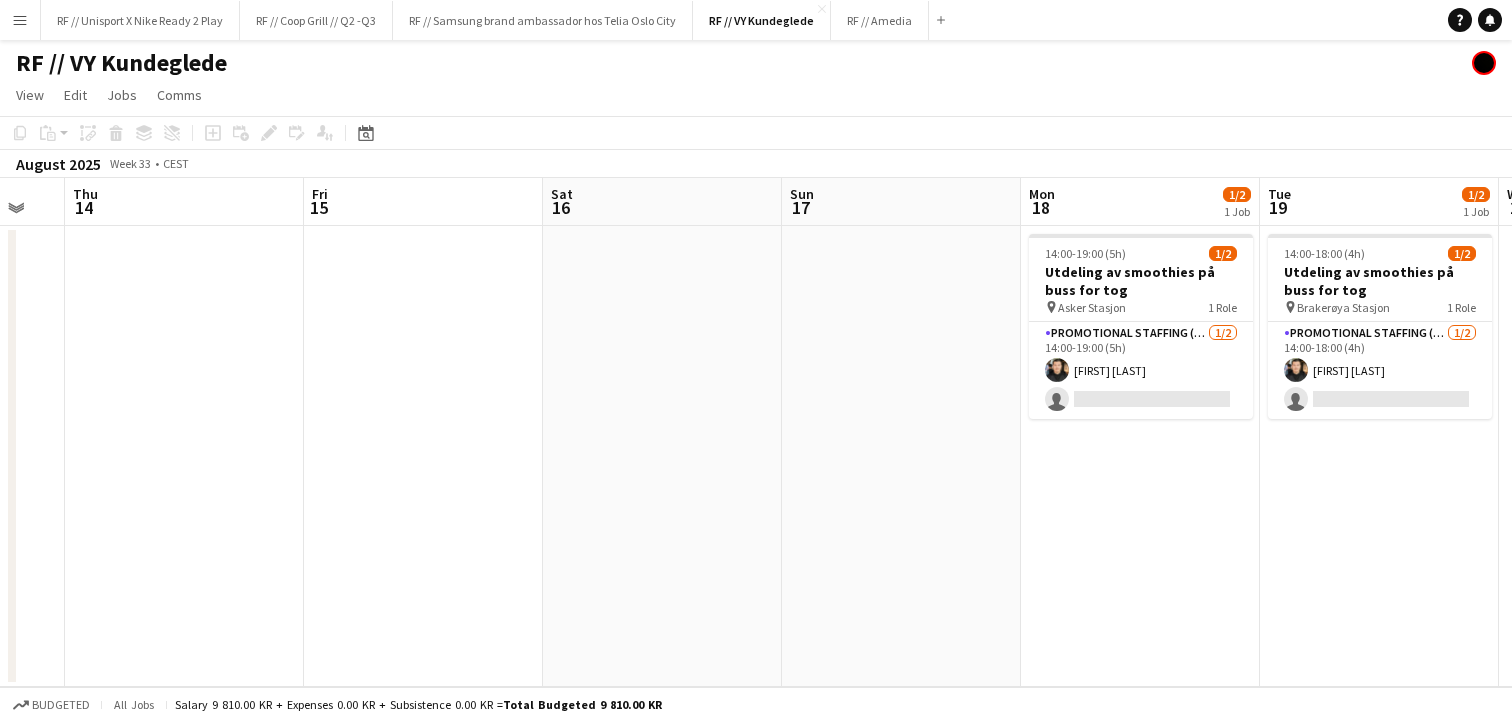 drag, startPoint x: 621, startPoint y: 512, endPoint x: 400, endPoint y: 515, distance: 221.02036 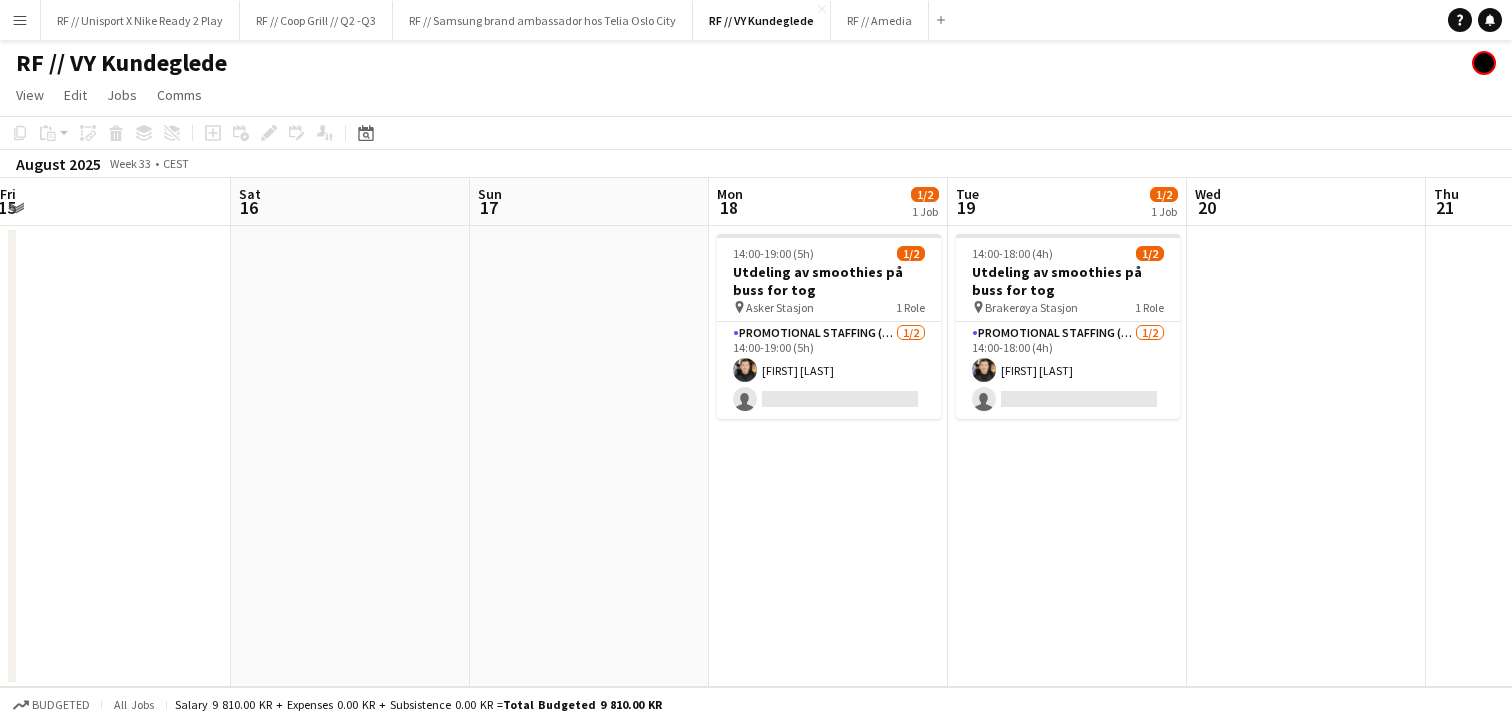 drag, startPoint x: 547, startPoint y: 512, endPoint x: 491, endPoint y: 480, distance: 64.49806 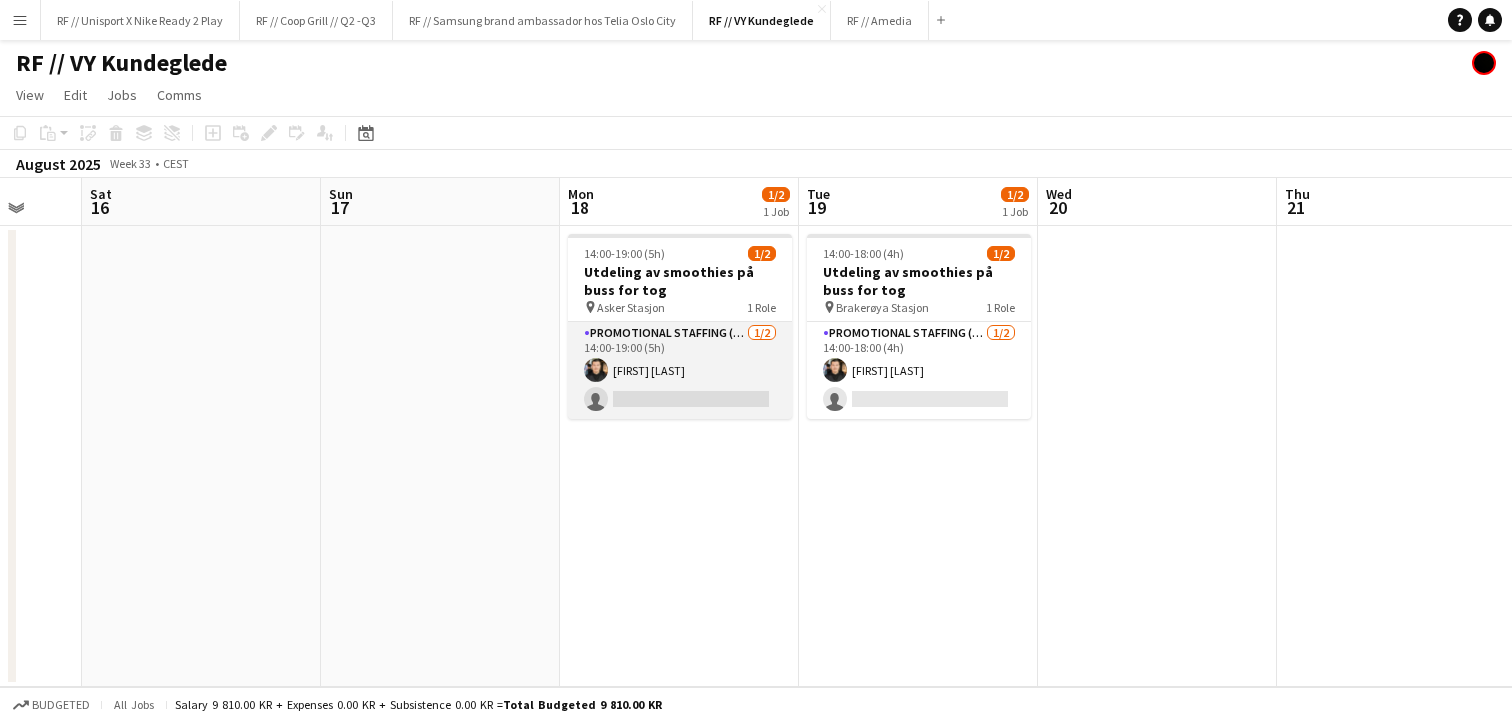 click on "Promotional Staffing (Sampling Staff)   1/2   14:00-19:00 (5h)
Ishak Kayabasi
single-neutral-actions" at bounding box center [680, 370] 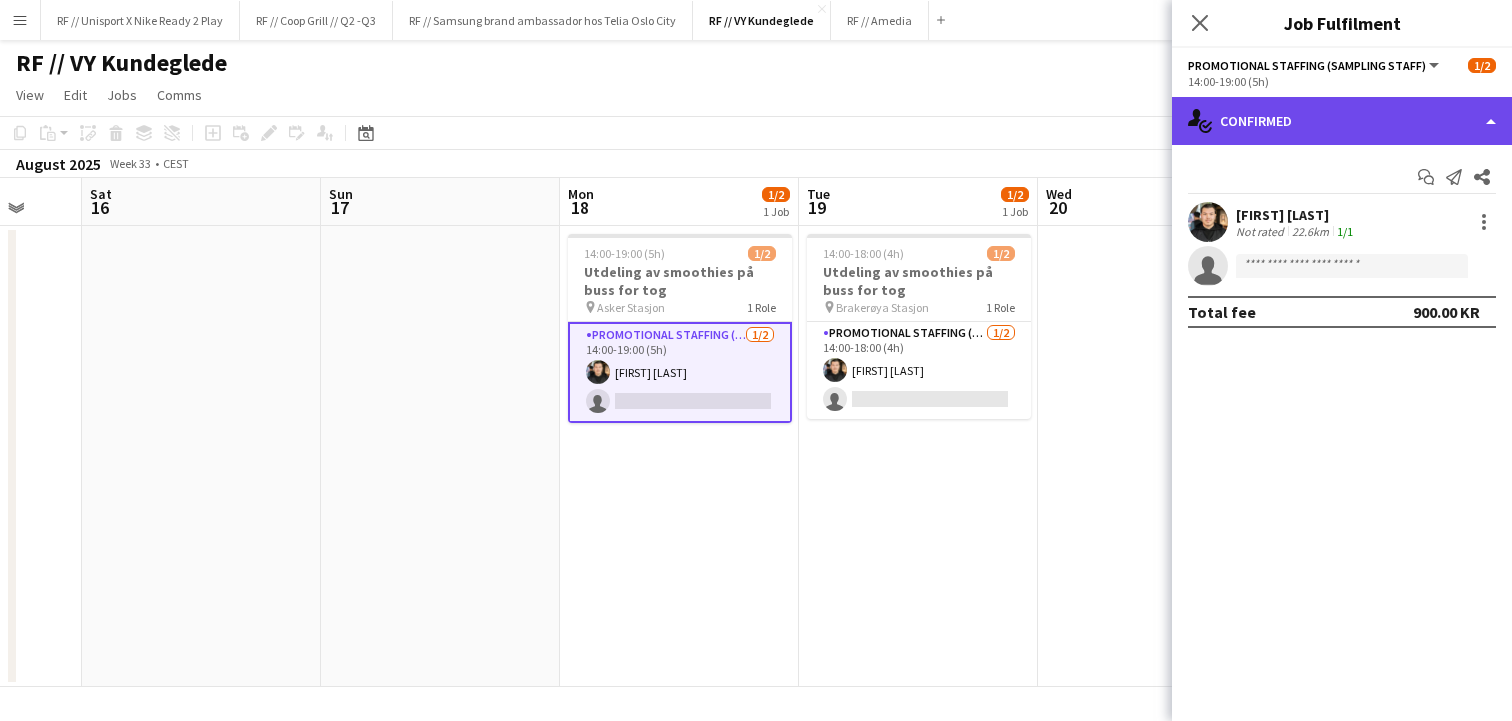 click on "single-neutral-actions-check-2
Confirmed" 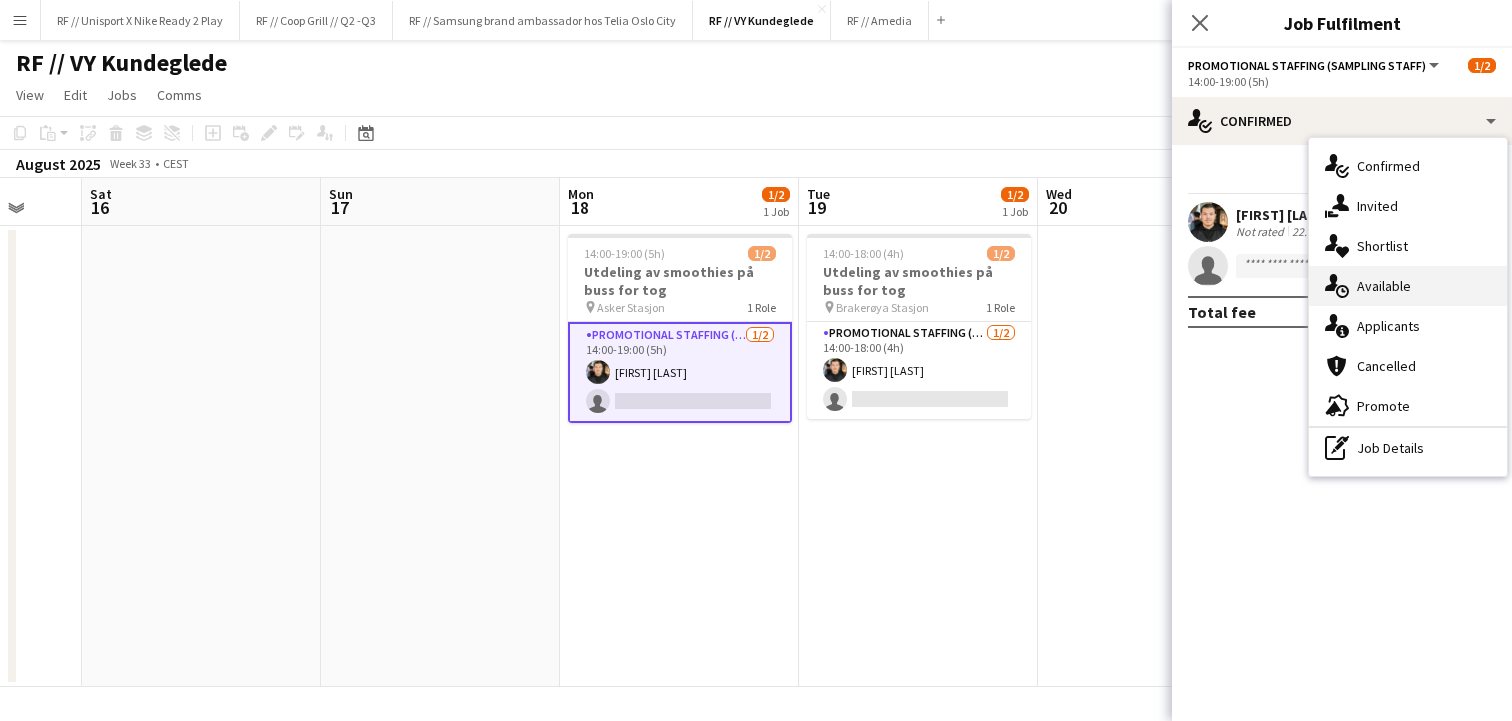 click on "single-neutral-actions-upload
Available" at bounding box center (1408, 286) 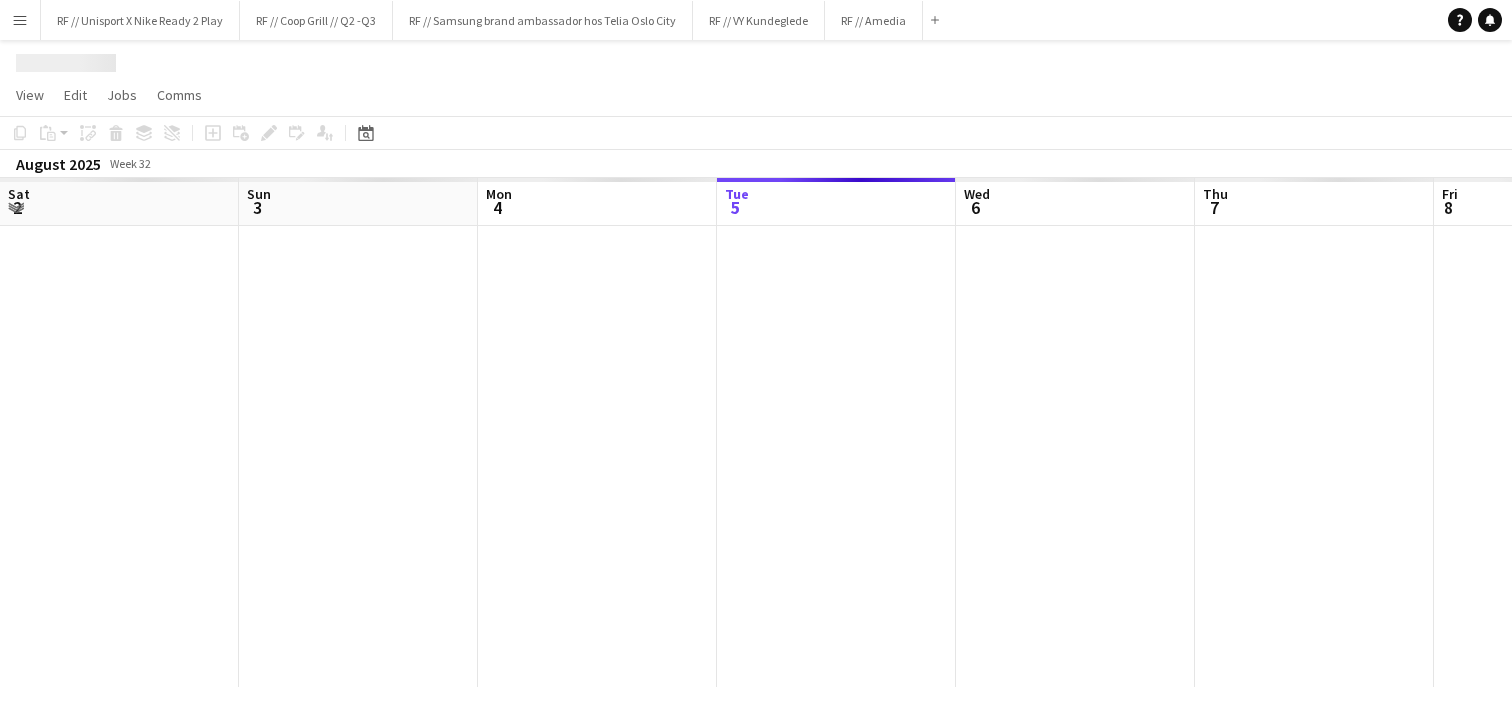 scroll, scrollTop: 0, scrollLeft: 0, axis: both 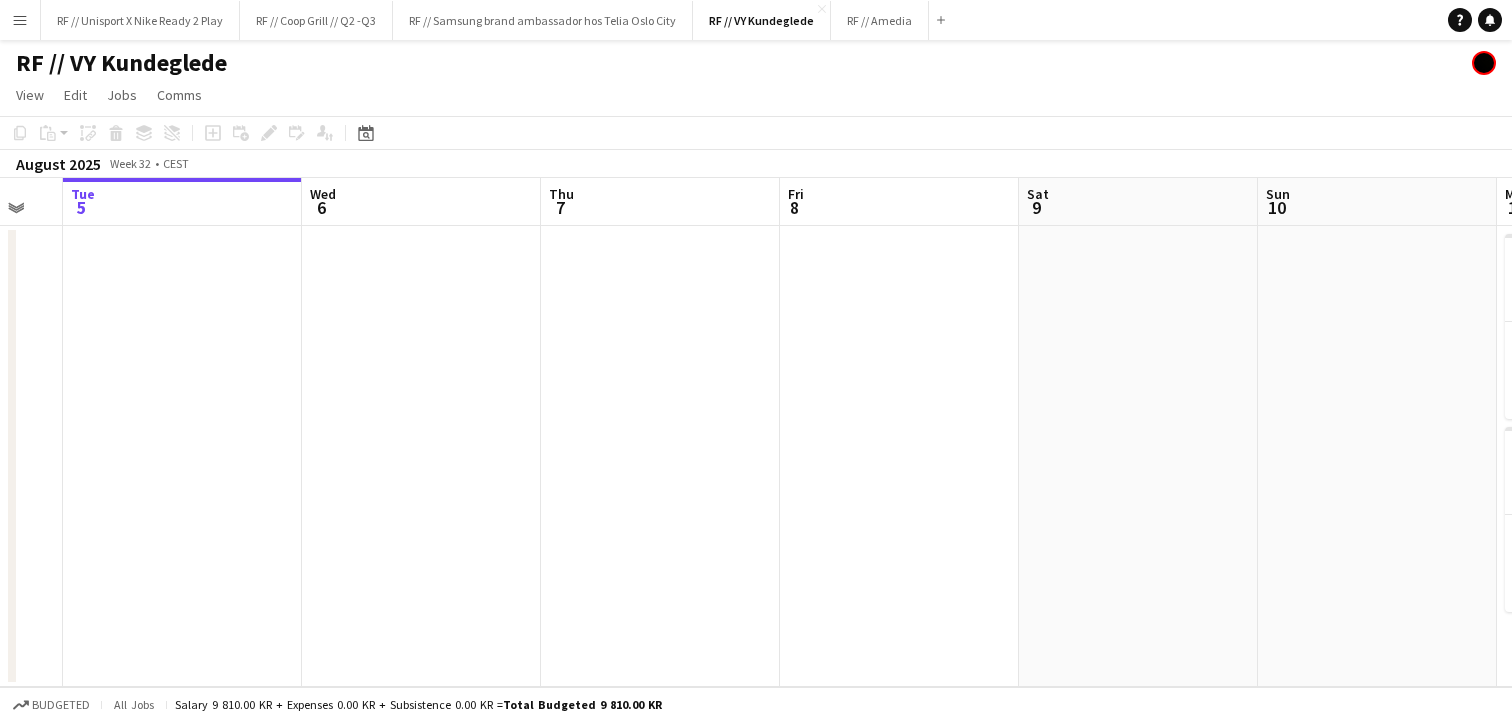 drag, startPoint x: 1106, startPoint y: 483, endPoint x: 443, endPoint y: 481, distance: 663.003 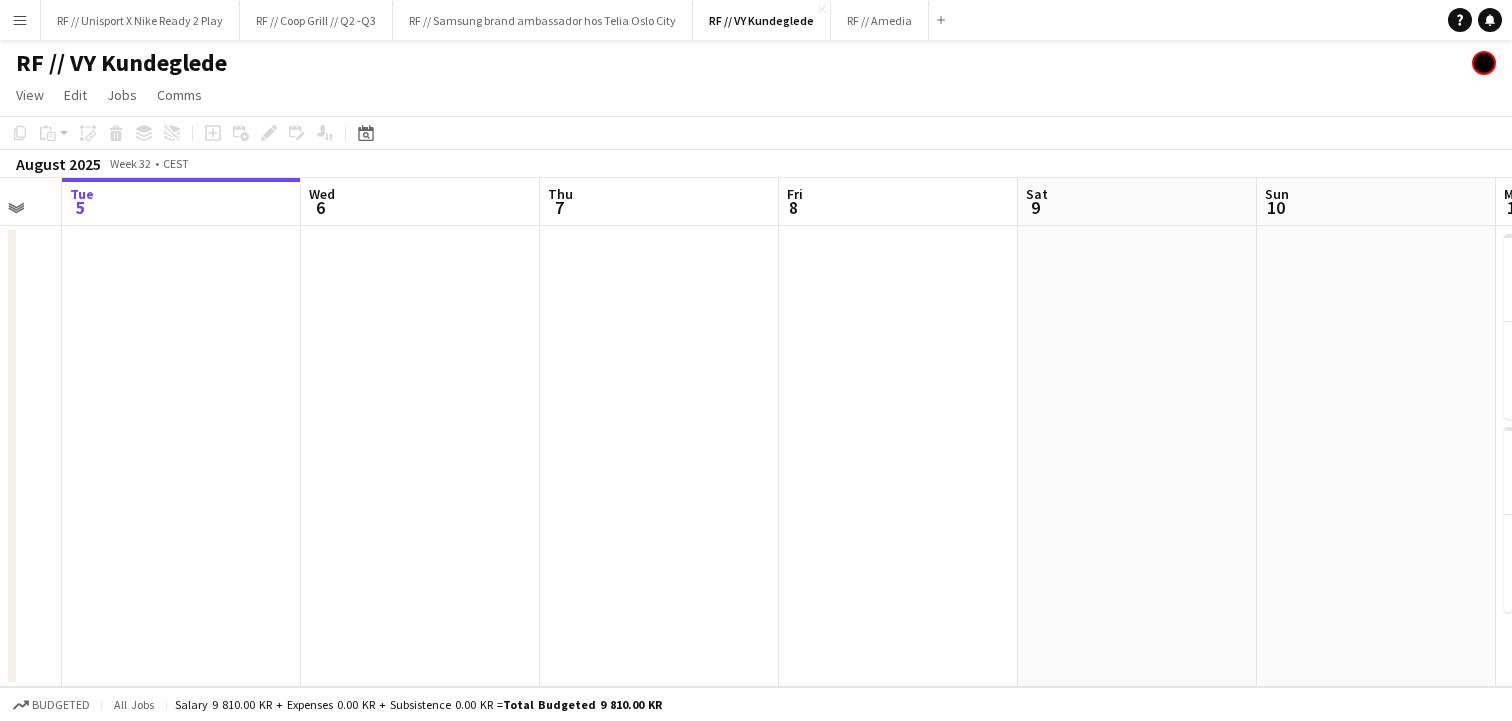 click on "Ishak Kayabasi Malk Adwan     14:00-19:00 (5h)    2/2   Utdeling av smoothies på buss for tog
pin
Asker Stasjon   1 Role   Promotional Staffing (Sampling Staff)   2/2   14:00-19:00 (5h)
Ishak Kayabasi Malk Adwan" at bounding box center (756, 432) 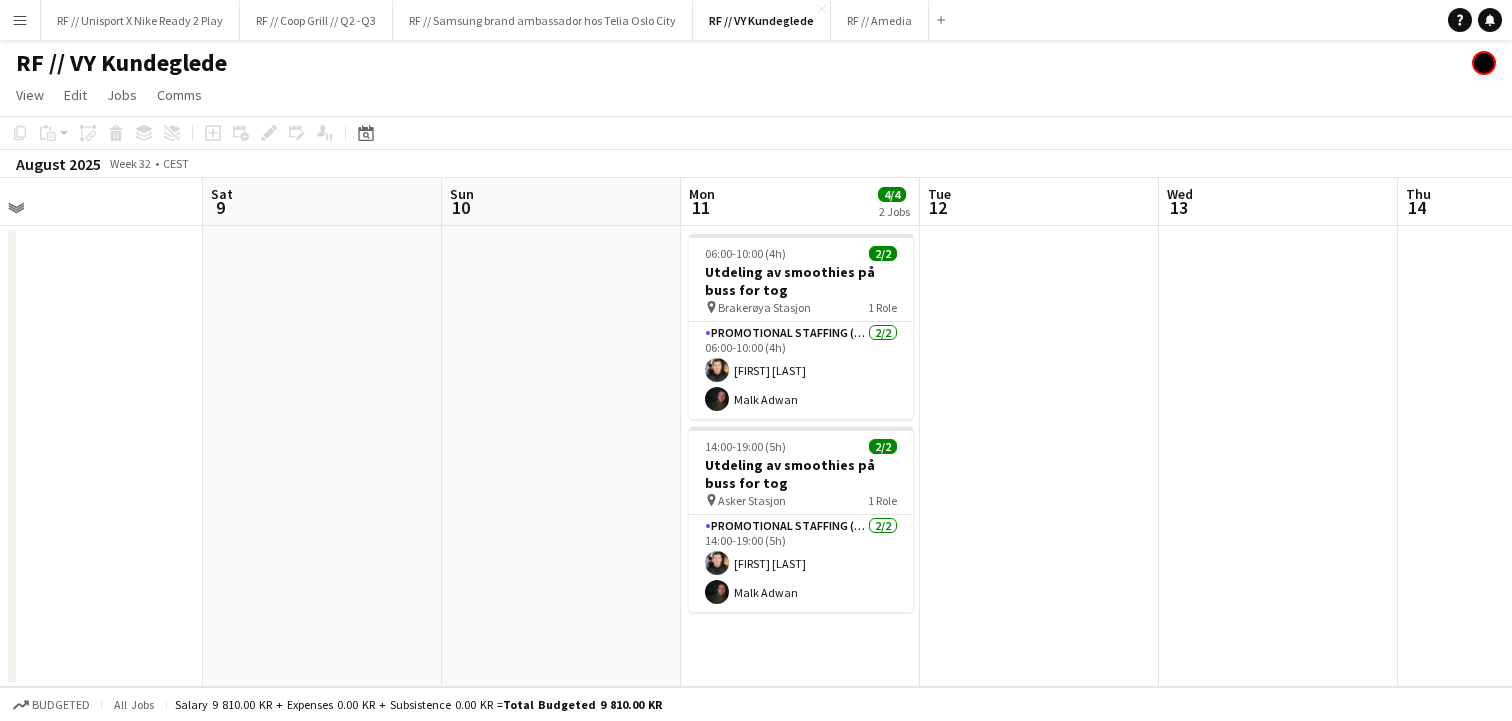 drag, startPoint x: 1496, startPoint y: 512, endPoint x: 721, endPoint y: 477, distance: 775.7899 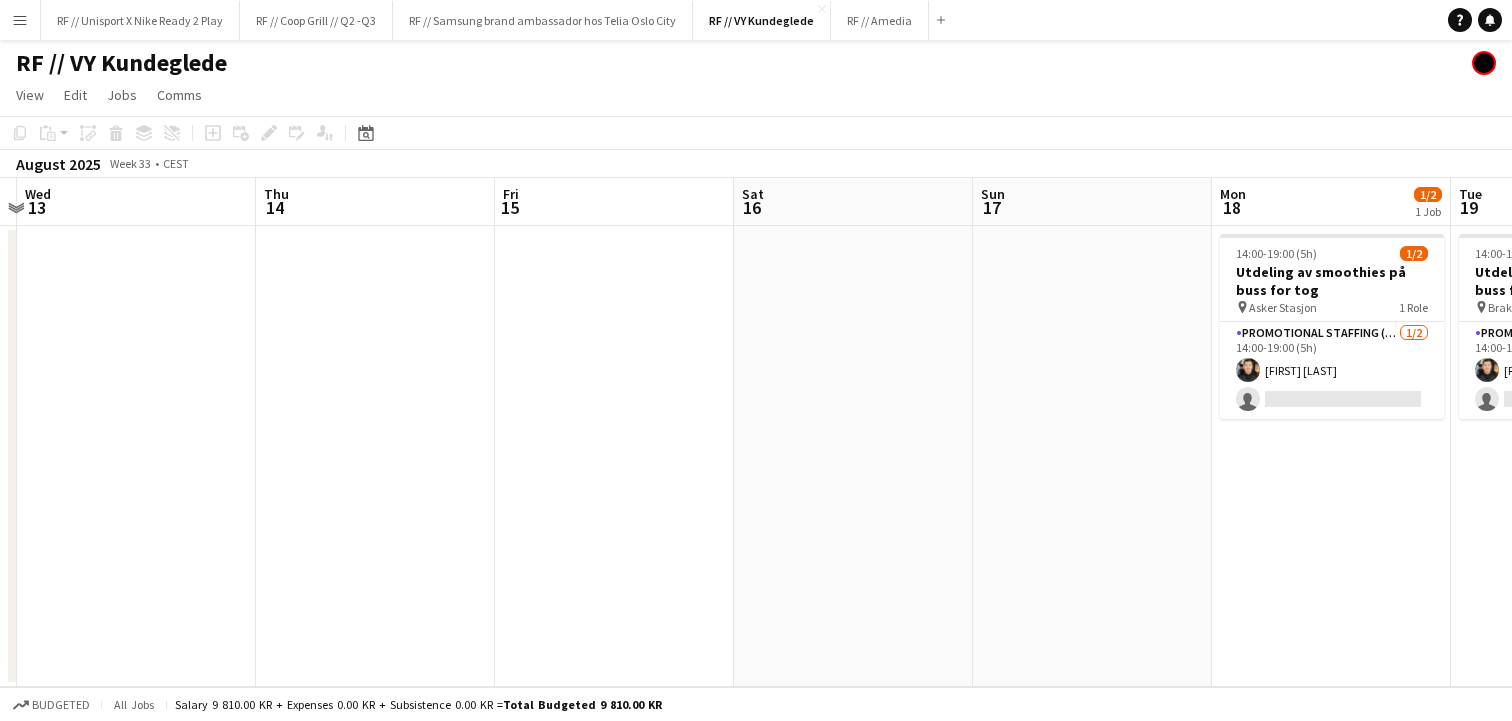 drag, startPoint x: 813, startPoint y: 482, endPoint x: 480, endPoint y: 466, distance: 333.38416 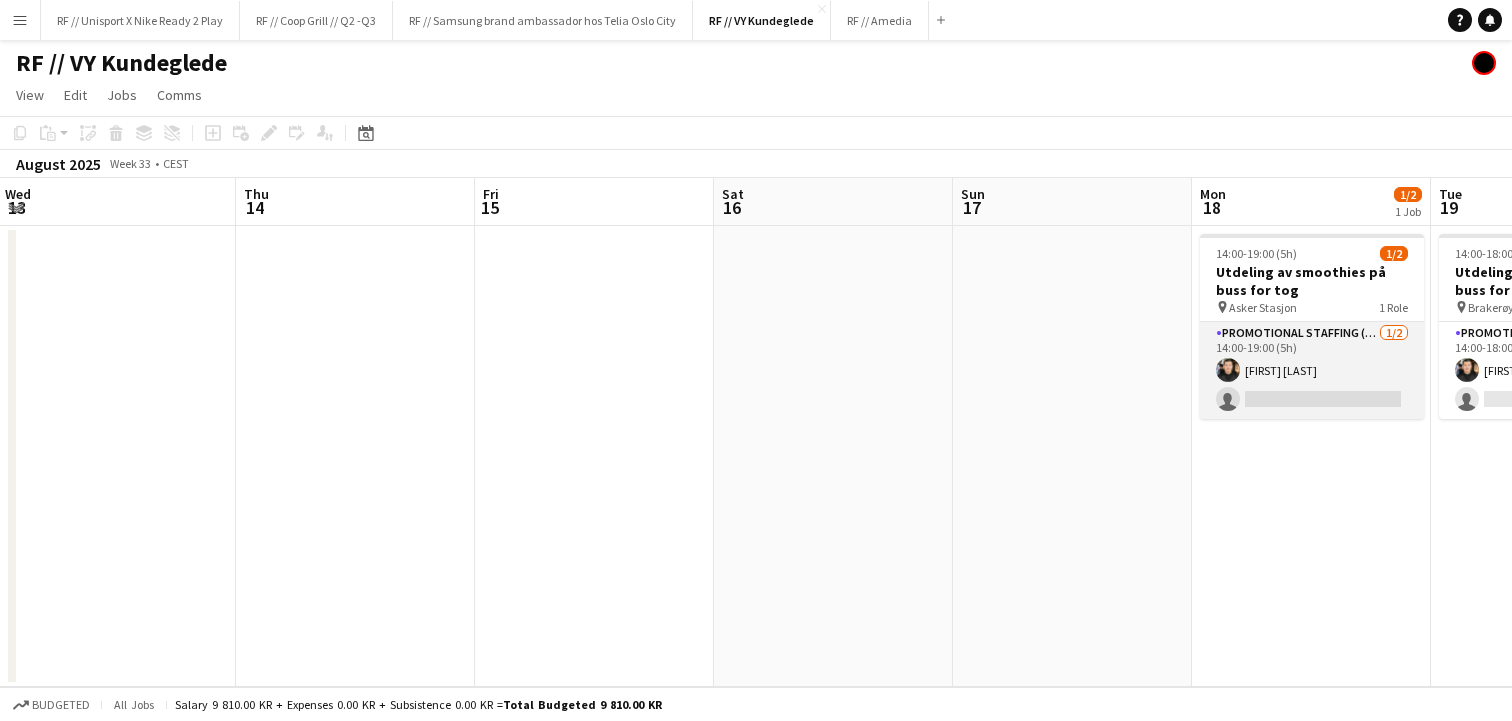 click on "Promotional Staffing (Sampling Staff)   1/2   14:00-19:00 (5h)
Ishak Kayabasi
single-neutral-actions" at bounding box center (1312, 370) 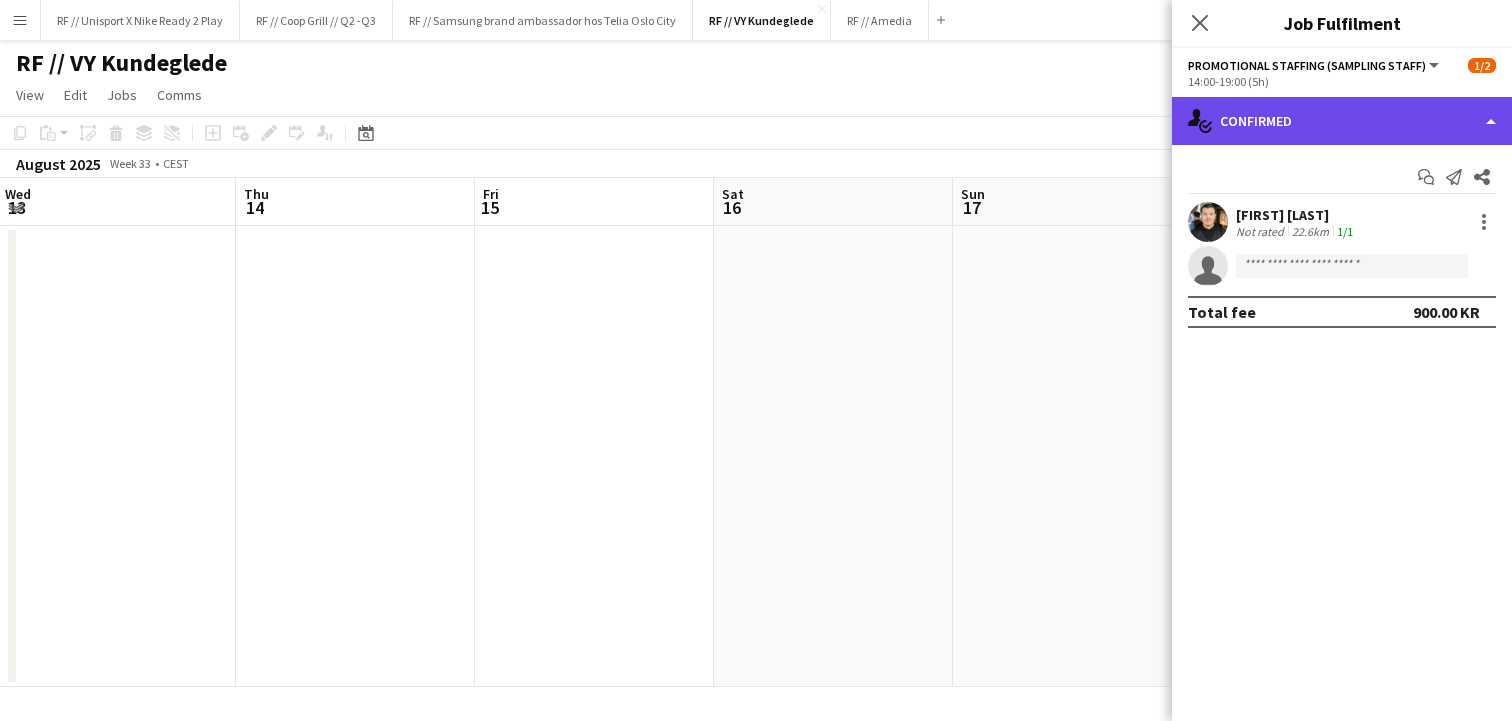 click on "single-neutral-actions-check-2
Confirmed" 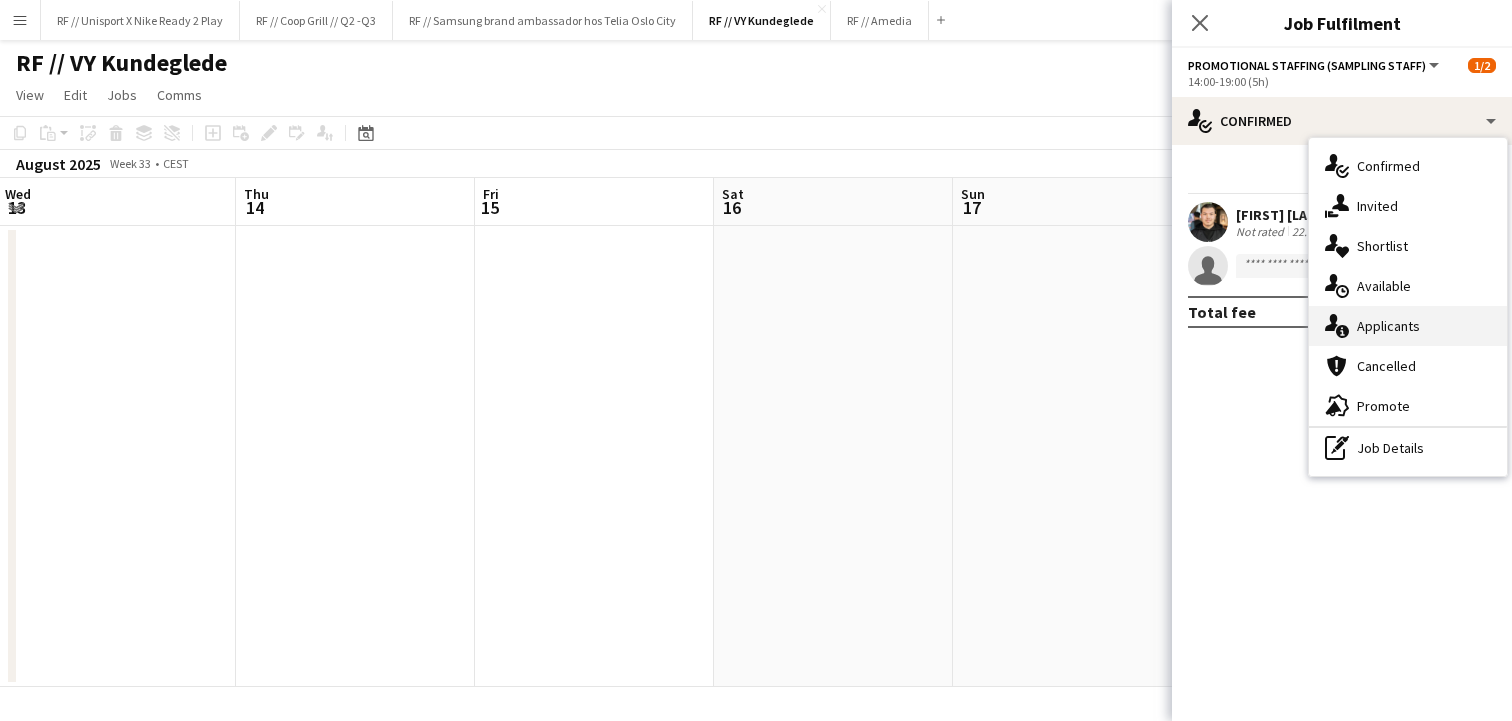 click on "single-neutral-actions-information
Applicants" at bounding box center (1408, 326) 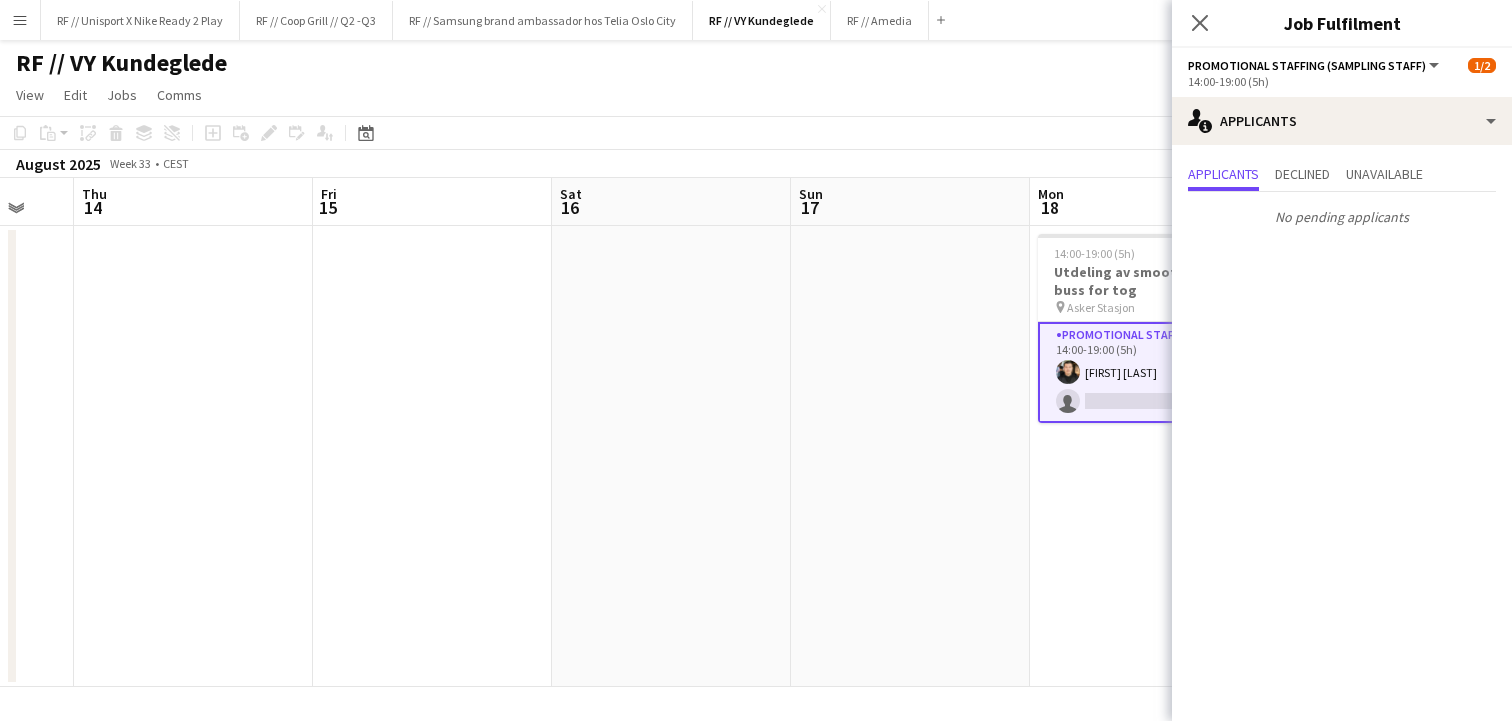 scroll, scrollTop: 0, scrollLeft: 751, axis: horizontal 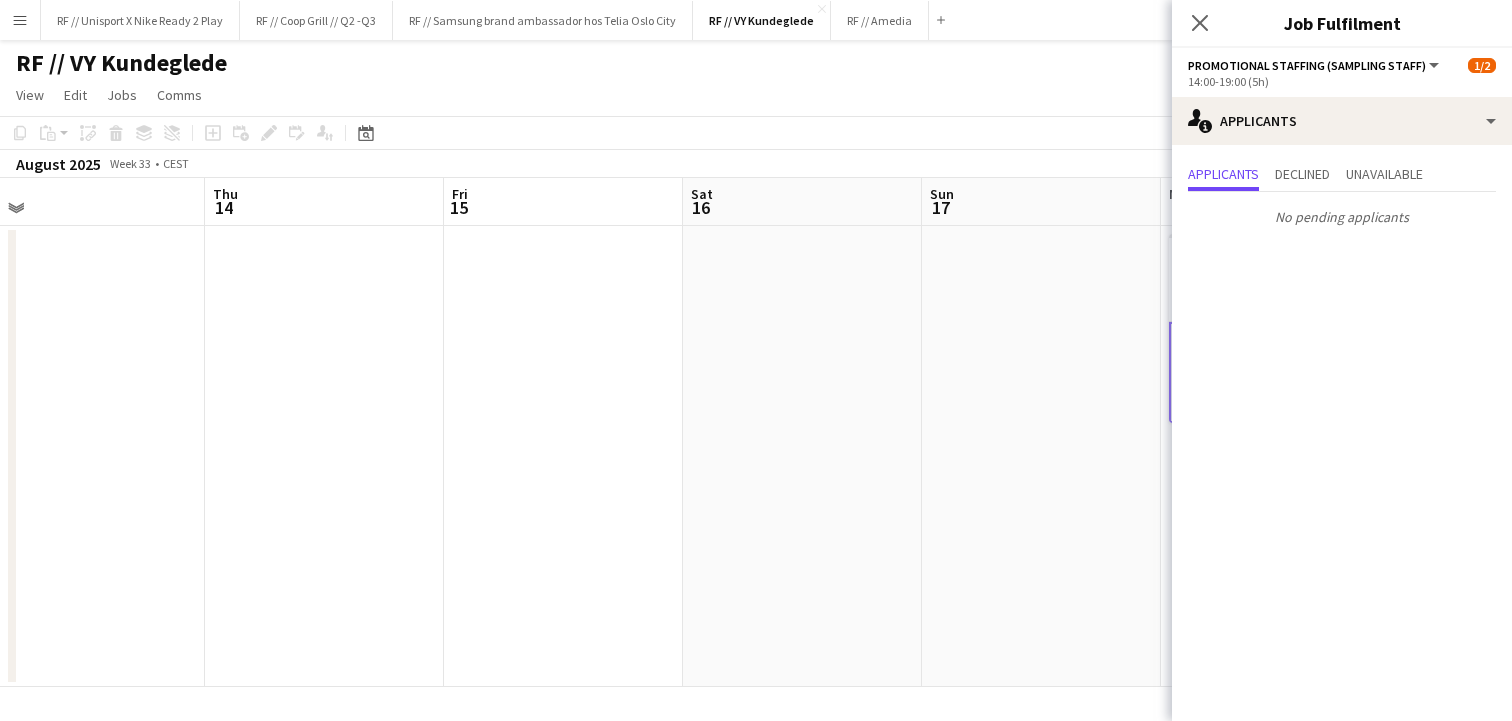 drag, startPoint x: 955, startPoint y: 299, endPoint x: 615, endPoint y: 303, distance: 340.02353 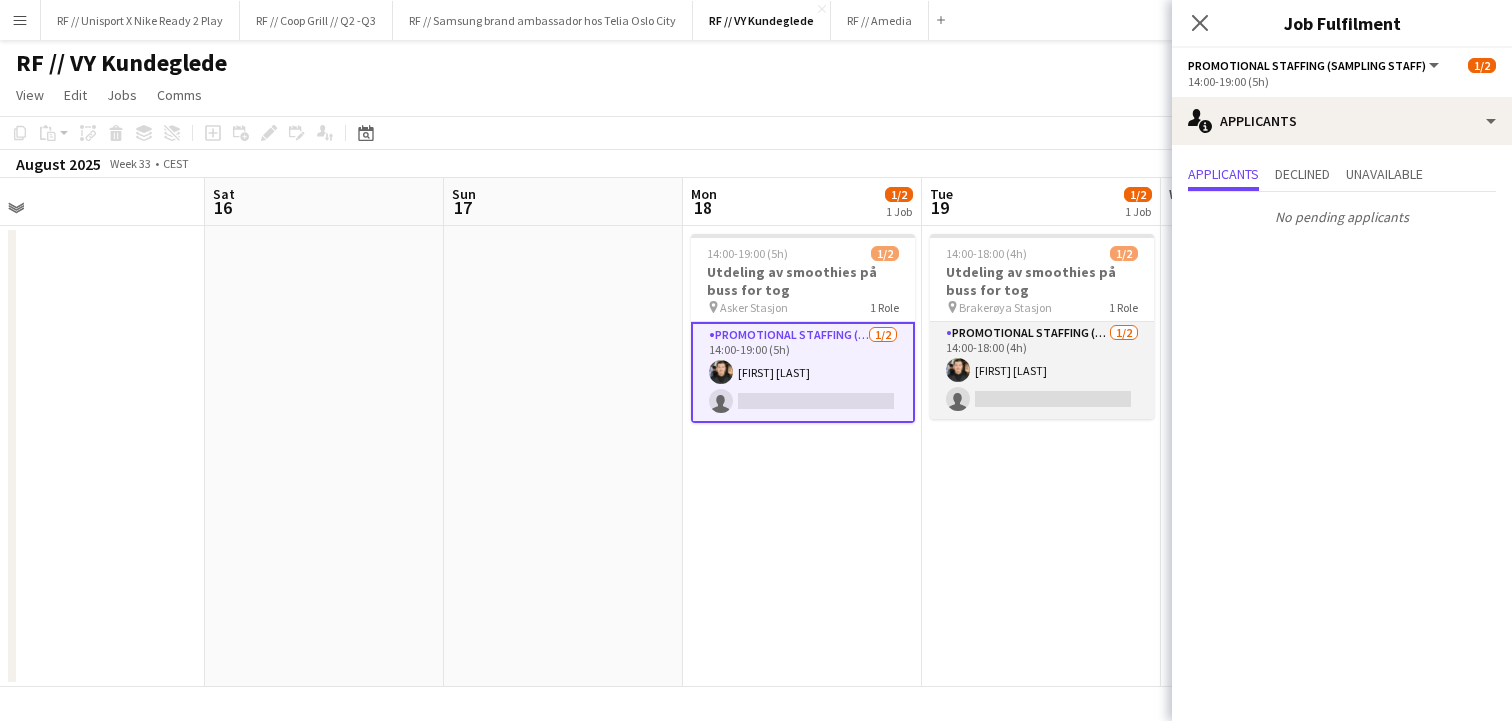 click on "Ishak Kayabasi
single-neutral-actions" at bounding box center [1042, 370] 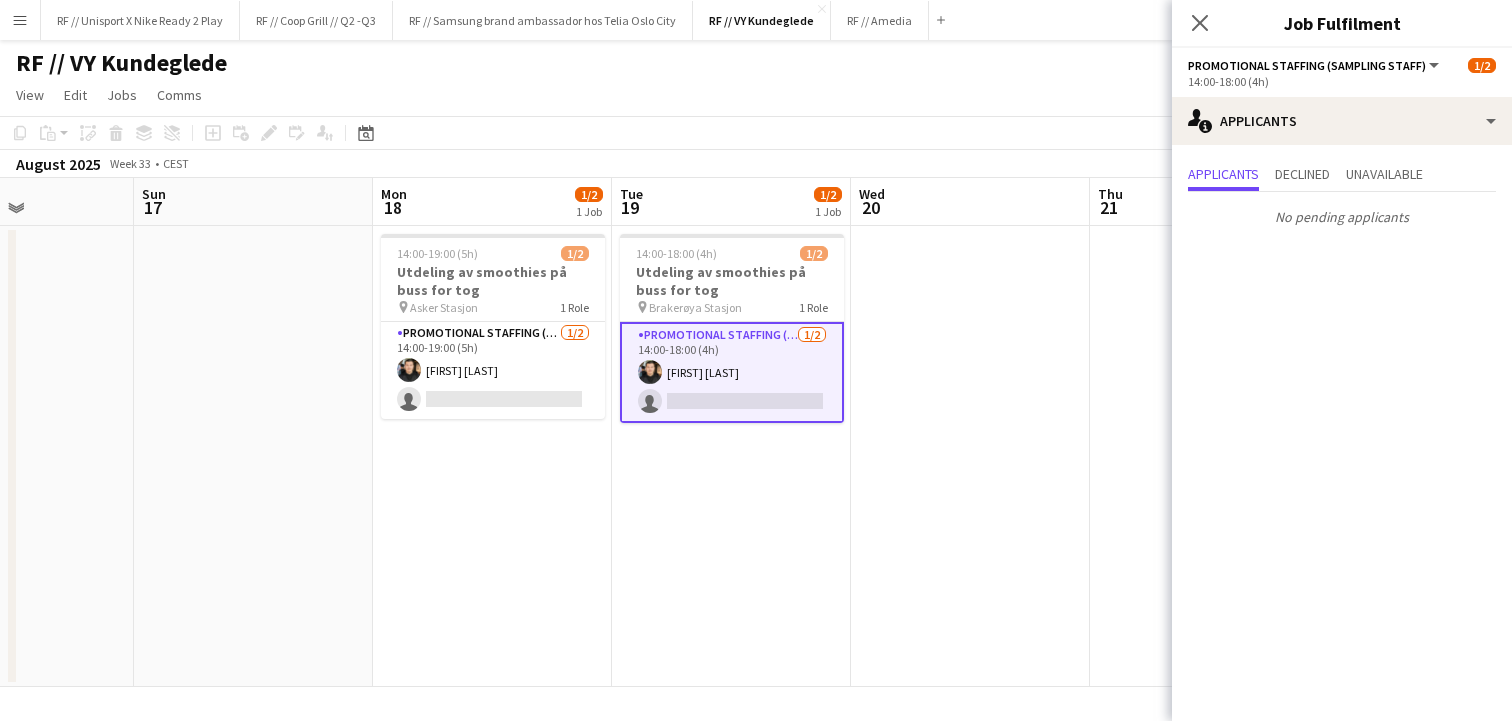 drag, startPoint x: 851, startPoint y: 536, endPoint x: 575, endPoint y: 518, distance: 276.58633 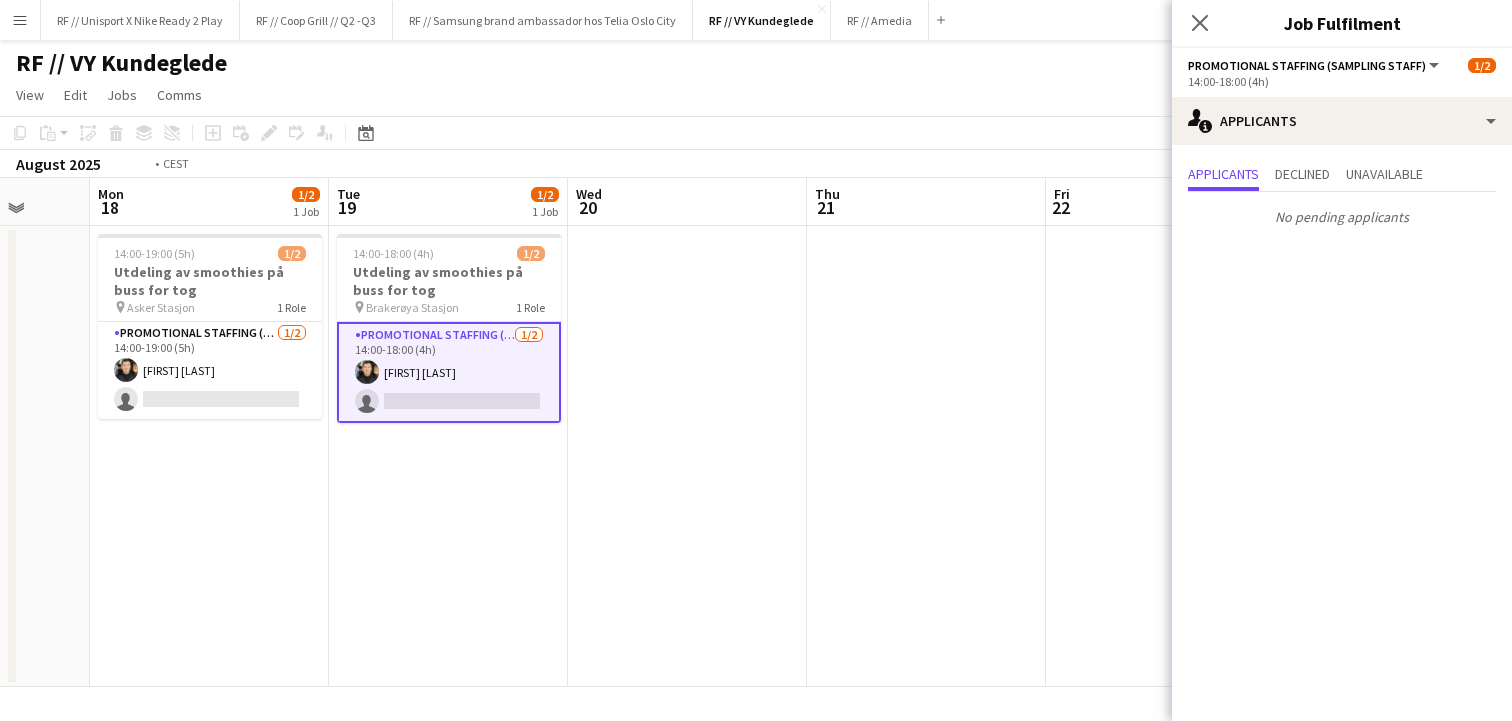 drag, startPoint x: 468, startPoint y: 504, endPoint x: 354, endPoint y: 487, distance: 115.260574 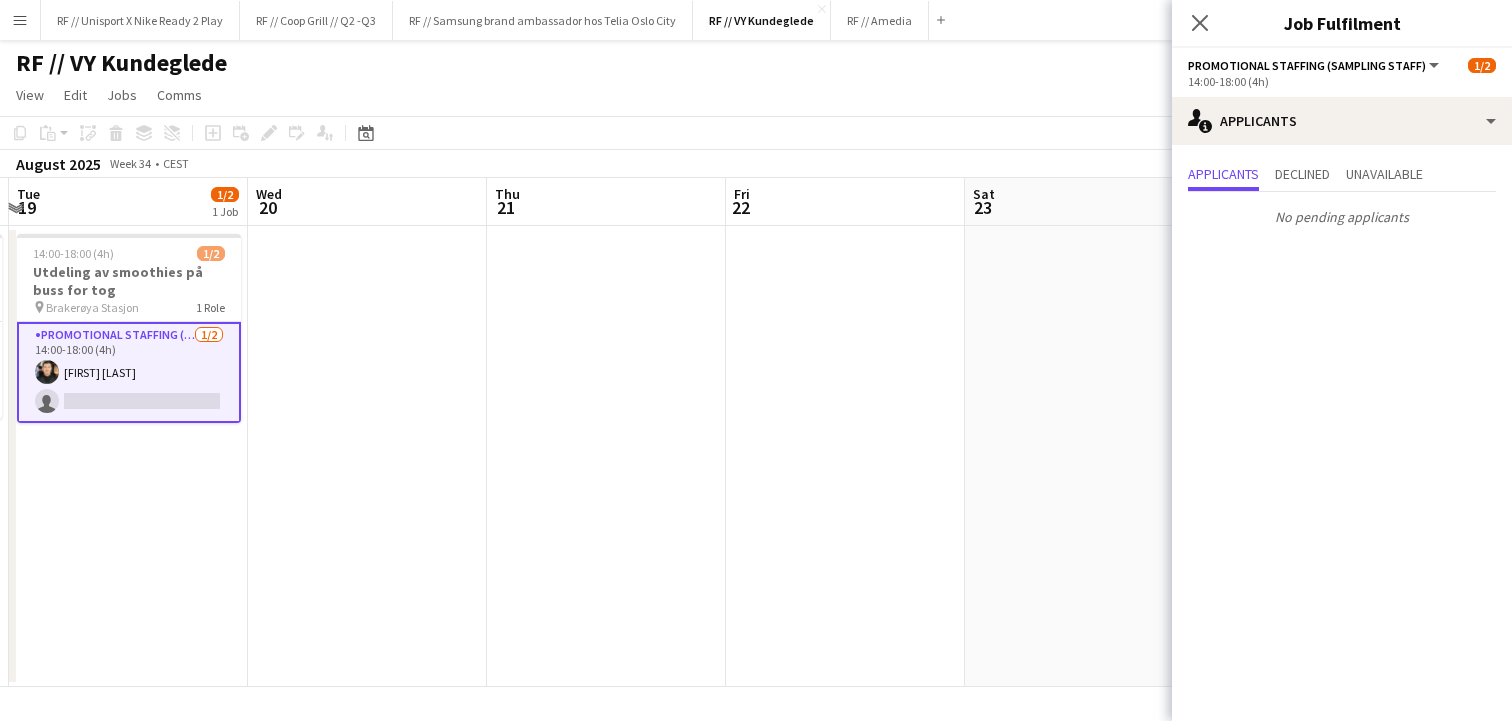 drag, startPoint x: 213, startPoint y: 436, endPoint x: 146, endPoint y: 413, distance: 70.837845 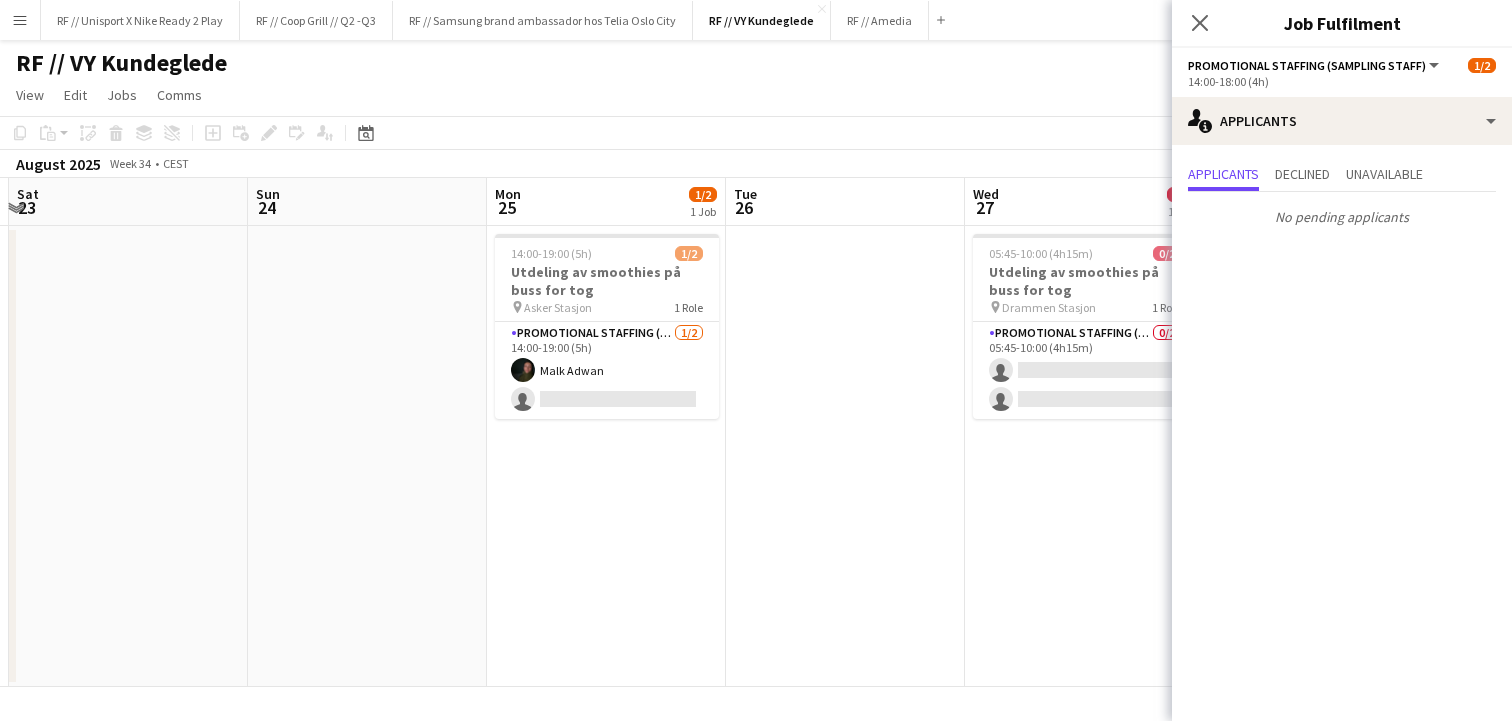 scroll, scrollTop: 0, scrollLeft: 729, axis: horizontal 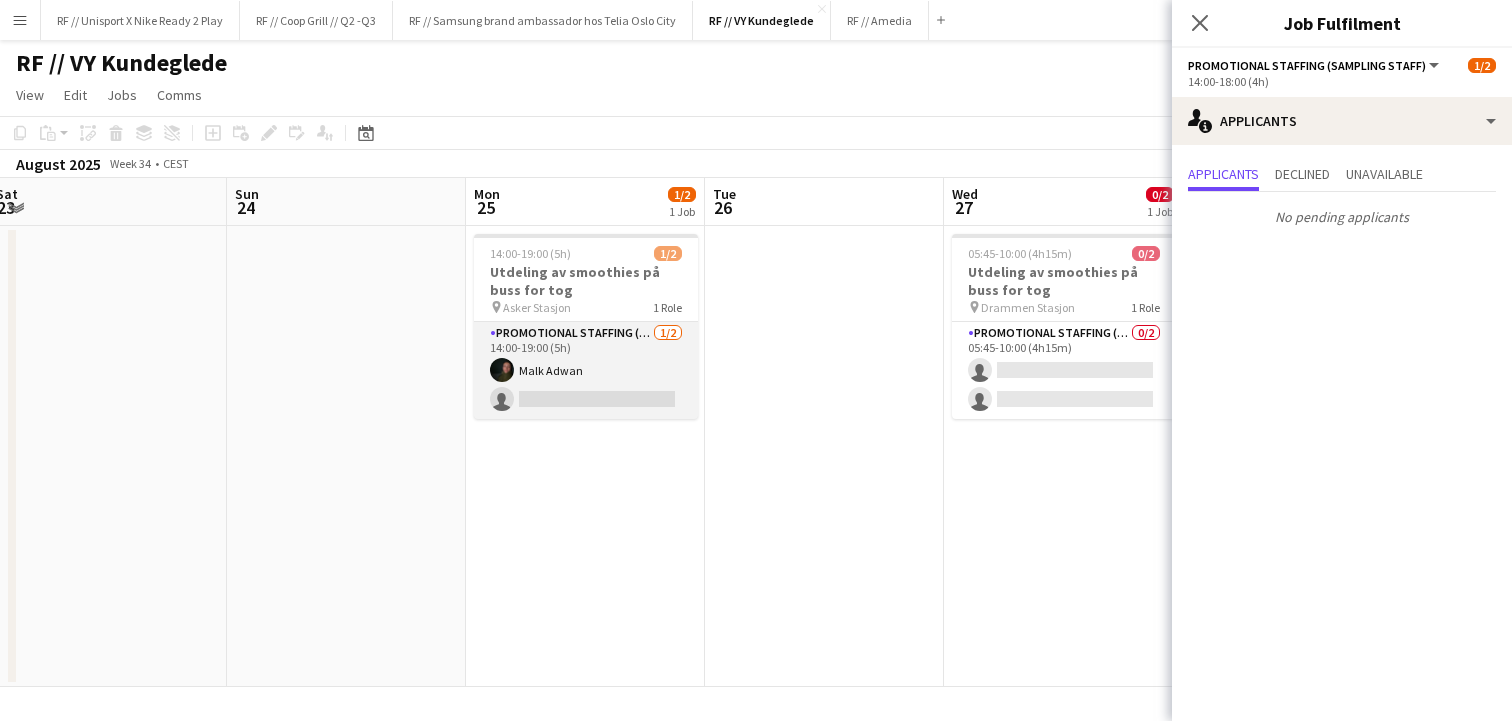 click on "Promotional Staffing (Sampling Staff) 1/2 14:00-19:00 (5h) [FIRST] [LAST] single-neutral-actions" at bounding box center (586, 370) 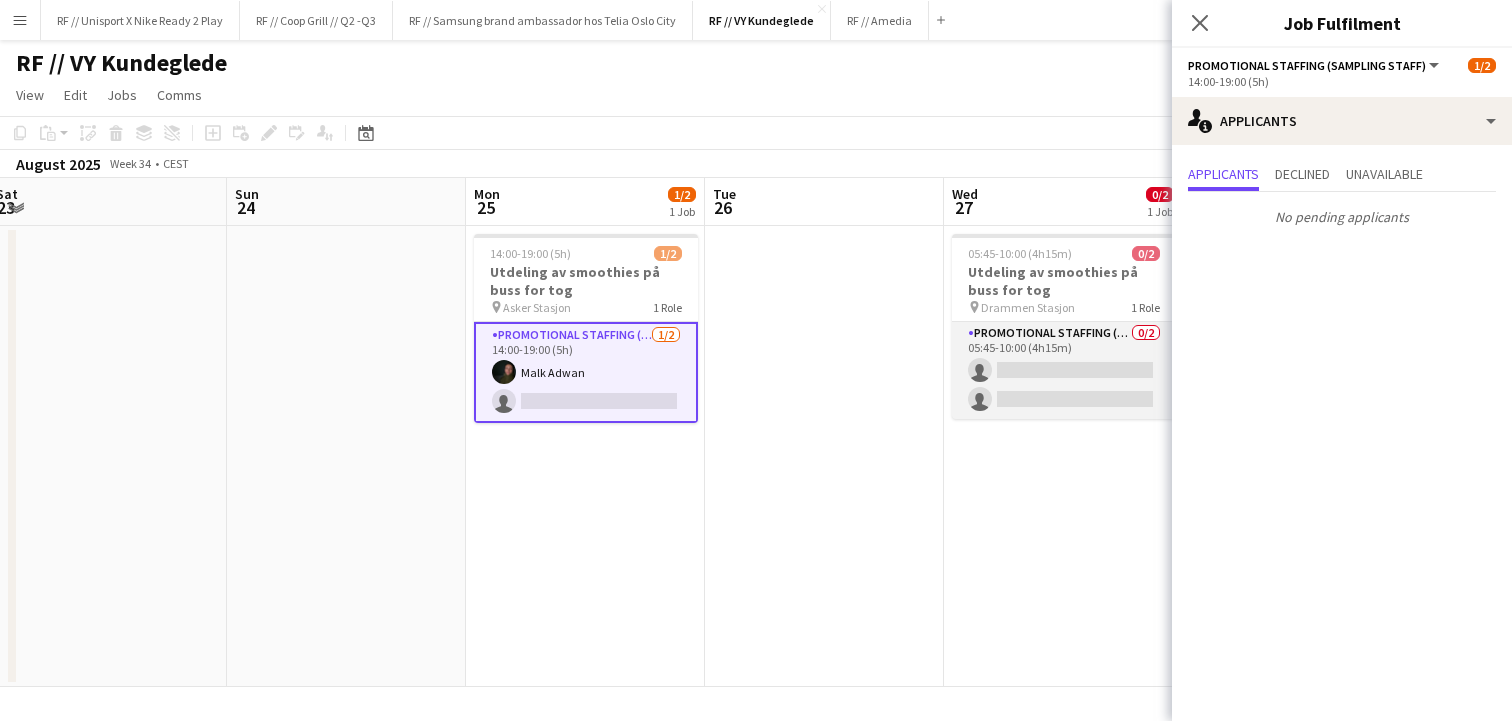 click on "Promotional Staffing (Sampling Staff)   0/2   05:45-10:00 (4h15m)
single-neutral-actions
single-neutral-actions" at bounding box center (1064, 370) 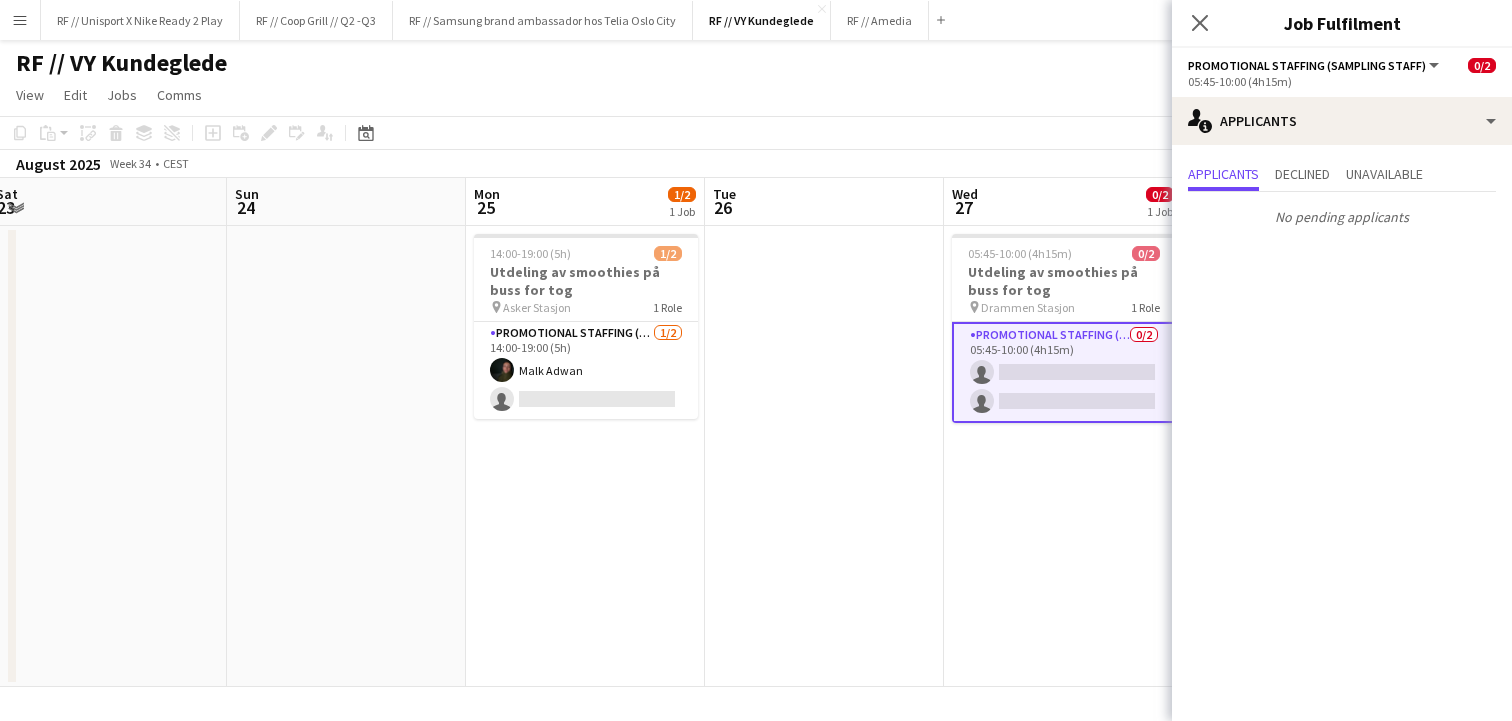 click on "Promotional Staffing (Sampling Staff)   0/2   05:45-10:00 (4h15m)
single-neutral-actions
single-neutral-actions" at bounding box center [1064, 372] 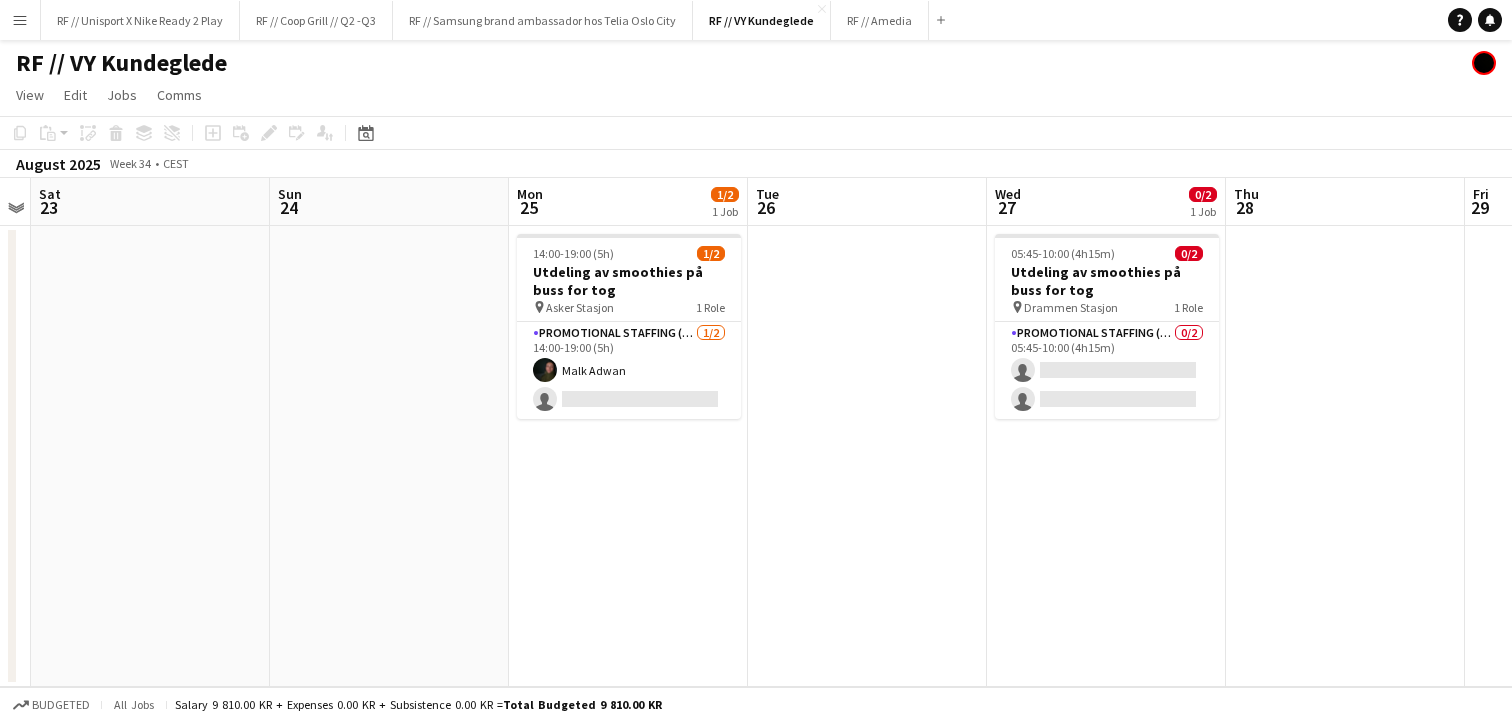 drag, startPoint x: 275, startPoint y: 372, endPoint x: 584, endPoint y: 394, distance: 309.7822 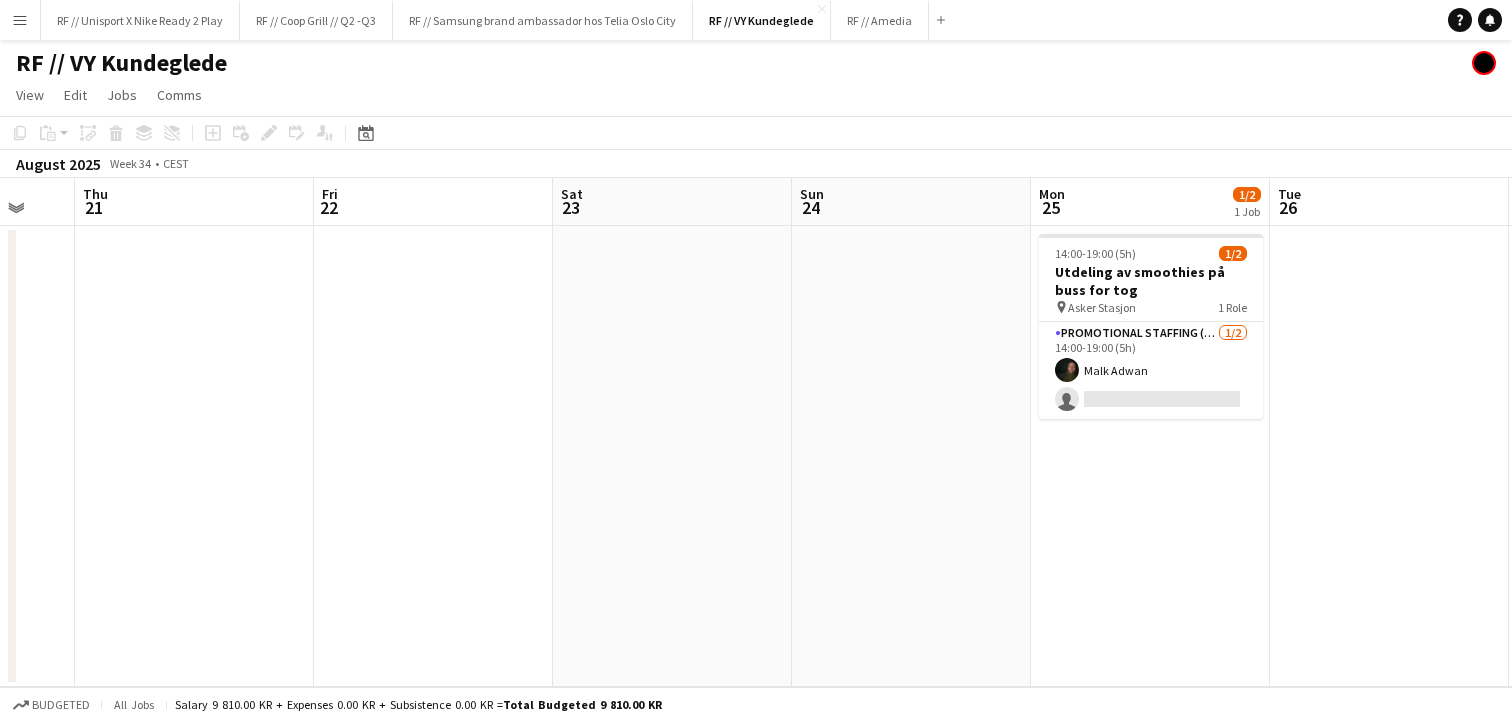 drag, startPoint x: 459, startPoint y: 414, endPoint x: 647, endPoint y: 410, distance: 188.04254 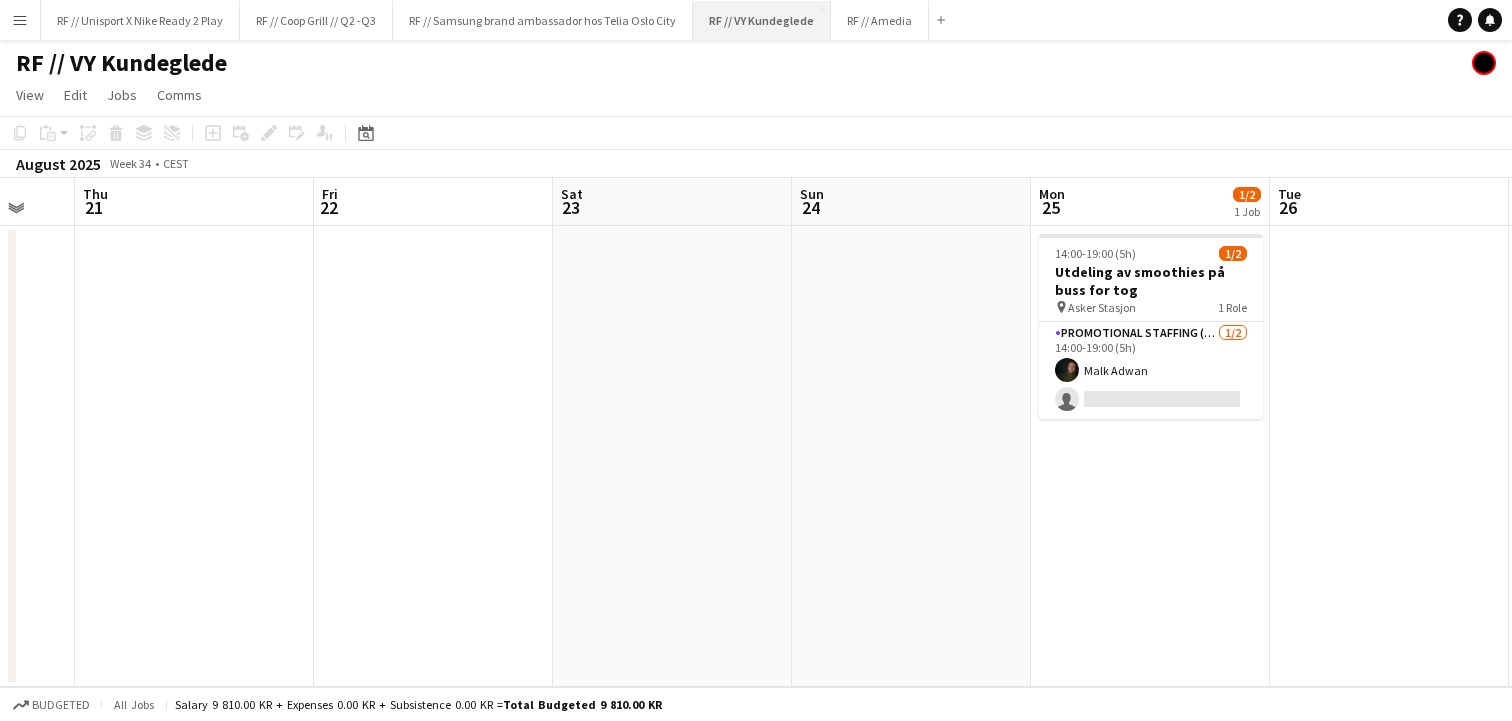 scroll, scrollTop: 0, scrollLeft: 593, axis: horizontal 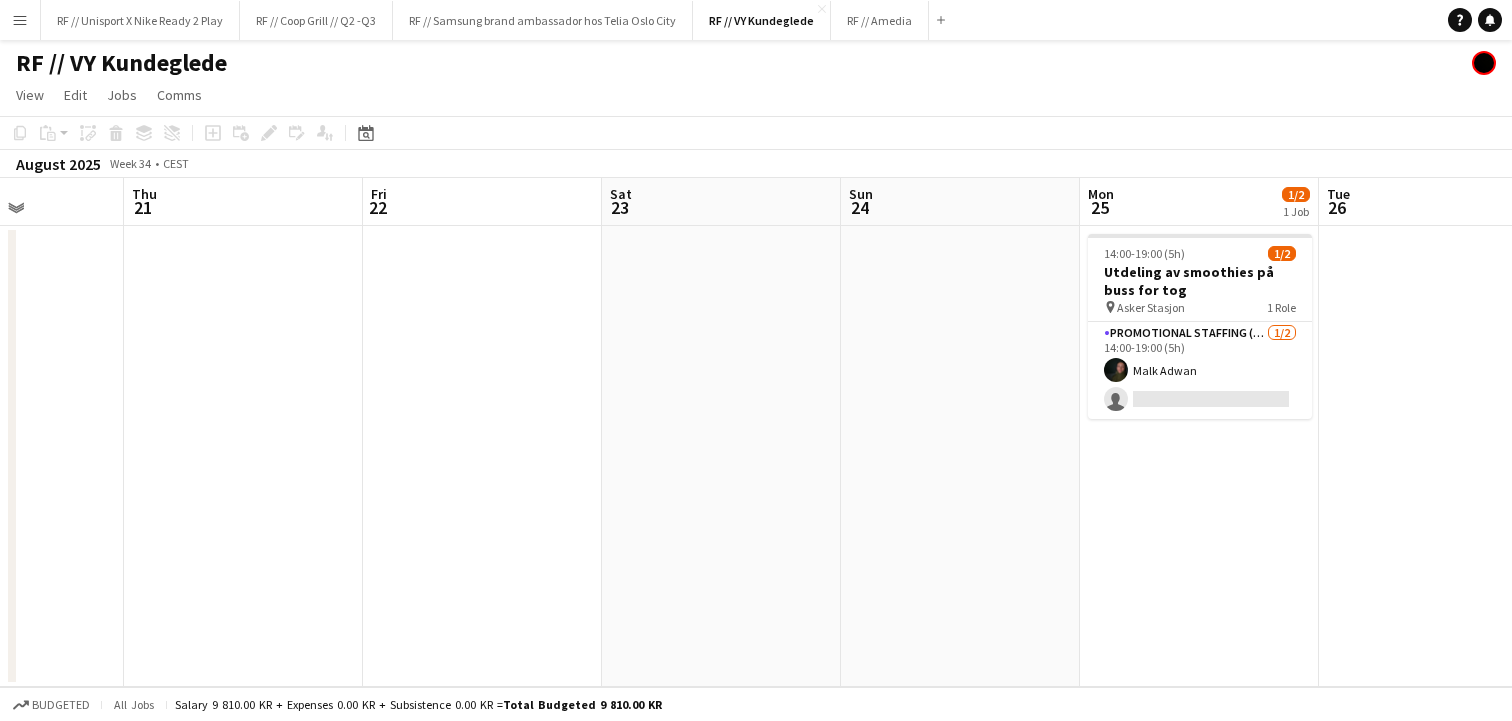 drag, startPoint x: 704, startPoint y: 428, endPoint x: 697, endPoint y: 456, distance: 28.86174 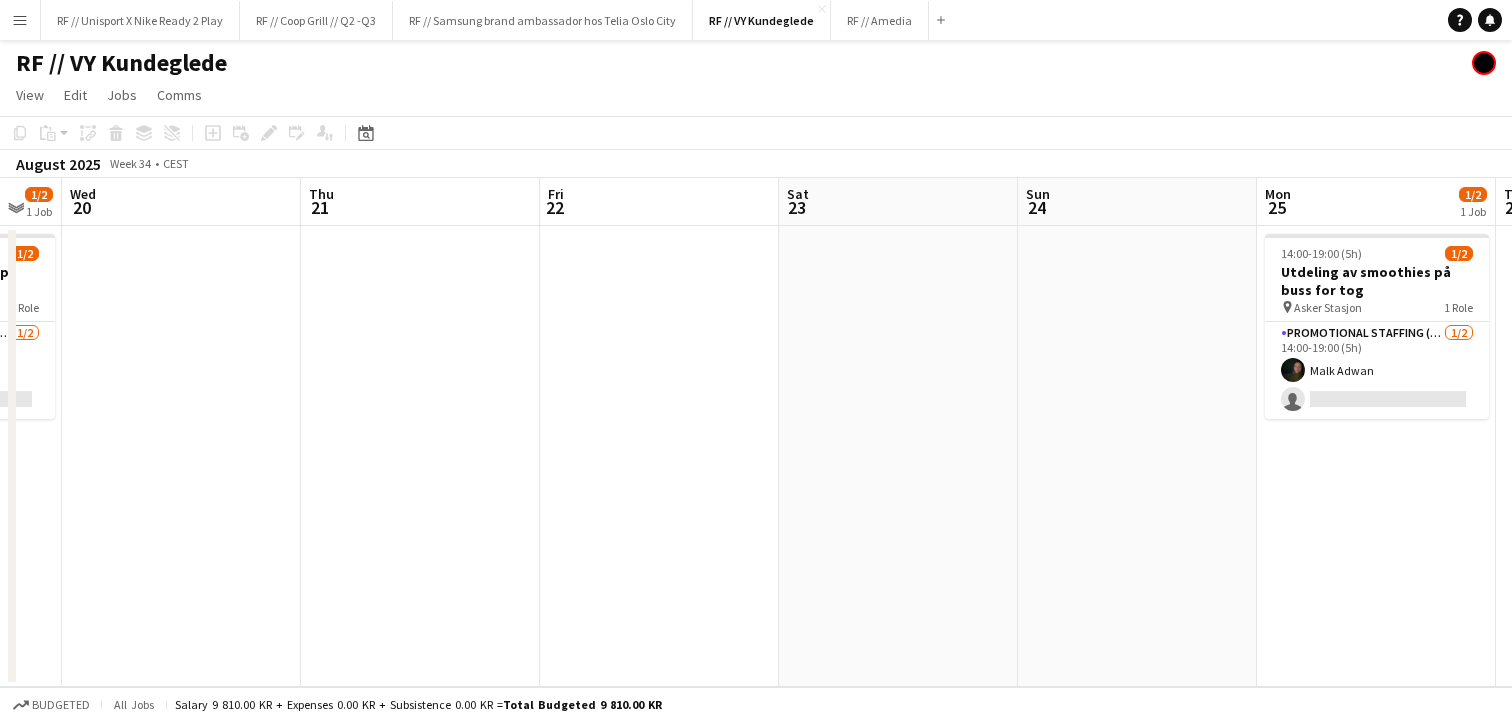click on "Mon 18 1/2 1 Job Tue 19 1/2 1 Job Wed 20 Thu 21 Fri 22 Sat 23 Sun 24 Mon 25 1/2 1 Job Tue 26 Wed 27 0/2 1 Job Thu 28 Fri 29 14:00-19:00 (5h) 1/2 Utdeling av smoothies på buss for tog pin Asker Stasjon 1 Role Promotional Staffing (Sampling Staff) 1/2 14:00-19:00 (5h) [FIRST] [LAST] single-neutral-actions 14:00-18:00 (4h) 1/2 Utdeling av smoothies på buss for tog pin Brakerøya Stasjon 1 Role Promotional Staffing (Sampling Staff) 1/2 14:00-18:00 (4h) [FIRST] [LAST] single-neutral-actions 14:00-19:00 (5h) 1/2 Utdeling av smoothies på buss for tog pin Asker Stasjon 1 Role Promotional Staffing (Sampling Staff) 1/2 14:00-19:00 (5h) [FIRST] [LAST] single-neutral-actions 0/2 pin" at bounding box center (756, 432) 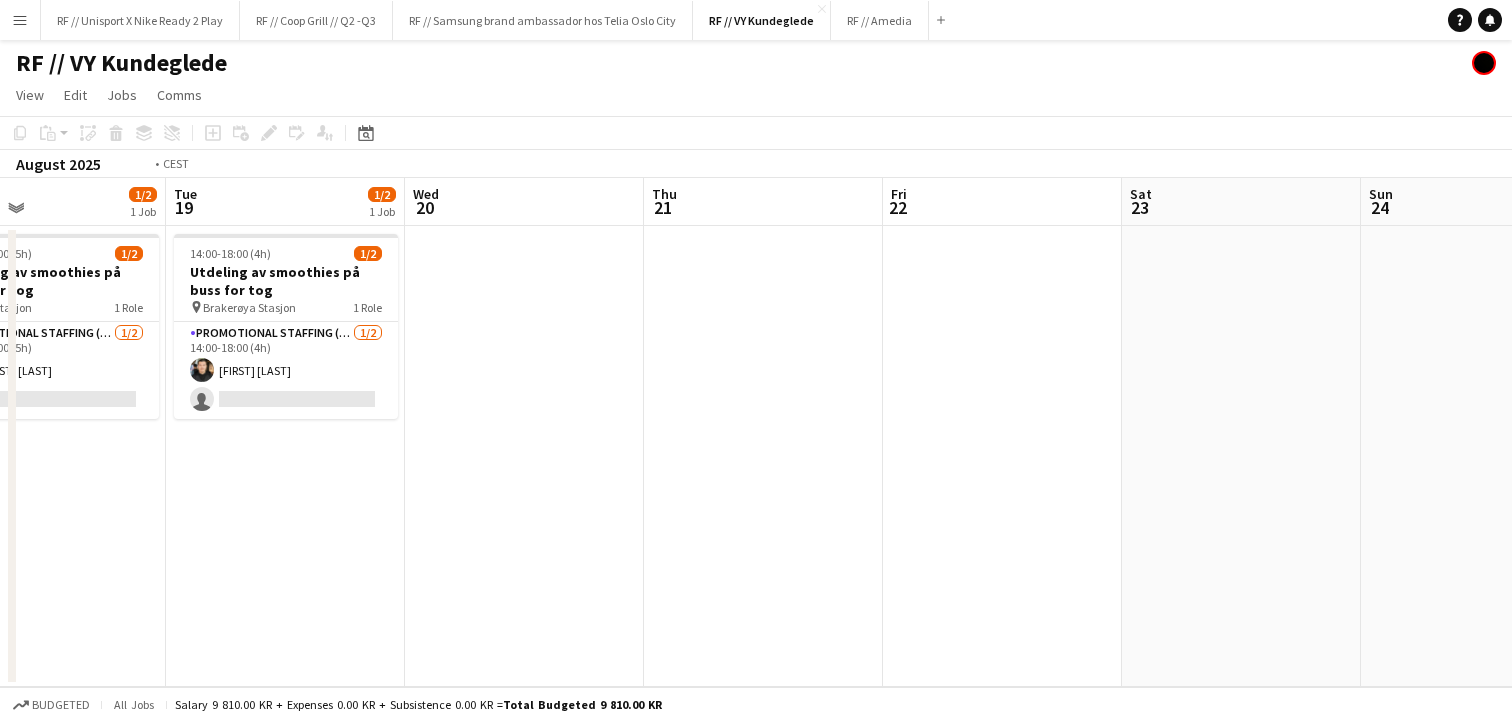 click on "Sat   16   Sun   17   Mon   18   1/2   1 Job   Tue   19   1/2   1 Job   Wed   20   Thu   21   Fri   22   Sat   23   Sun   24   Mon   25   1/2   1 Job   Tue   26   Wed   27   0/2   1 Job      14:00-19:00 (5h)    1/2   Utdeling av smoothies på buss for tog
pin
Asker Stasjon   1 Role   Promotional Staffing (Sampling Staff)   1/2   14:00-19:00 (5h)
[FIRST] [LAST]
single-neutral-actions
14:00-18:00 (4h)    1/2   Utdeling av smoothies på buss for tog
pin
Brakerøya Stasjon   1 Role   Promotional Staffing (Sampling Staff)   1/2   14:00-18:00 (4h)
[FIRST] [LAST]
single-neutral-actions
14:00-19:00 (5h)    1/2   Utdeling av smoothies på buss for tog
pin
Asker Stasjon   1 Role   Promotional Staffing (Sampling Staff)   1/2   14:00-19:00 (5h)
[FIRST] [LAST]
single-neutral-actions
0/2  pin" at bounding box center (756, 432) 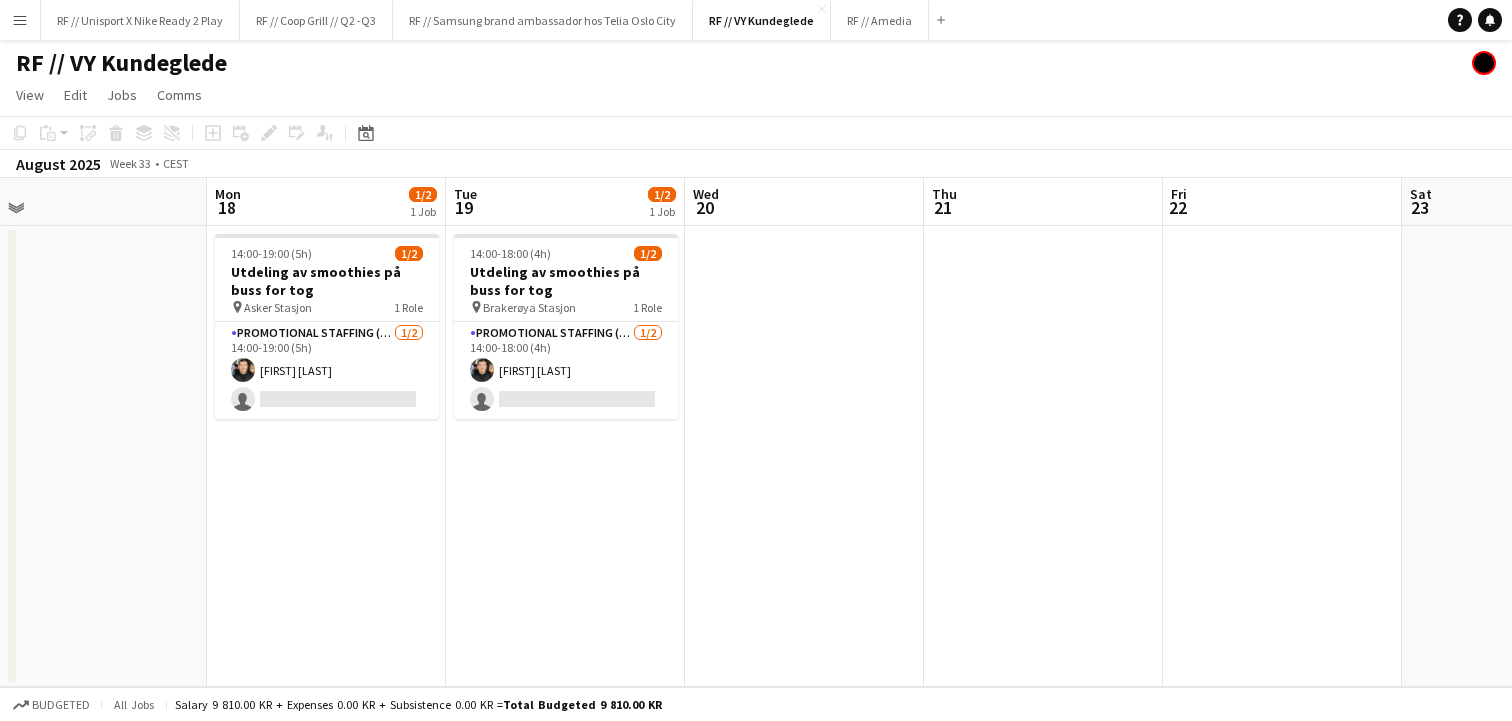 drag, startPoint x: 947, startPoint y: 424, endPoint x: 1191, endPoint y: 430, distance: 244.07376 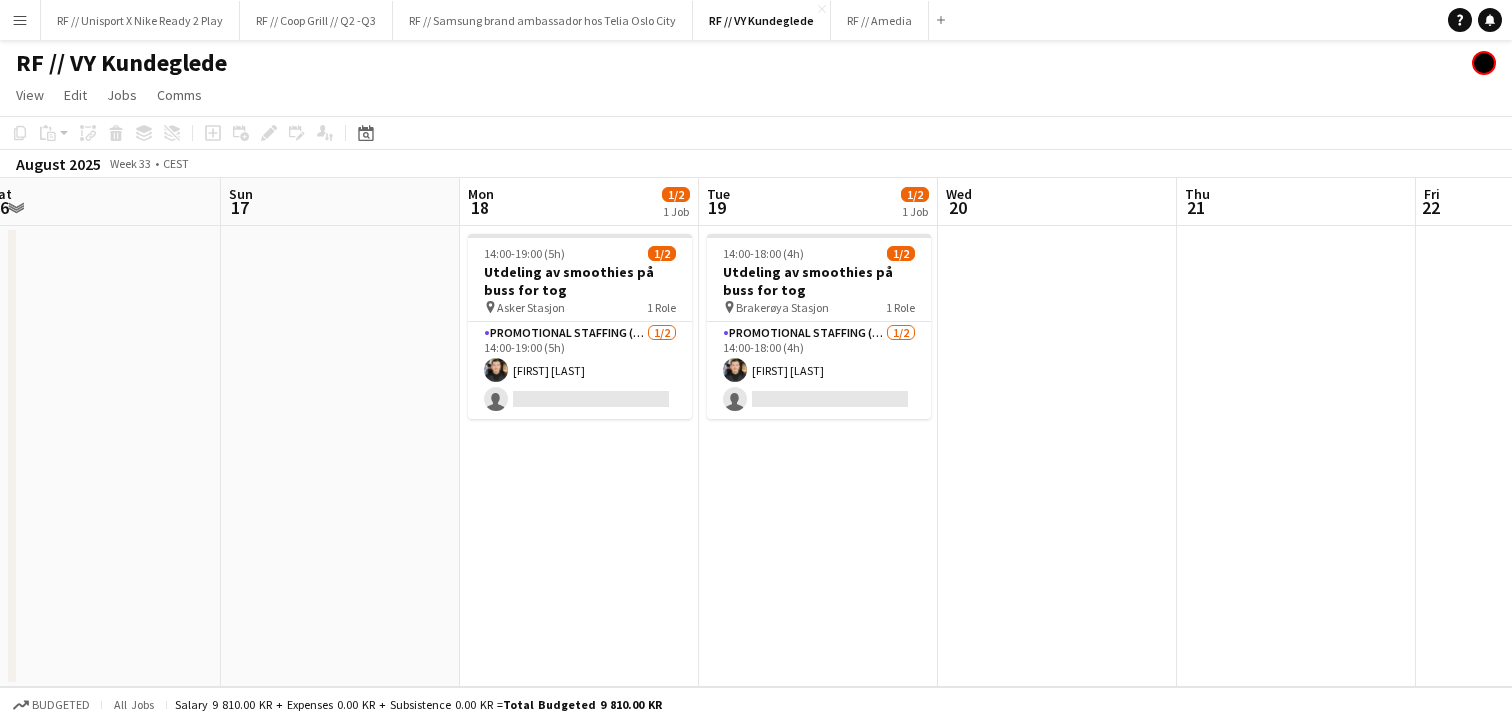 click on "Thu   14   Fri   15   Sat   16   Sun   17   Mon   18   1/2   1 Job   Tue   19   1/2   1 Job   Wed   20   Thu   21   Fri   22   Sat   23   Sun   24   Mon   25   1/2   1 Job      14:00-19:00 (5h)    1/2   Utdeling av smoothies på buss for tog
pin
Asker Stasjon   1 Role   Promotional Staffing (Sampling Staff)   1/2   14:00-19:00 (5h)
[FIRST] [LAST]
single-neutral-actions
14:00-18:00 (4h)    1/2   Utdeling av smoothies på buss for tog
pin
Brakerøya Stasjon   1 Role   Promotional Staffing (Sampling Staff)   1/2   14:00-18:00 (4h)
[FIRST] [LAST]
single-neutral-actions
14:00-19:00 (5h)    1/2   Utdeling av smoothies på buss for tog
pin
Asker Stasjon   1 Role   Promotional Staffing (Sampling Staff)   1/2   14:00-19:00 (5h)
[FIRST] [LAST]
single-neutral-actions" at bounding box center (756, 432) 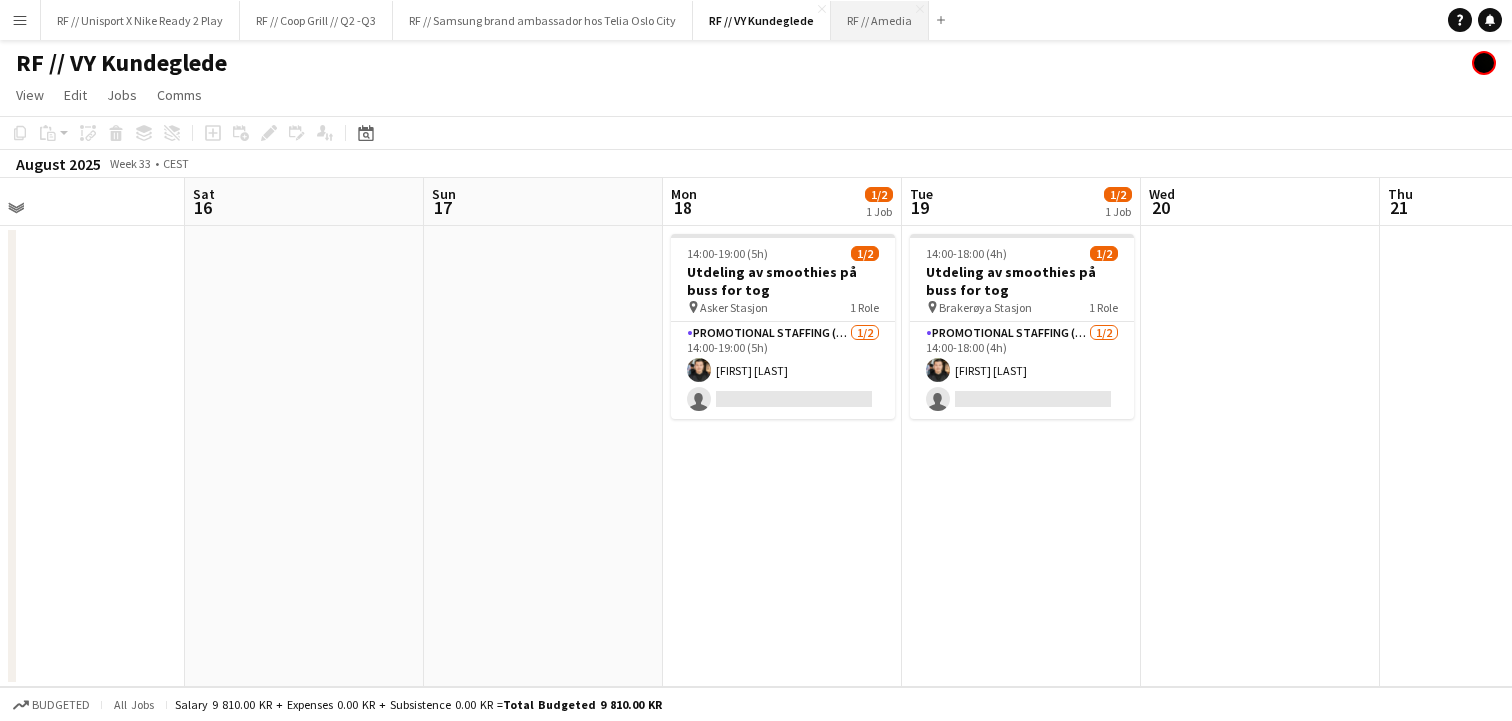 click on "Mon 23 Tue 24 Wed 25 Thu 26 Fri 27 1/1 1 Job Sat 28 2/3 1 Job Sun 29 Mon 30 1/1 1 Job Tue 1 Wed 2 Thu 3 2/4 2 Jobs Fri 4 2/4 2 Jobs Sat 5 3/3 1 Job 14:00-18:00 (4h) 1/1 RF // Coop Grill // Foodtruck Lerkendal Stadion 1 Role Promotional Staffing (Promotional Staff) 1/1 14:00-18:00 (4h) 15:00-19:00 (4h) 2/3 RF // Coop Grill // Foodtruck Lerkendal Stadion 1 Role Promotional Staffing (Promotional Staff) 1I 2/3 15:00-19:00 (4h) single-neutral-actions 14:00-18:00 (4h) 1/1 RF // Coop Grill // Foodtruck Tromsø 1 Role Promotional Staffing (Promotional Staff) 1/1 14:00-18:00 (4h) 08:30-19:00 (10h30m) 2/3" at bounding box center [880, 20] 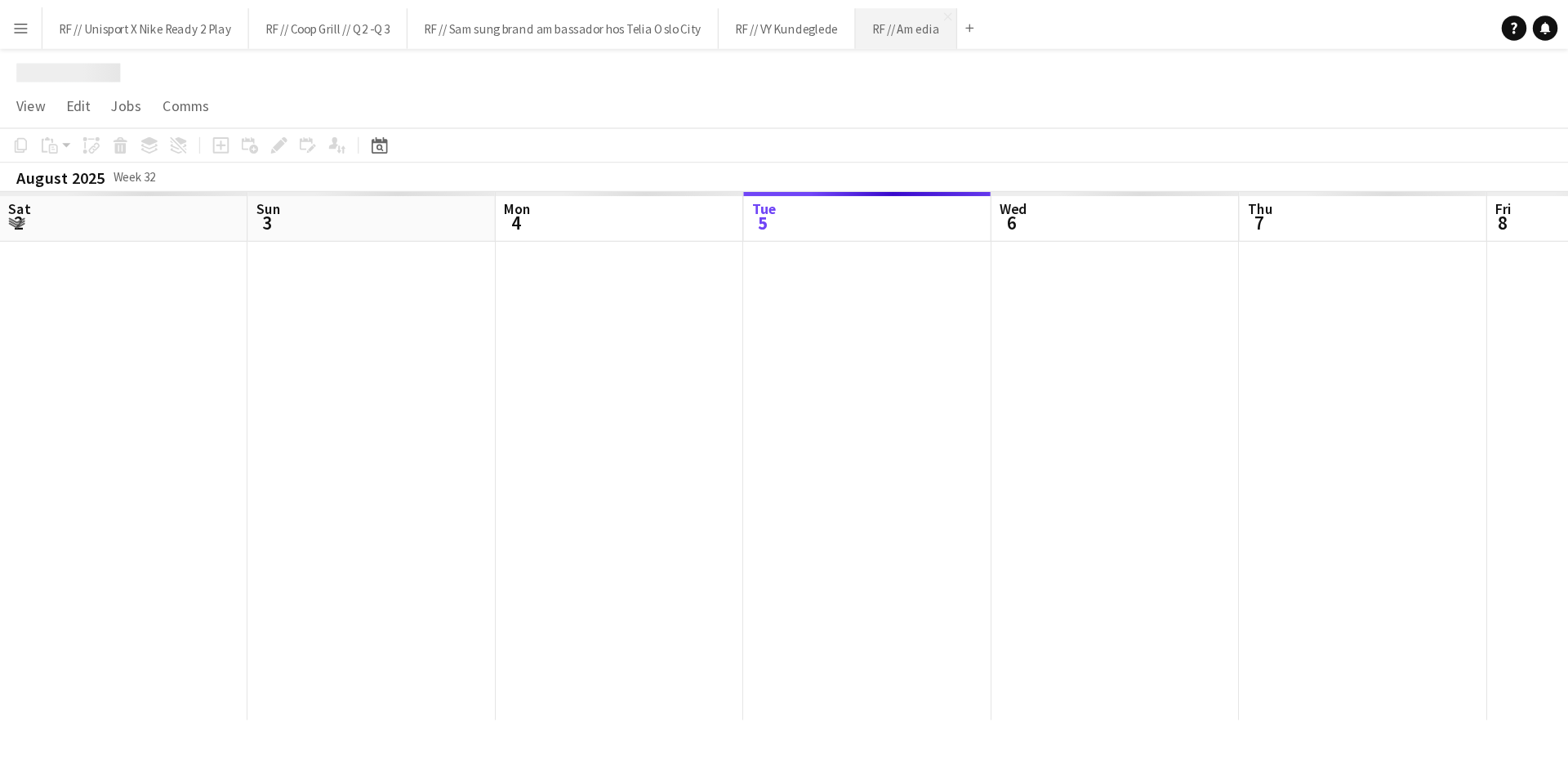 scroll, scrollTop: 0, scrollLeft: 390, axis: horizontal 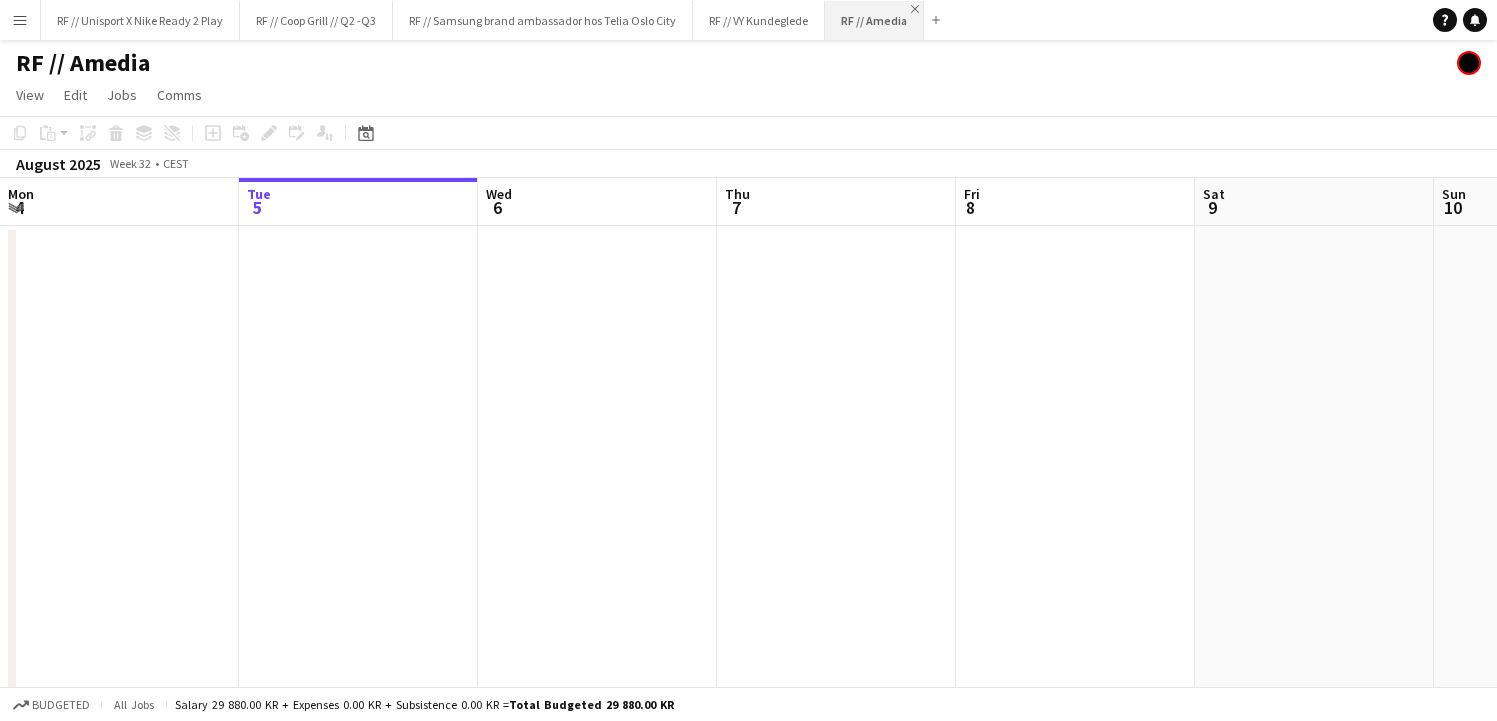 click on "Close" at bounding box center (915, 9) 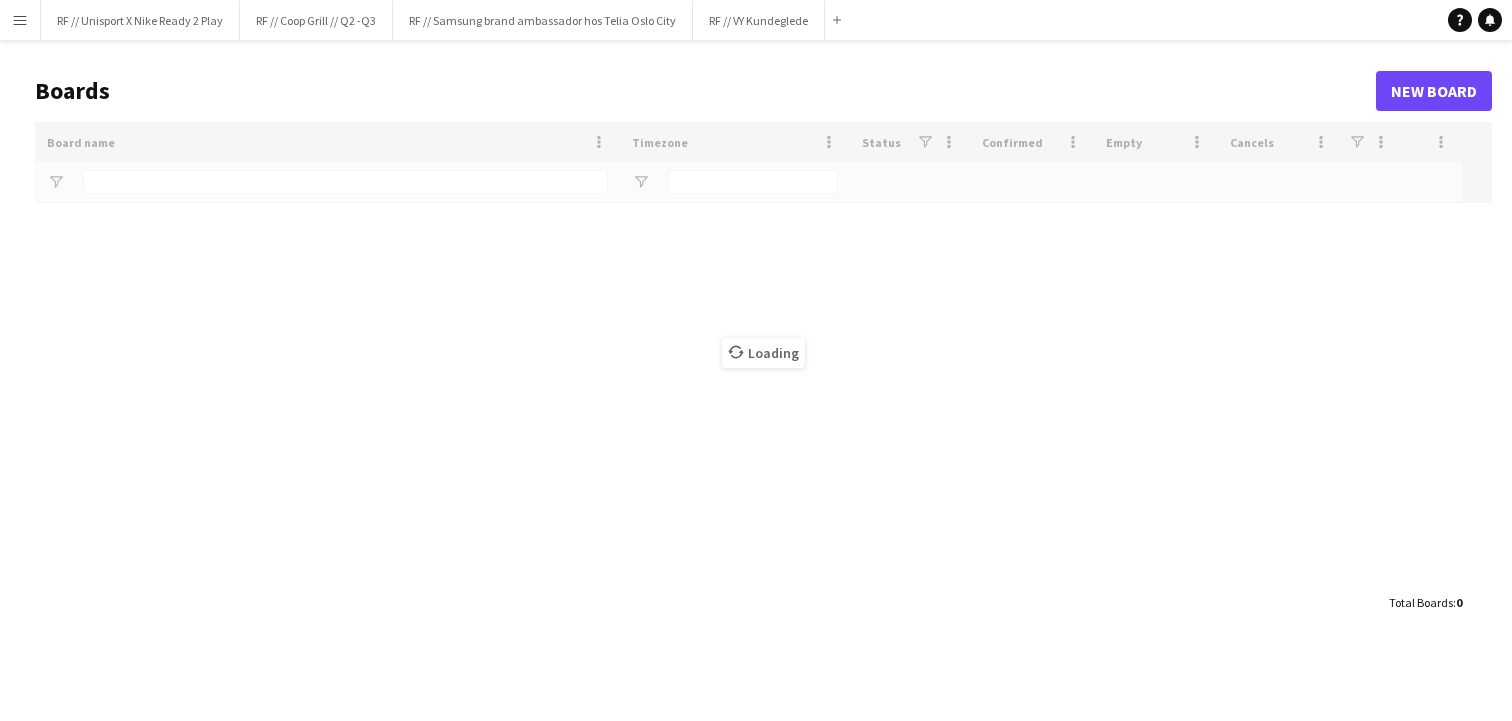 type on "******" 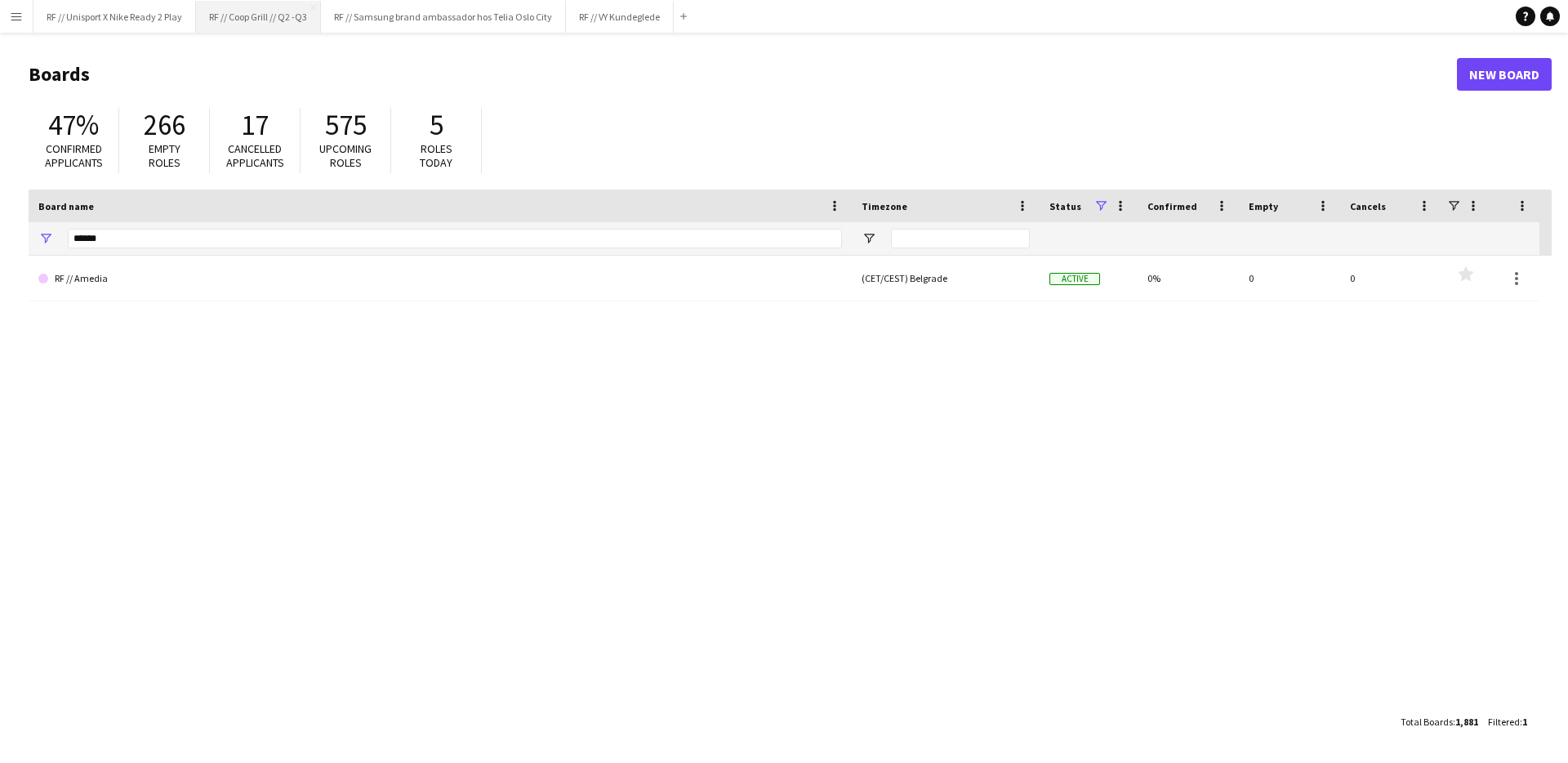 click on "RF // Coop Grill // Q2 -Q3
Close" at bounding box center [258, 16] 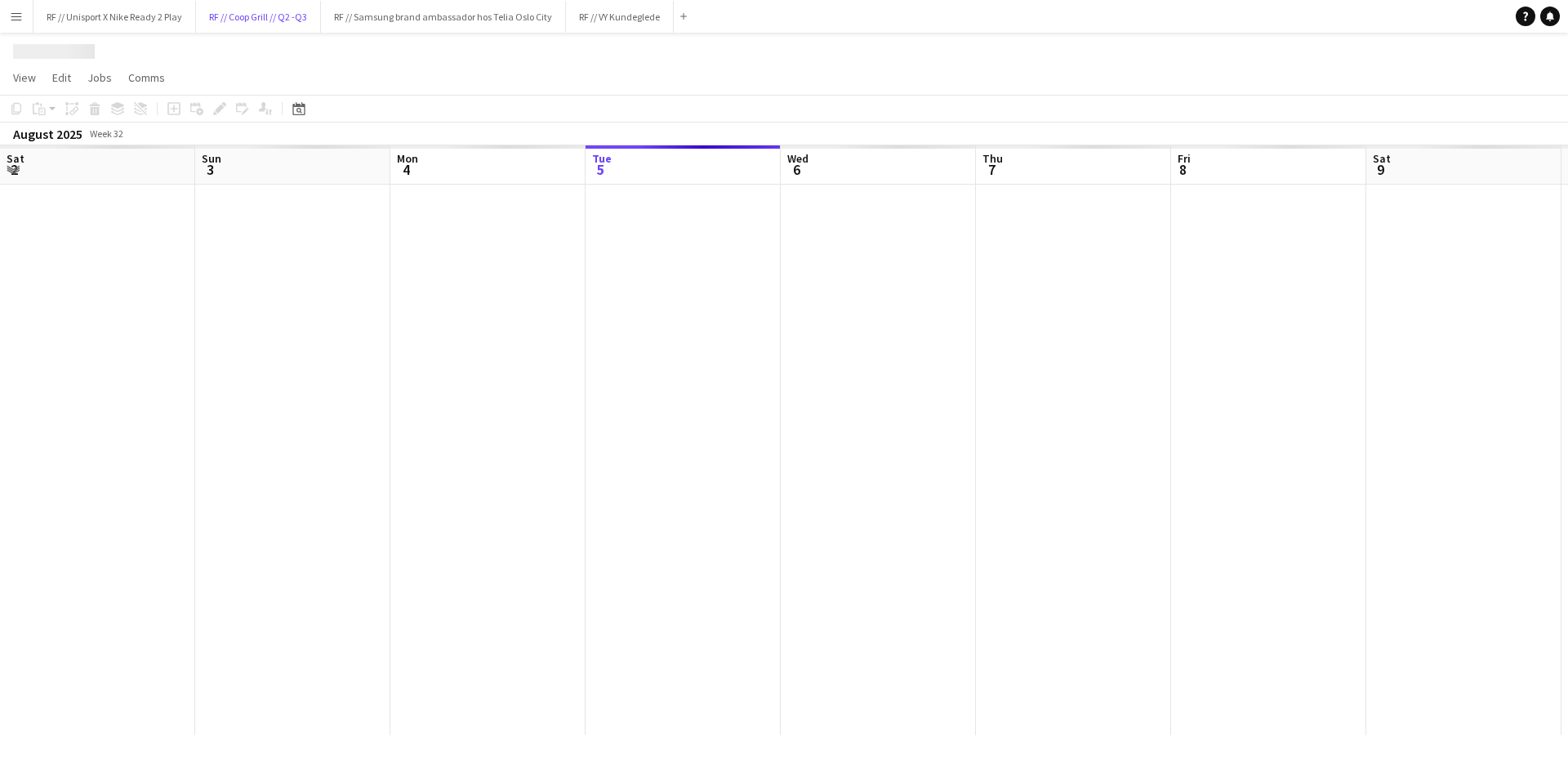 scroll, scrollTop: 0, scrollLeft: 390, axis: horizontal 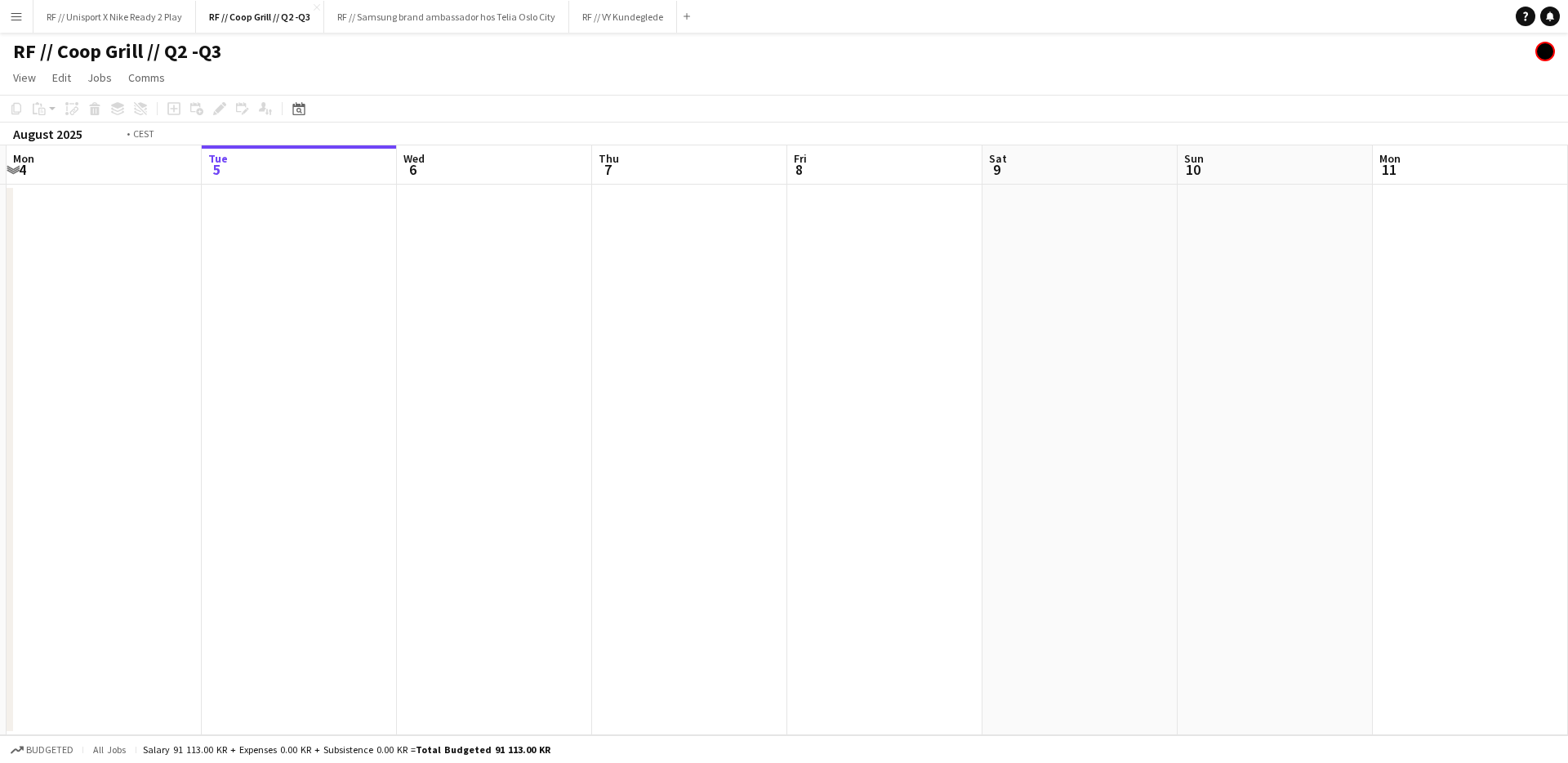 drag, startPoint x: 590, startPoint y: 479, endPoint x: 1371, endPoint y: 510, distance: 781.61499 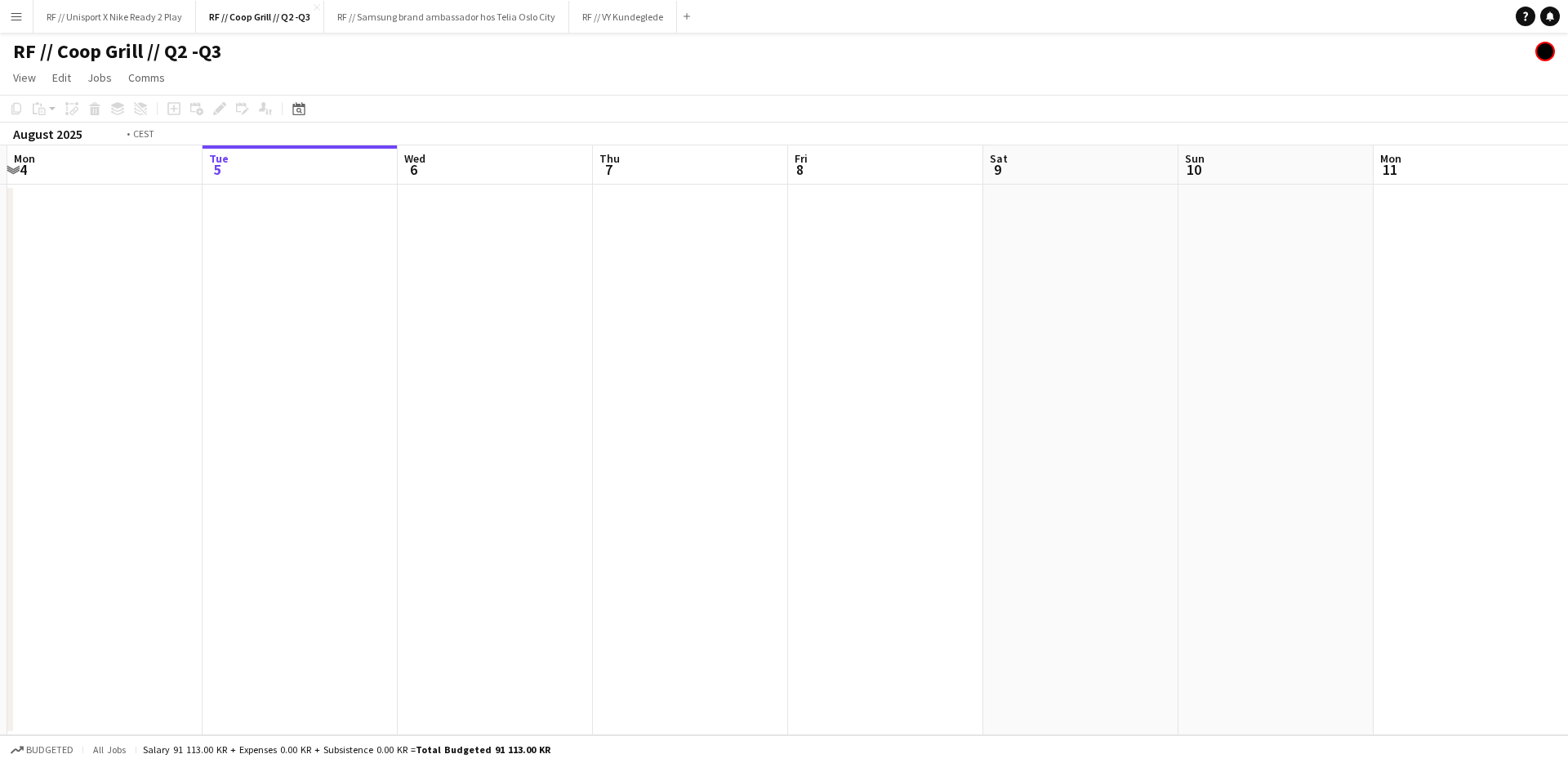click on "Sat   2   Sun   3   Mon   4   Tue   5   Wed   6   Thu   7   Fri   8   Sat   9   Sun   10   Mon   11   Tue   12   Wed   13   Thu   14" at bounding box center (784, 440) 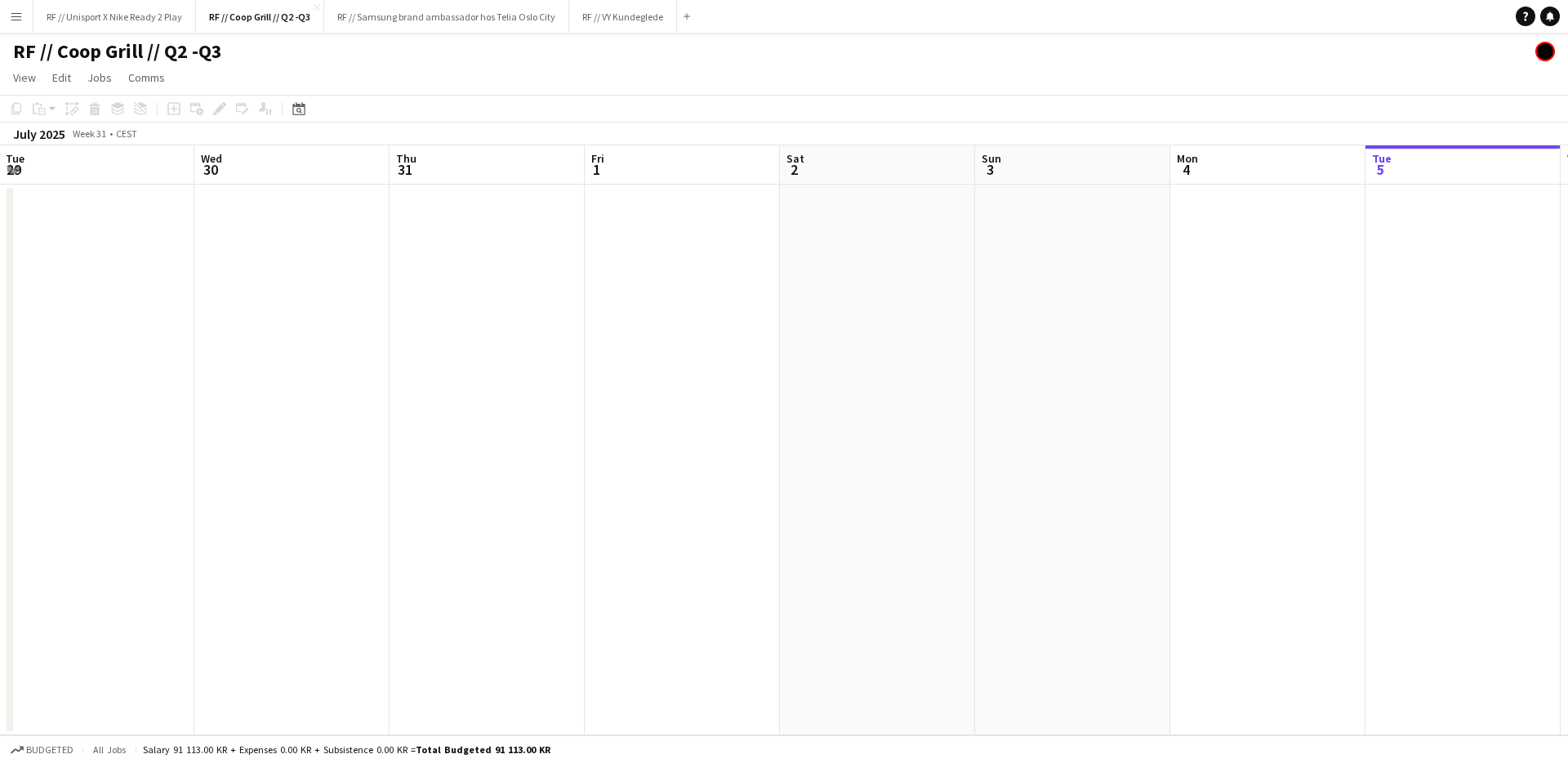 drag, startPoint x: 1082, startPoint y: 524, endPoint x: 965, endPoint y: 534, distance: 117.42657 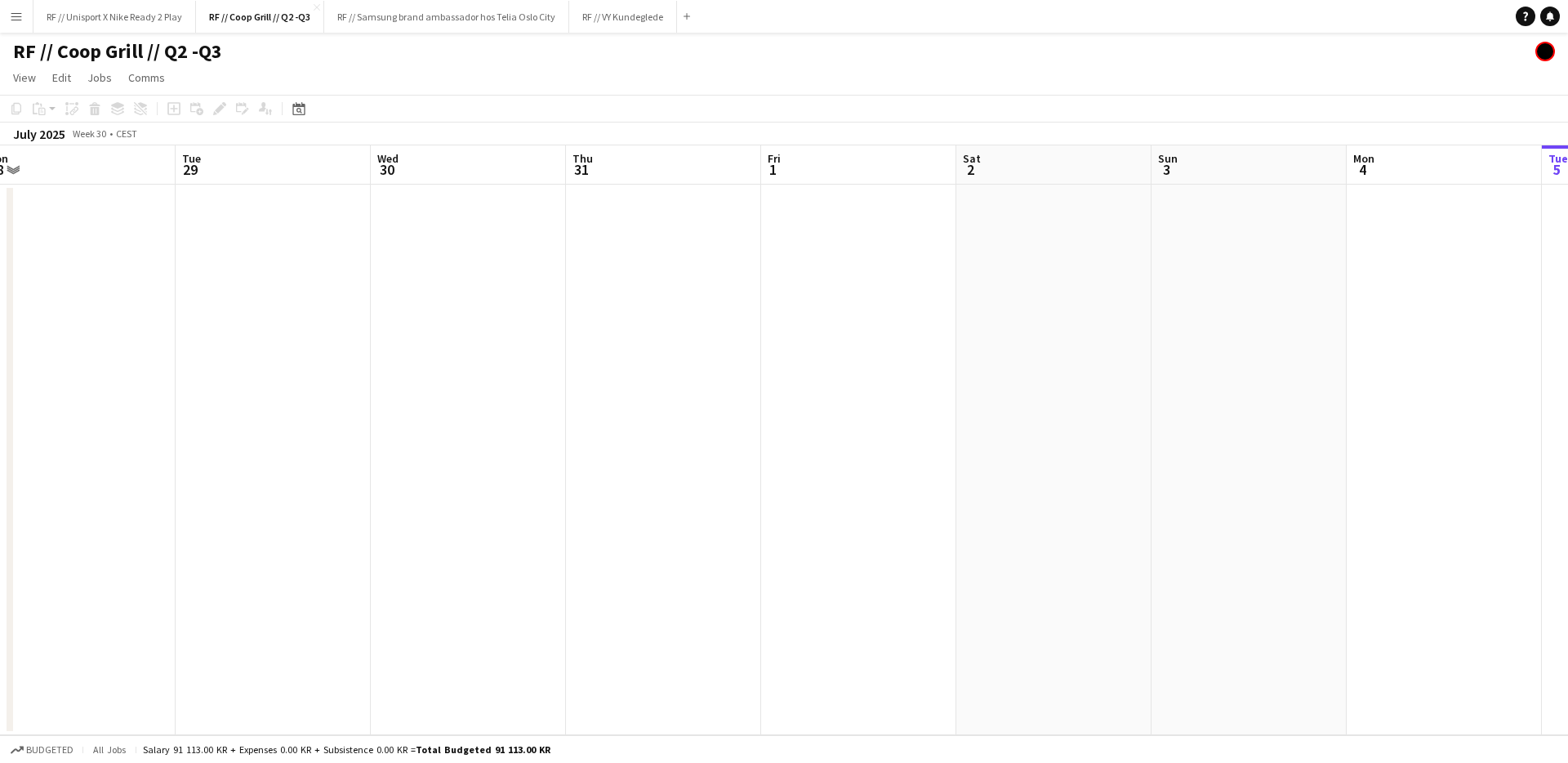 drag, startPoint x: 887, startPoint y: 533, endPoint x: 911, endPoint y: 548, distance: 28.30194 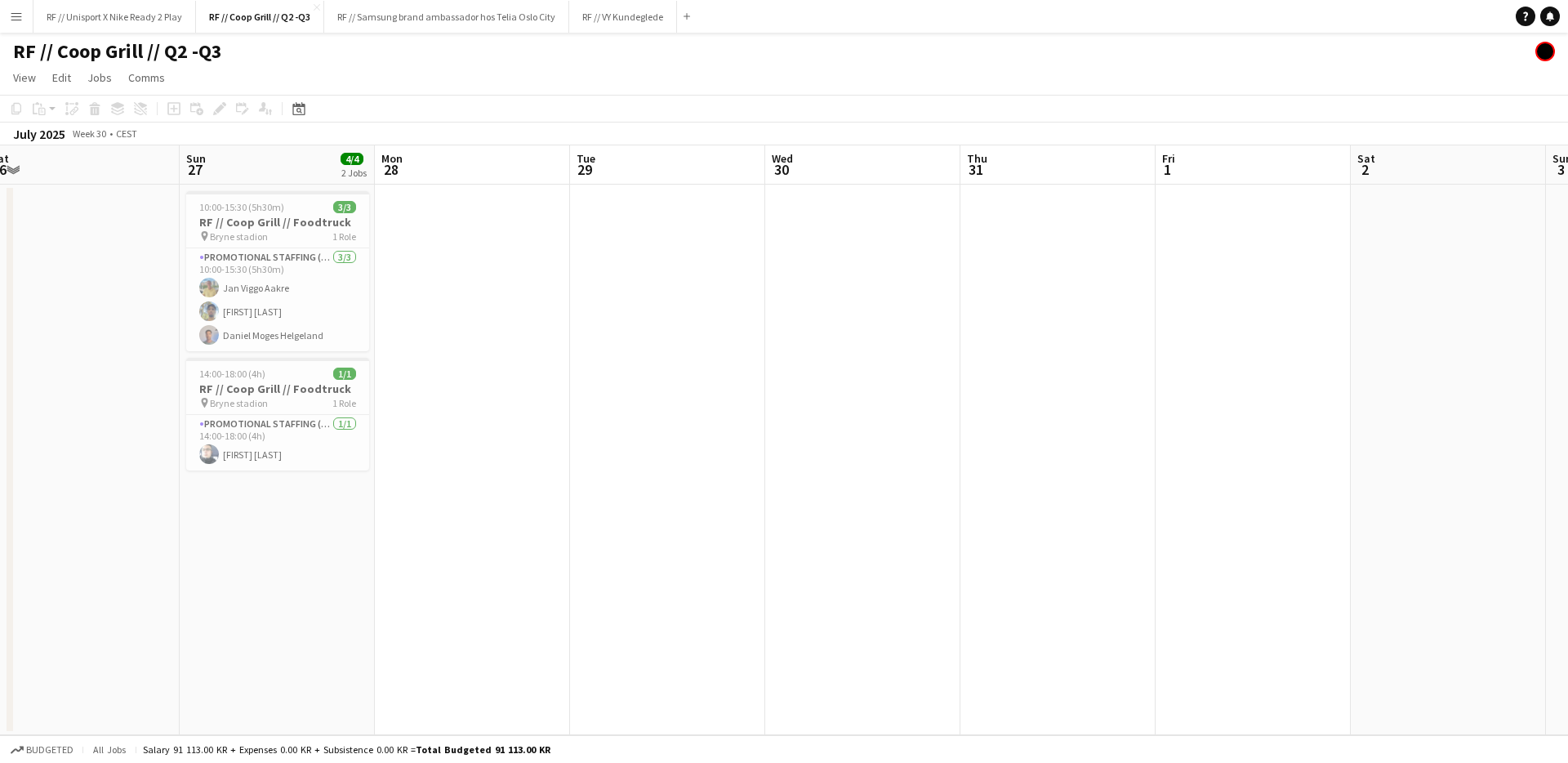 drag, startPoint x: 678, startPoint y: 547, endPoint x: 923, endPoint y: 535, distance: 245.2937 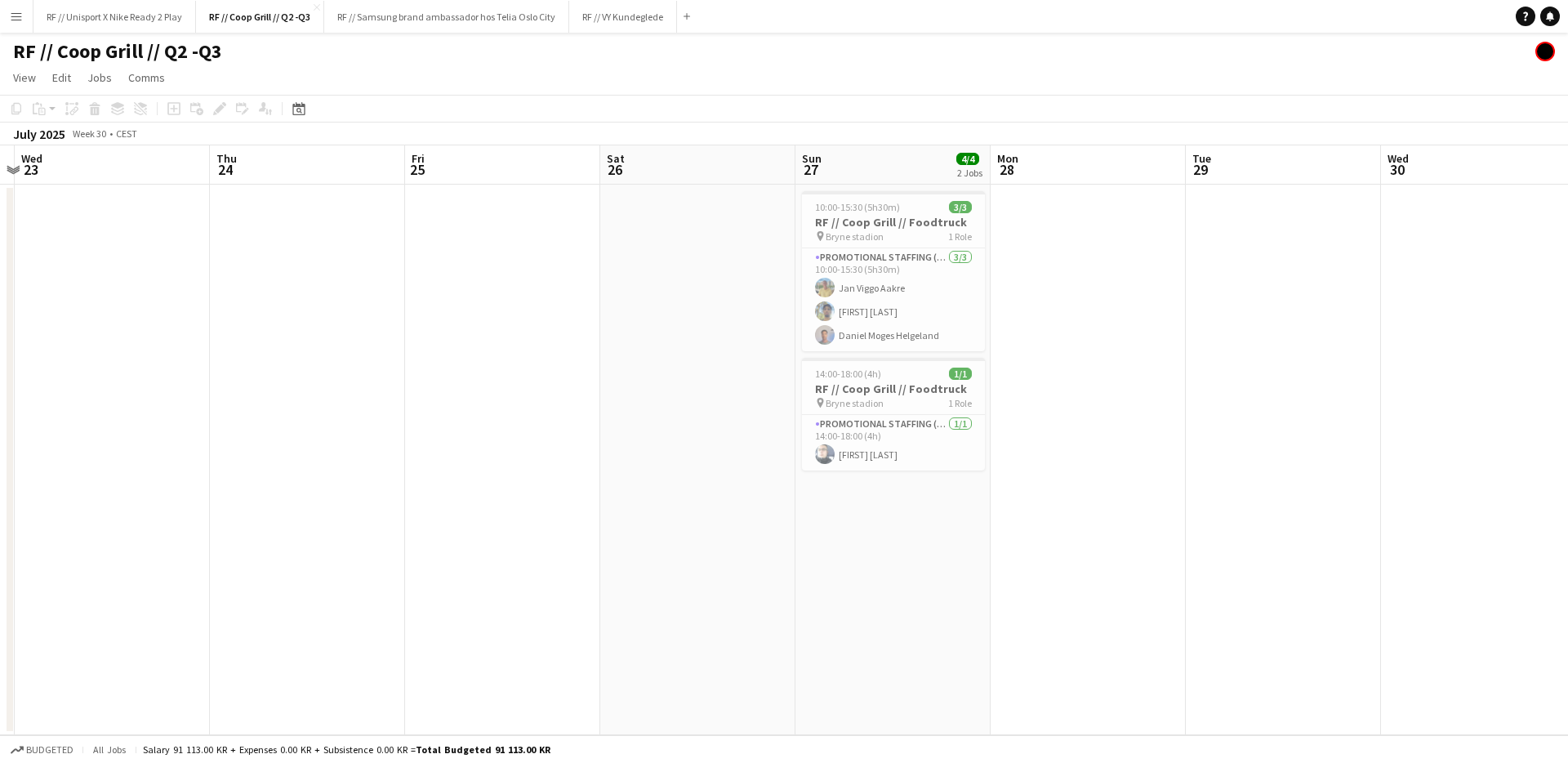 drag, startPoint x: 545, startPoint y: 582, endPoint x: 608, endPoint y: 584, distance: 63.031738 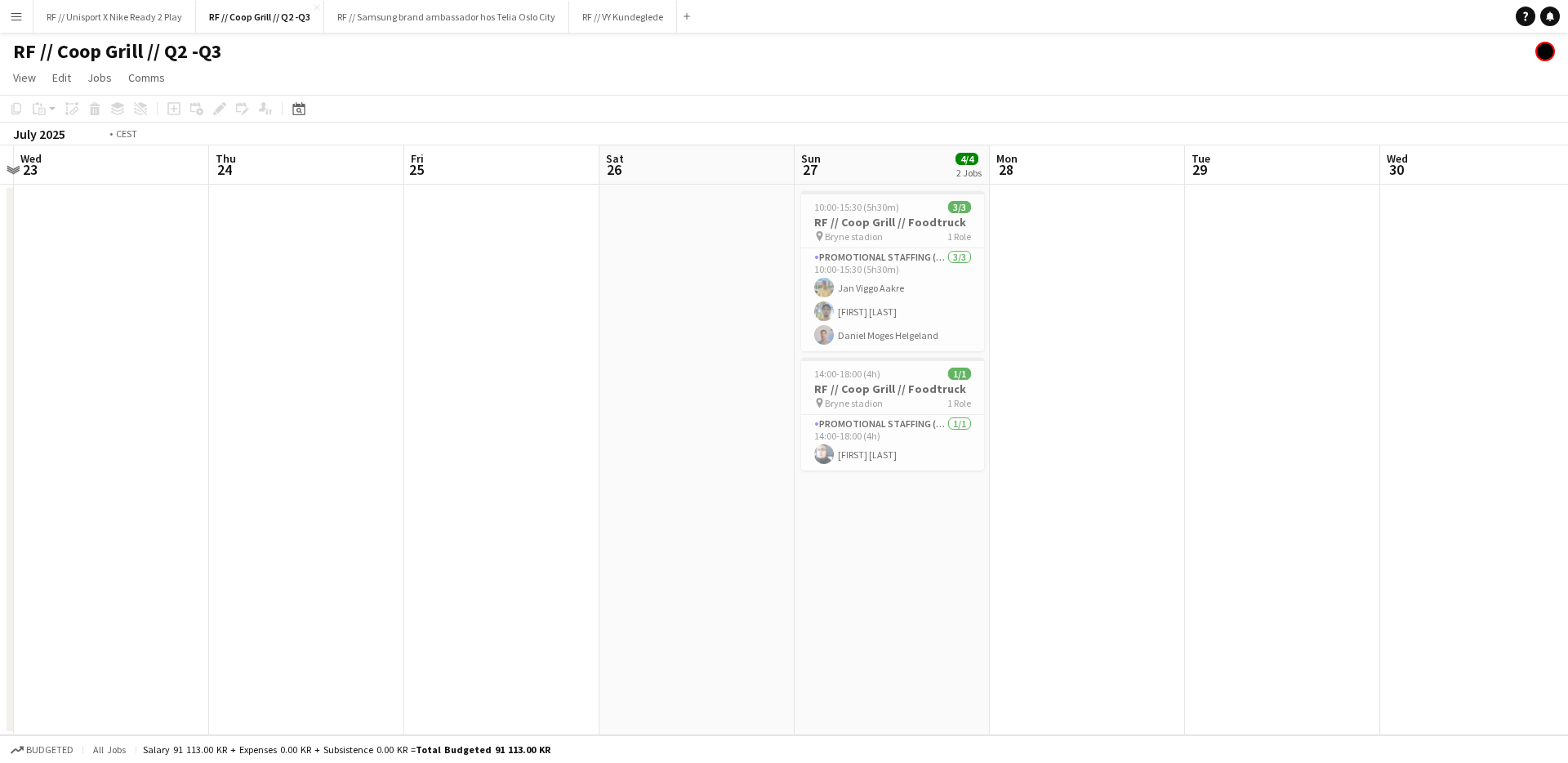 click on "Jan Viggo Aakre Ramzan Bashir Daniel Moges Helgeland     14:00-18:00 (4h)    1/1   RF // Coop Grill // Foodtruck
pin
Bryne stadion   1 Role   Promotional Staffing (Promotional Staff)   1/1   14:00-18:00 (4h)
Kenneth Olsen" at bounding box center (784, 440) 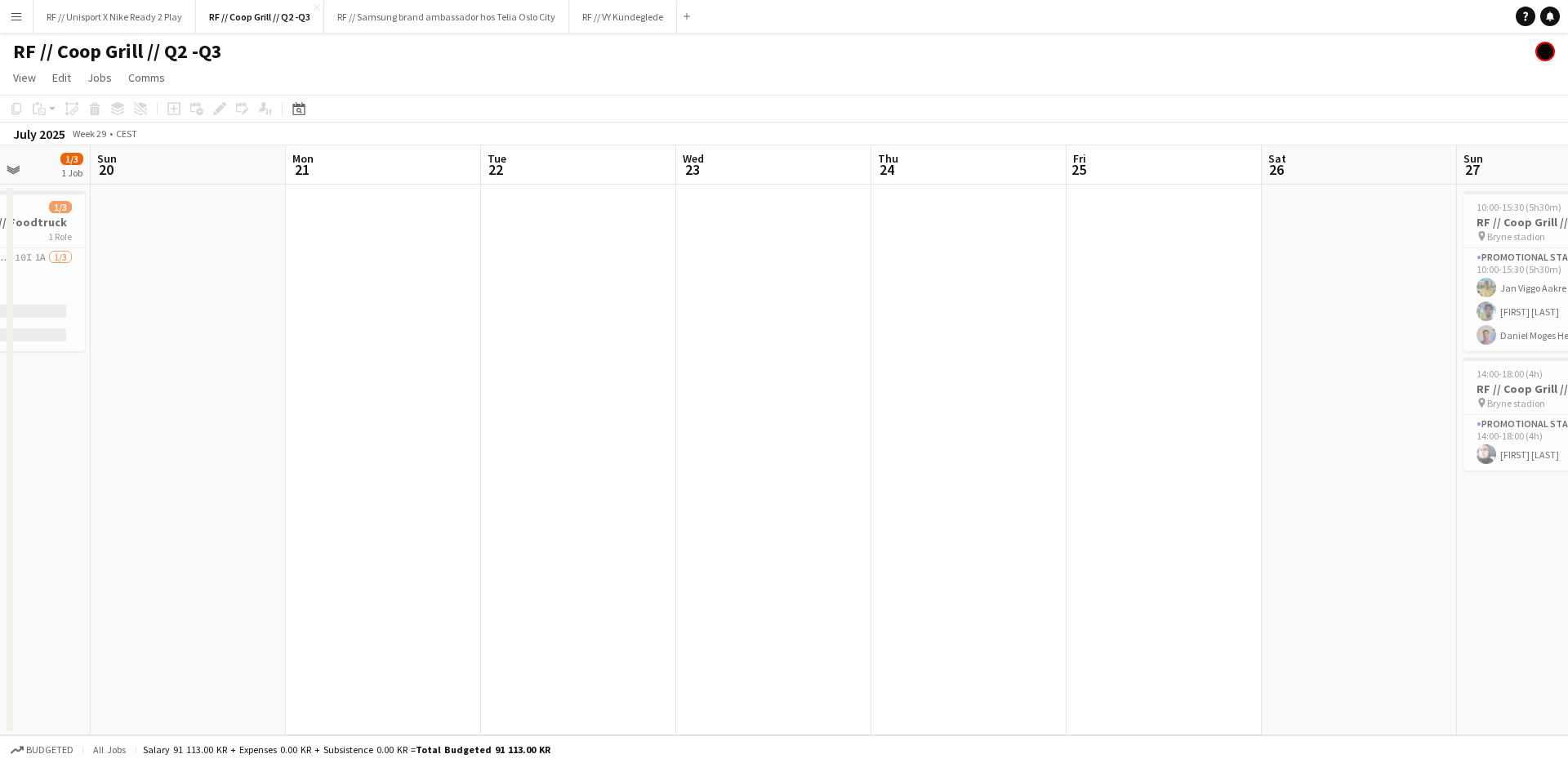 drag, startPoint x: 628, startPoint y: 587, endPoint x: 965, endPoint y: 588, distance: 337.00148 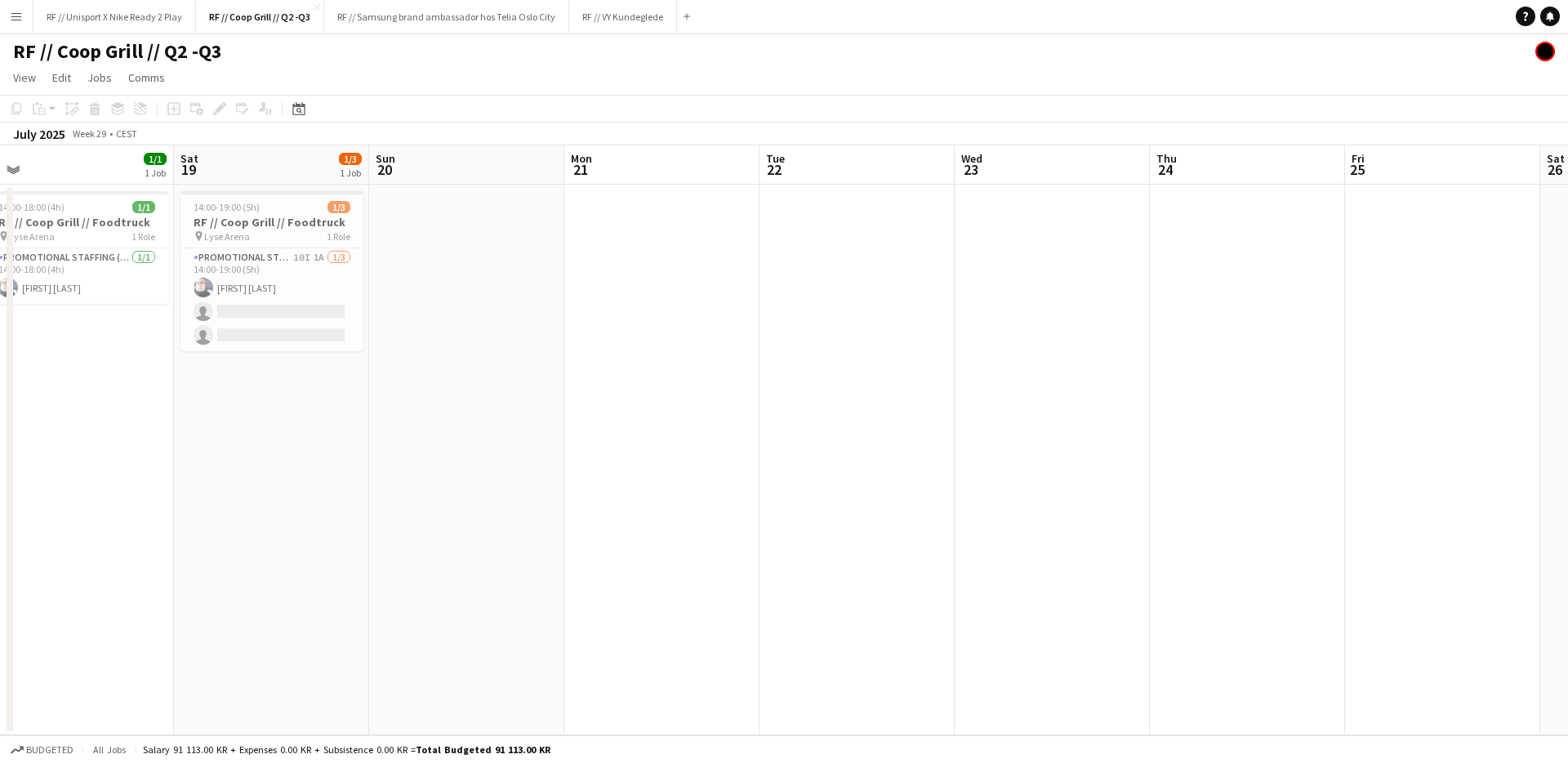 drag, startPoint x: 715, startPoint y: 578, endPoint x: 866, endPoint y: 580, distance: 151.01324 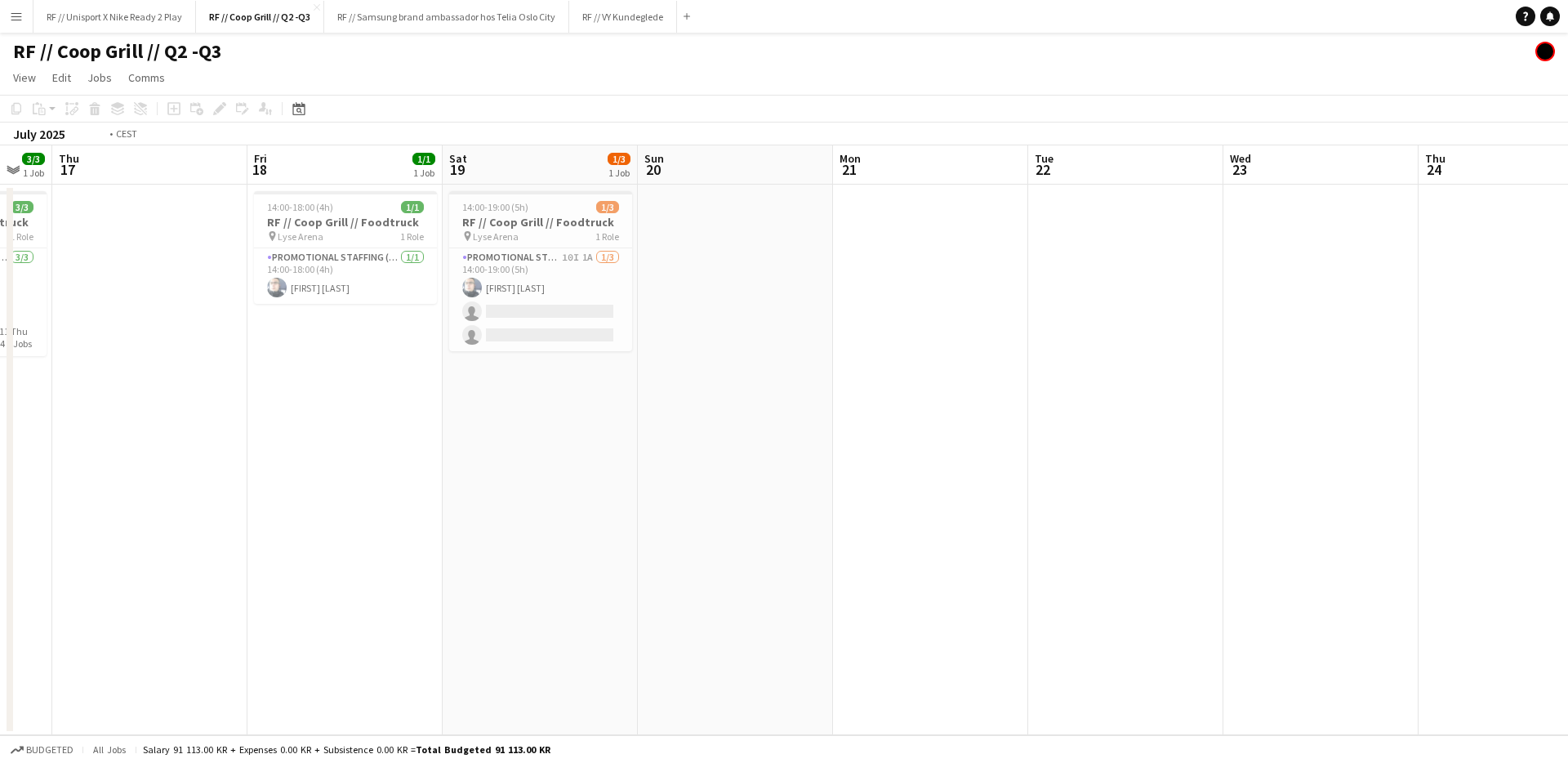 click on "Tue 15 1/1 1 Job Wed 16 3/3 1 Job Thu 17 Fri 18 1/1 1 Job Sat 19 1/3 1 Job Sun 20 Mon 21 Tue 22 Wed 23 Thu 24 Fri 25 Sat 26 Sun 27 4/4 2 Jobs 14:00-18:00 (4h) 1/1 RF // Coop Grill // Foodtruck pin Fredrikstad stadion 1 Role Promotional Staffing (Promotional Staff) 1/1 14:00-18:00 (4h) [FIRST] [LAST] 13:00-20:00 (7h) 3/3 RF // Coop Grill // Foodtruck pin Fredrikstad stadion 1 Role Promotional Staffing (Promotional Staff) 3/3 13:00-20:00 (7h) [FIRST] [LAST] [FIRST] [LAST] [FIRST] [LAST] 14:00-18:00 (4h) 1/1 RF // Coop Grill // Foodtruck pin Lyse Arena 1 Role Promotional Staffing (Promotional Staff) 1/1 14:00-18:00 (4h) [FIRST] [LAST] 14:00-19:00 (5h) 1/3 RF // Coop Grill // Foodtruck pin Lyse Arena 1 Role 10I 1A 1/3" at bounding box center [784, 440] 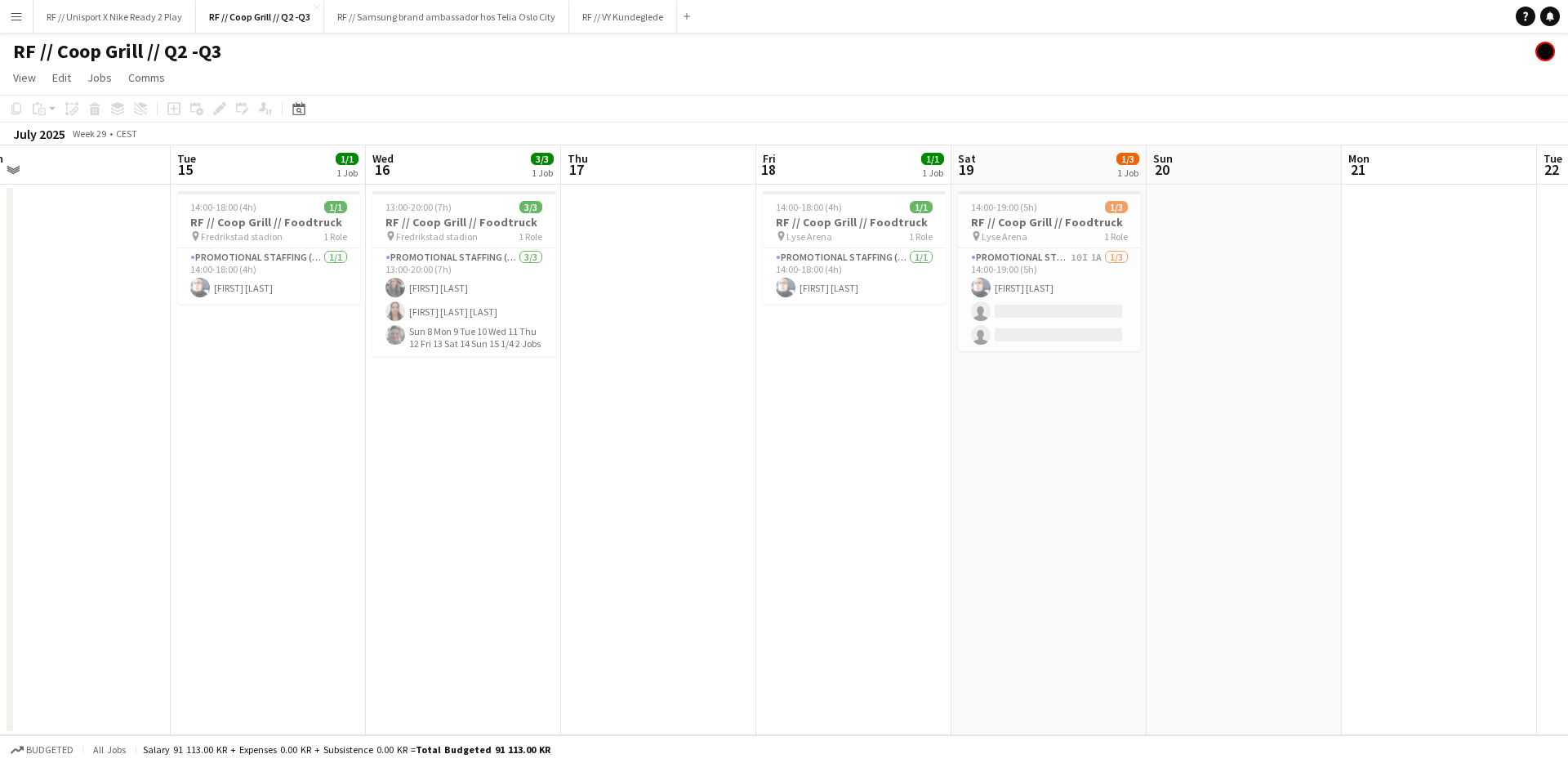 click on "Sat 12 Sun 13 Mon 14 Tue 15 1/1 1 Job Wed 16 3/3 1 Job Thu 17 Fri 18 1/1 1 Job Sat 19 1/3 1 Job Sun 20 Mon 21 Tue 22 Wed 23 Thu 24 14:00-18:00 (4h) 1/1 RF // Coop Grill // Foodtruck pin Fredrikstad stadion 1 Role Promotional Staffing (Promotional Staff) 1/1 14:00-18:00 (4h) [FIRST] [LAST] 13:00-20:00 (7h) 3/3 RF // Coop Grill // Foodtruck pin Fredrikstad stadion 1 Role Promotional Staffing (Promotional Staff) 3/3 13:00-20:00 (7h) [FIRST] [LAST] [FIRST] [LAST] [FIRST] [LAST] 14:00-18:00 (4h) 1/1 RF // Coop Grill // Foodtruck pin Lyse Arena 1 Role Promotional Staffing (Promotional Staff) 1/1 14:00-18:00 (4h) [FIRST] [LAST] 14:00-19:00 (5h) 1/3 RF // Coop Grill // Foodtruck pin Lyse Arena 1 Role 10I 1A 1/3" at bounding box center (784, 440) 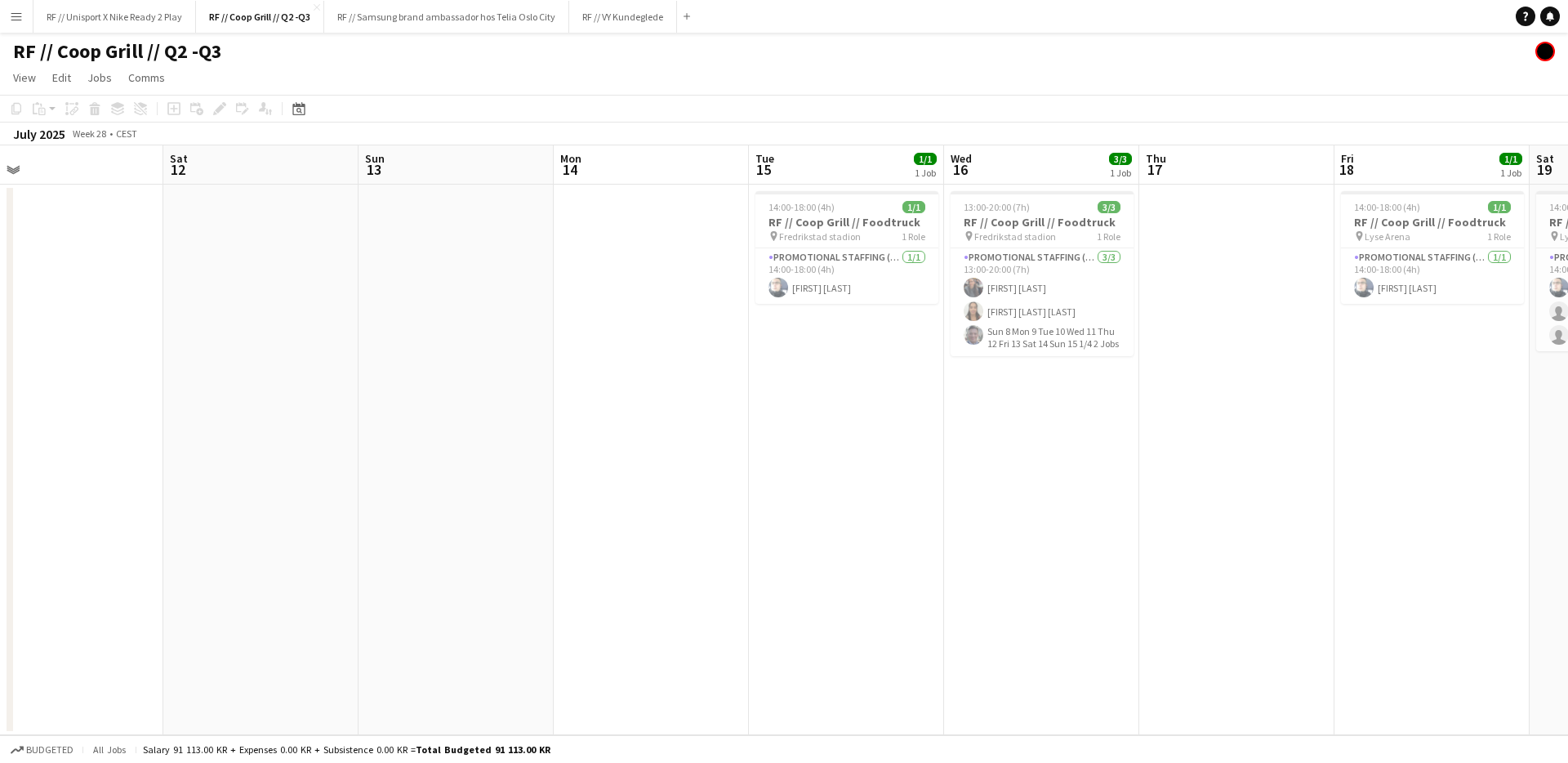 drag, startPoint x: 625, startPoint y: 524, endPoint x: 689, endPoint y: 529, distance: 64.19502 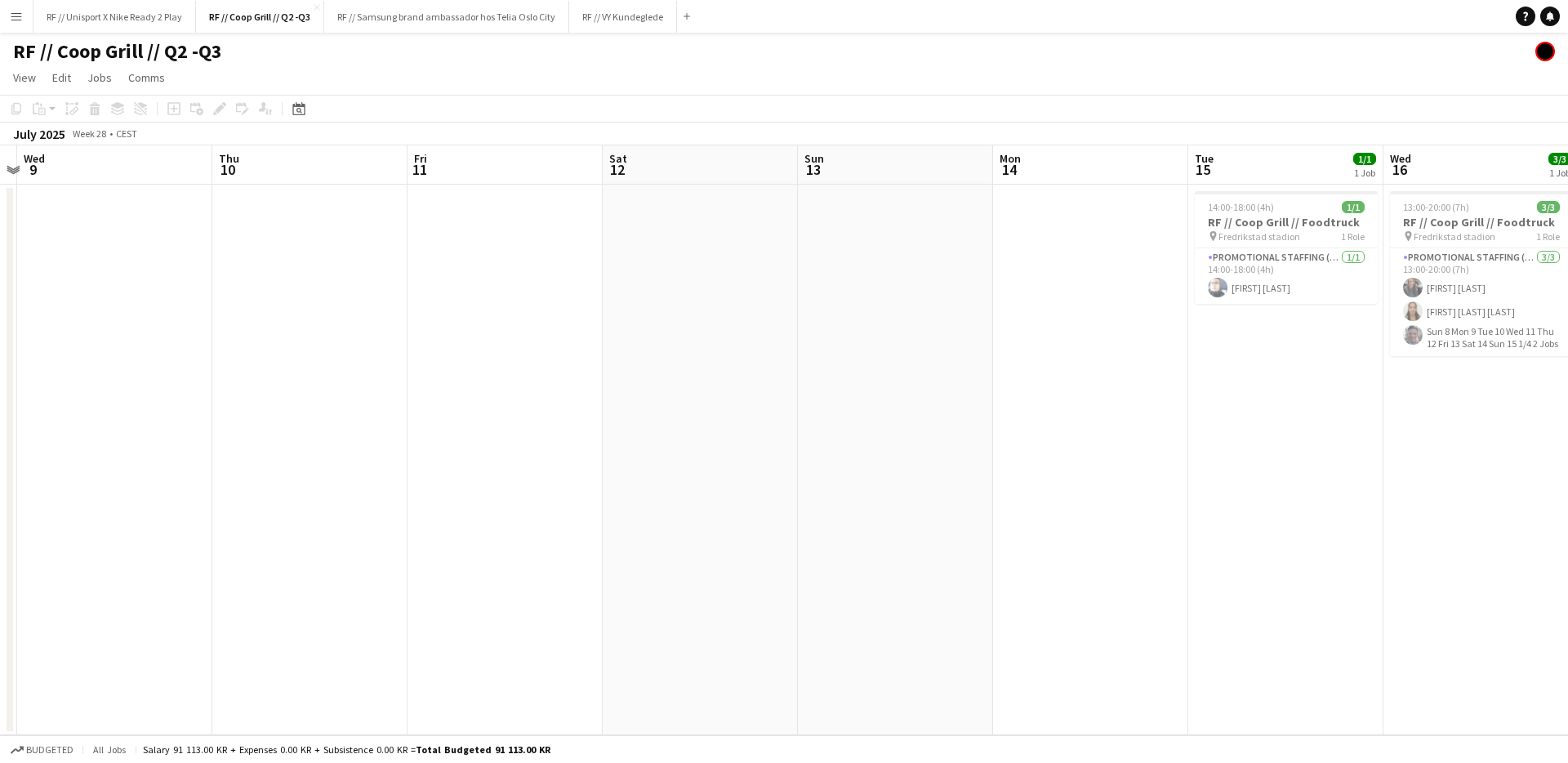 drag, startPoint x: 948, startPoint y: 521, endPoint x: 851, endPoint y: 532, distance: 97.62172 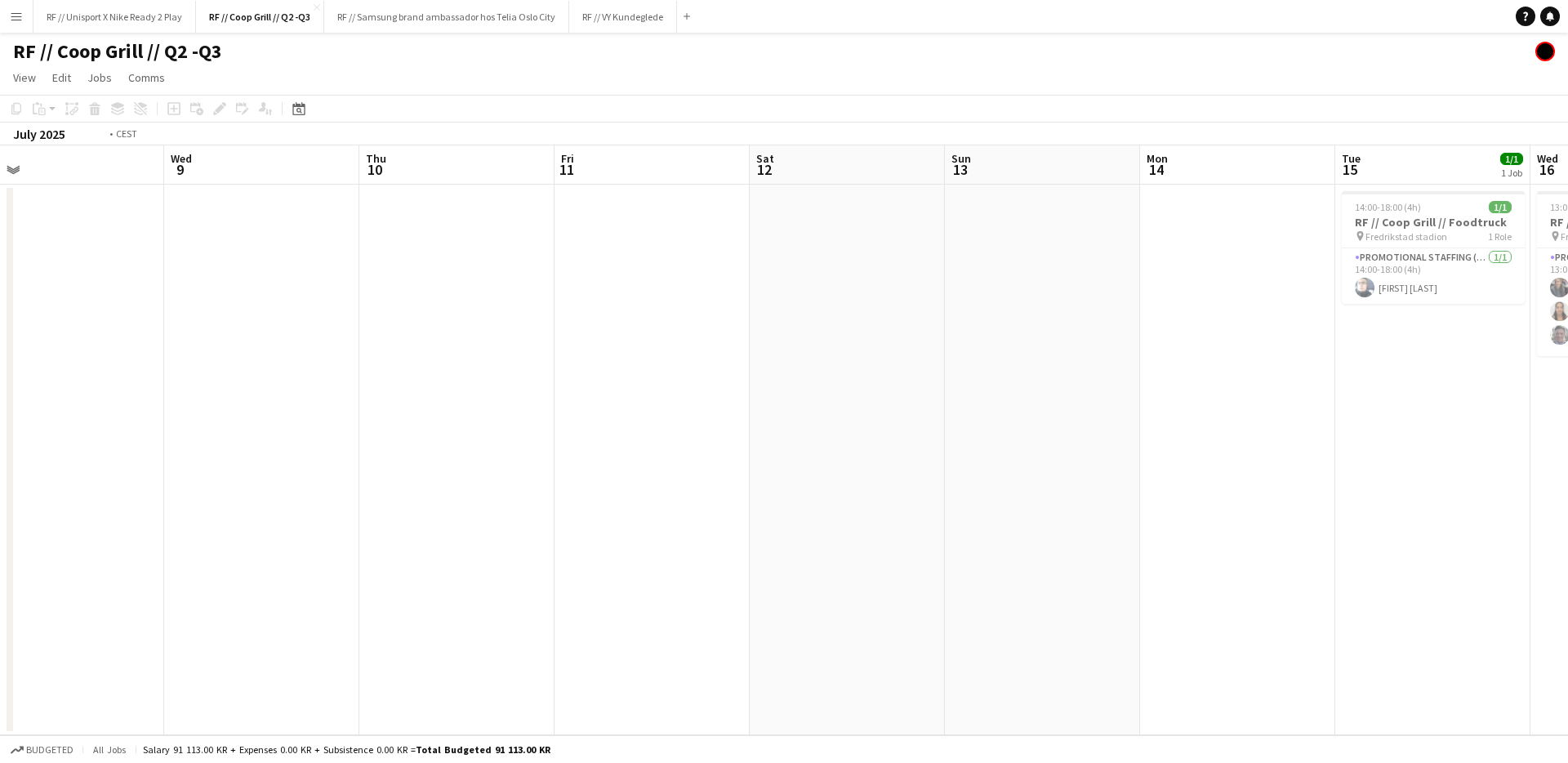 drag, startPoint x: 999, startPoint y: 520, endPoint x: 964, endPoint y: 528, distance: 35.902646 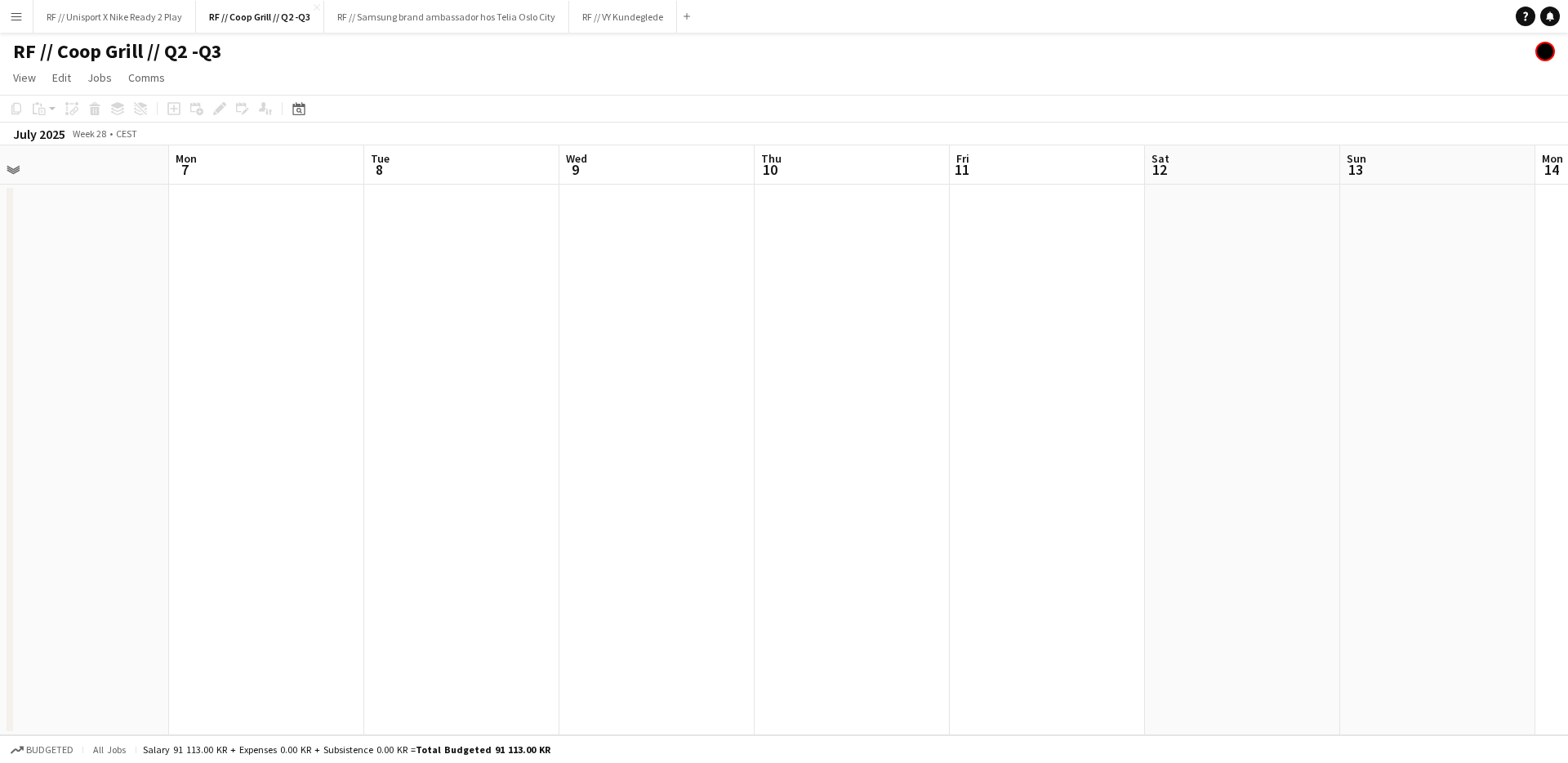 drag, startPoint x: 997, startPoint y: 512, endPoint x: 1024, endPoint y: 512, distance: 27 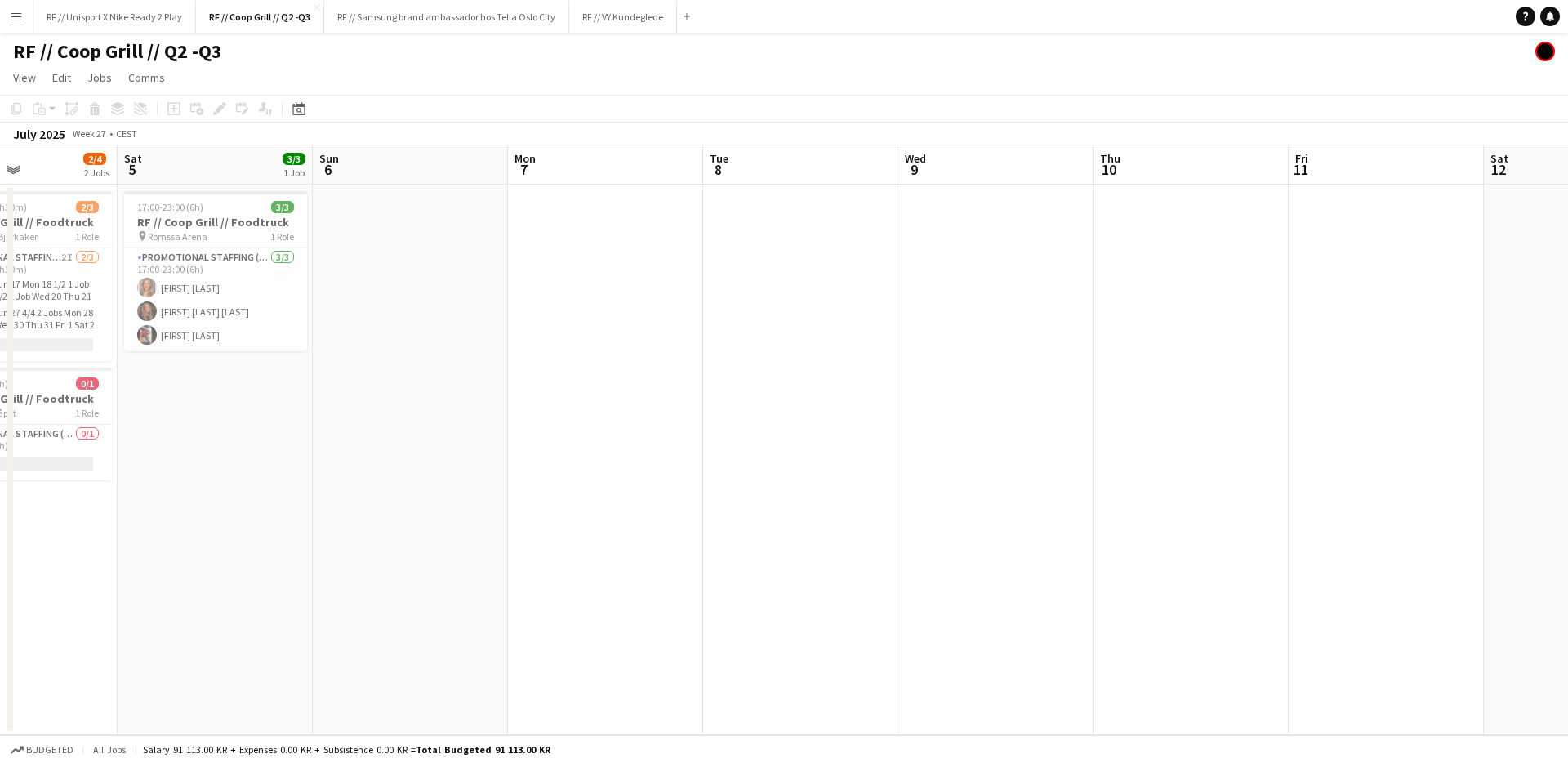 drag, startPoint x: 693, startPoint y: 521, endPoint x: 858, endPoint y: 517, distance: 165.04848 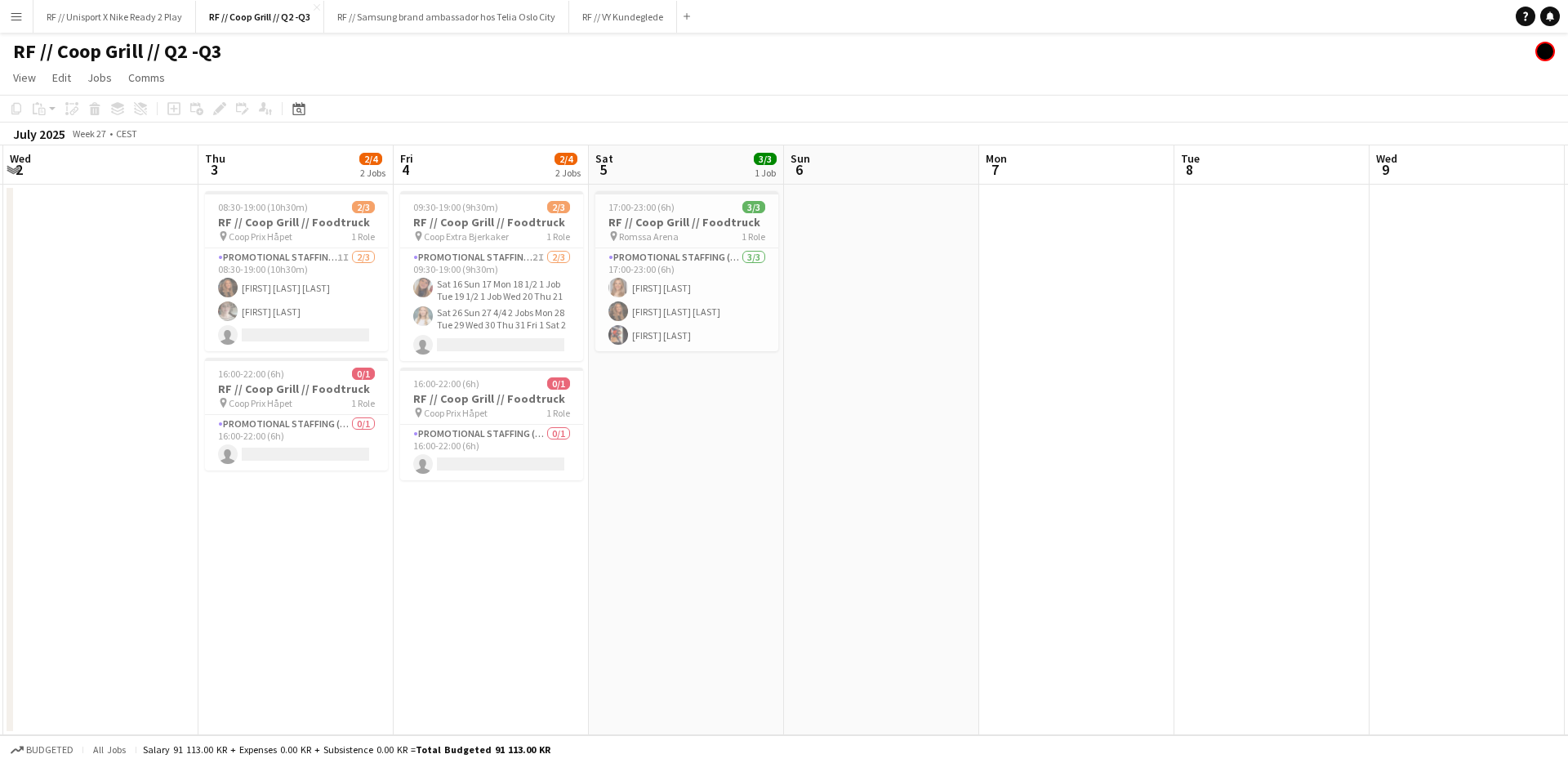 scroll, scrollTop: 0, scrollLeft: 363, axis: horizontal 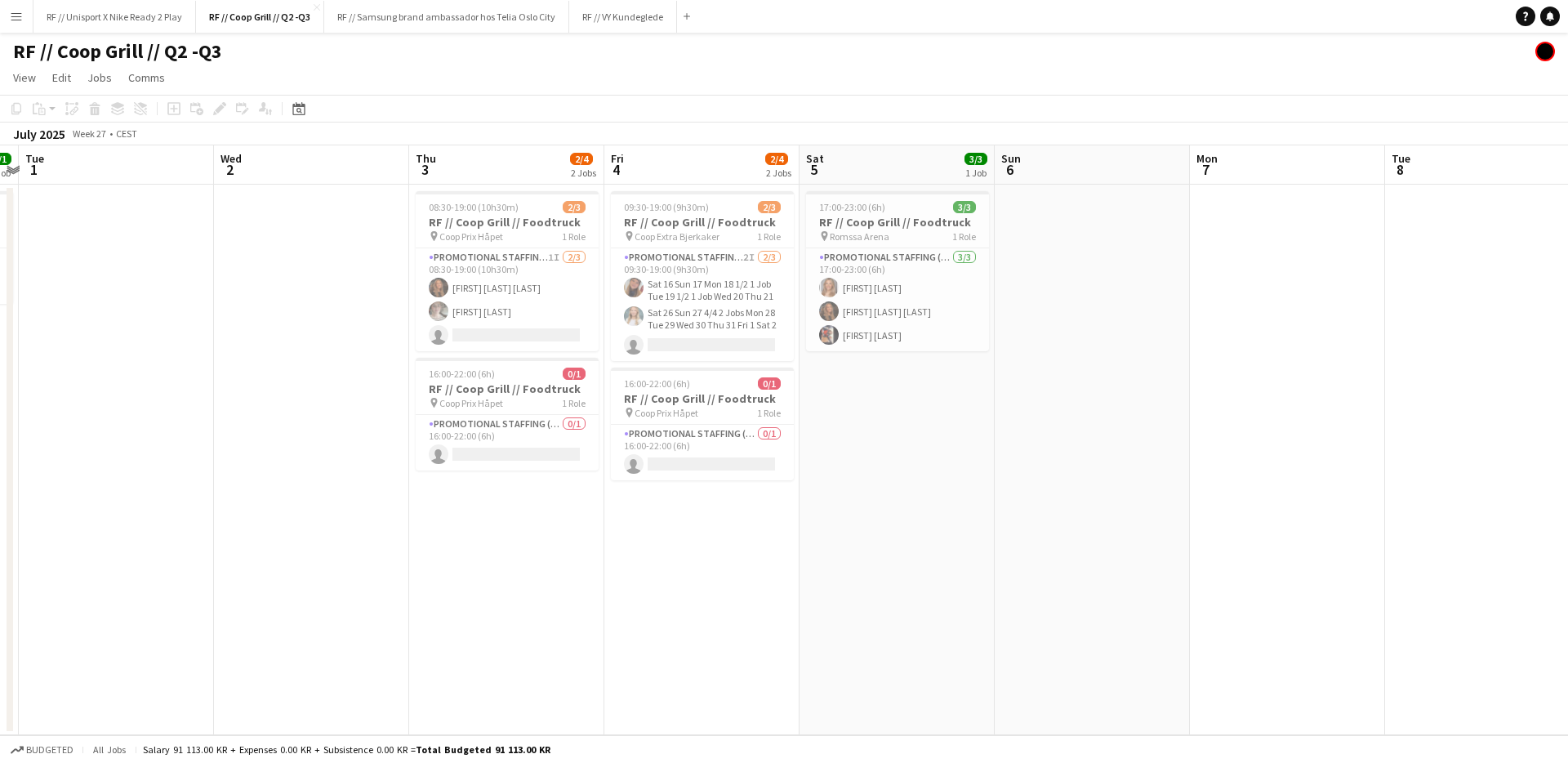 drag, startPoint x: 406, startPoint y: 524, endPoint x: 838, endPoint y: 509, distance: 432.26034 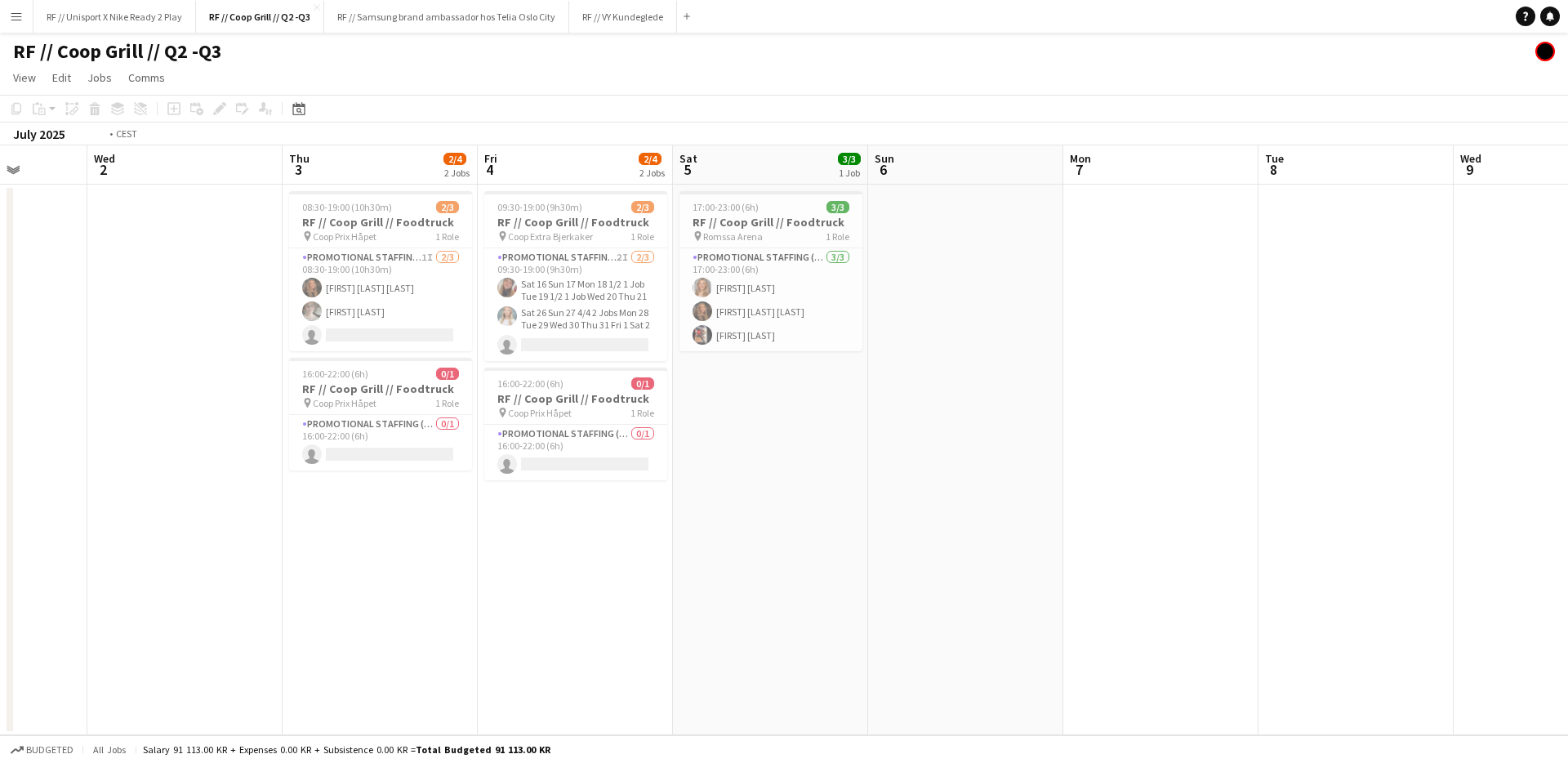 click on "Wed 2 Thu 3 2/4 2 Jobs Fri 4 2/4 2 Jobs Sat 5 3/3 1 Job Sun 6 Mon 7 Tue 8 Wed 9 Thu 10 Fri 11 Sat 12 Sun 13 Mon 14 08:30-19:00 (10h30m) 2/3 RF // Coop Grill // Foodtruck Coop Prix Håpet 1 Role Promotional Staffing (Promotional Staff) 1I 2/3 08:30-19:00 (10h30m) single-neutral-actions 16:00-22:00 (6h) 0/1 RF // Coop Grill // Foodtruck Coop Prix Håpet 1 Role Promotional Staffing (Promotional Staff) 0/1 single-neutral-actions 09:30-19:00 (9h30m) 2/3 RF // Coop Grill // Foodtruck Coop Extra Bjerkaker 1 Role Promotional Staffing (Promotional Staff) 2I 2/3 09:30-19:00 (9h30m)" at bounding box center [784, 440] 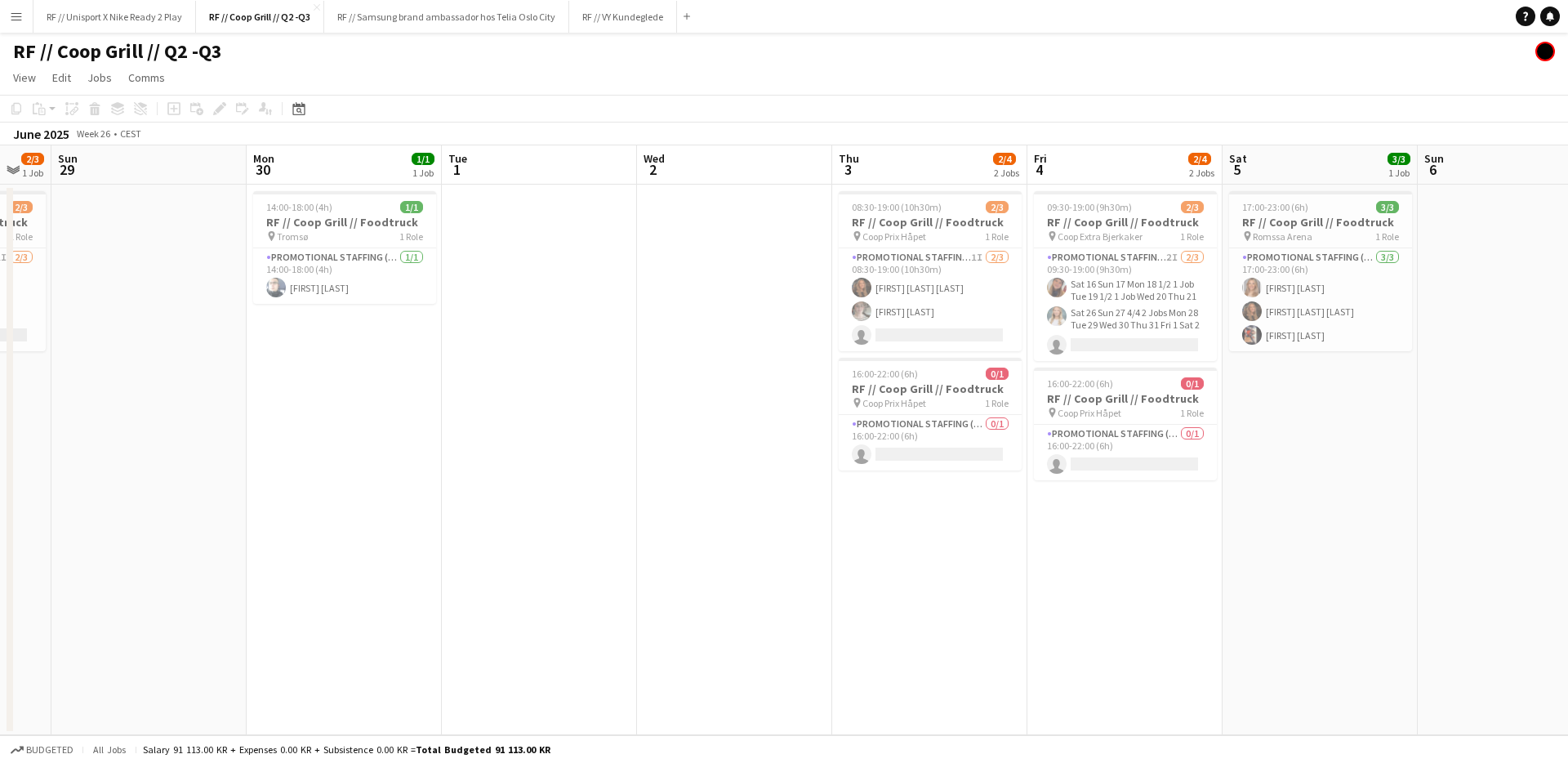 drag, startPoint x: 367, startPoint y: 586, endPoint x: 670, endPoint y: 570, distance: 303.4221 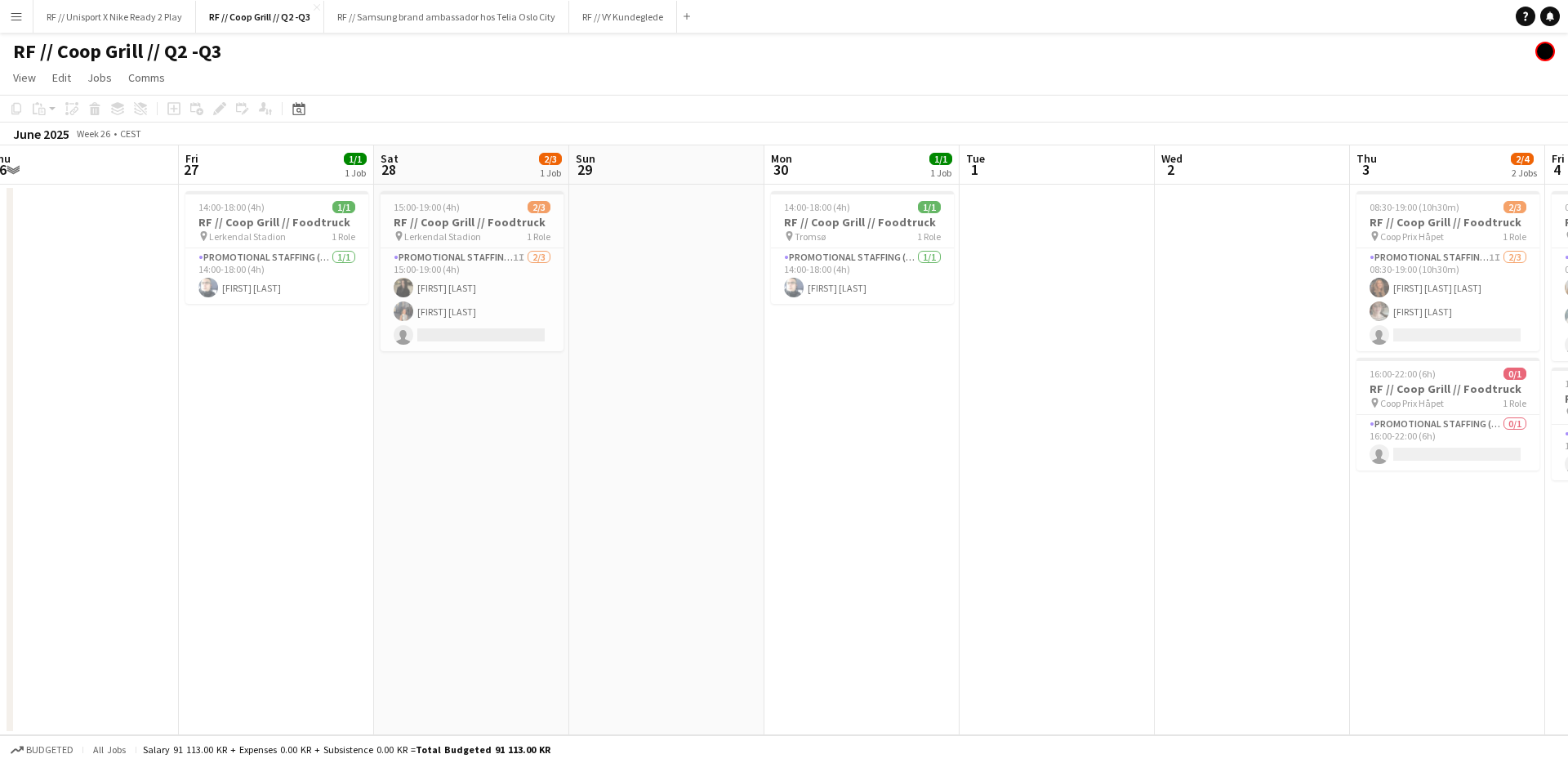 drag, startPoint x: 481, startPoint y: 569, endPoint x: 792, endPoint y: 556, distance: 311.27159 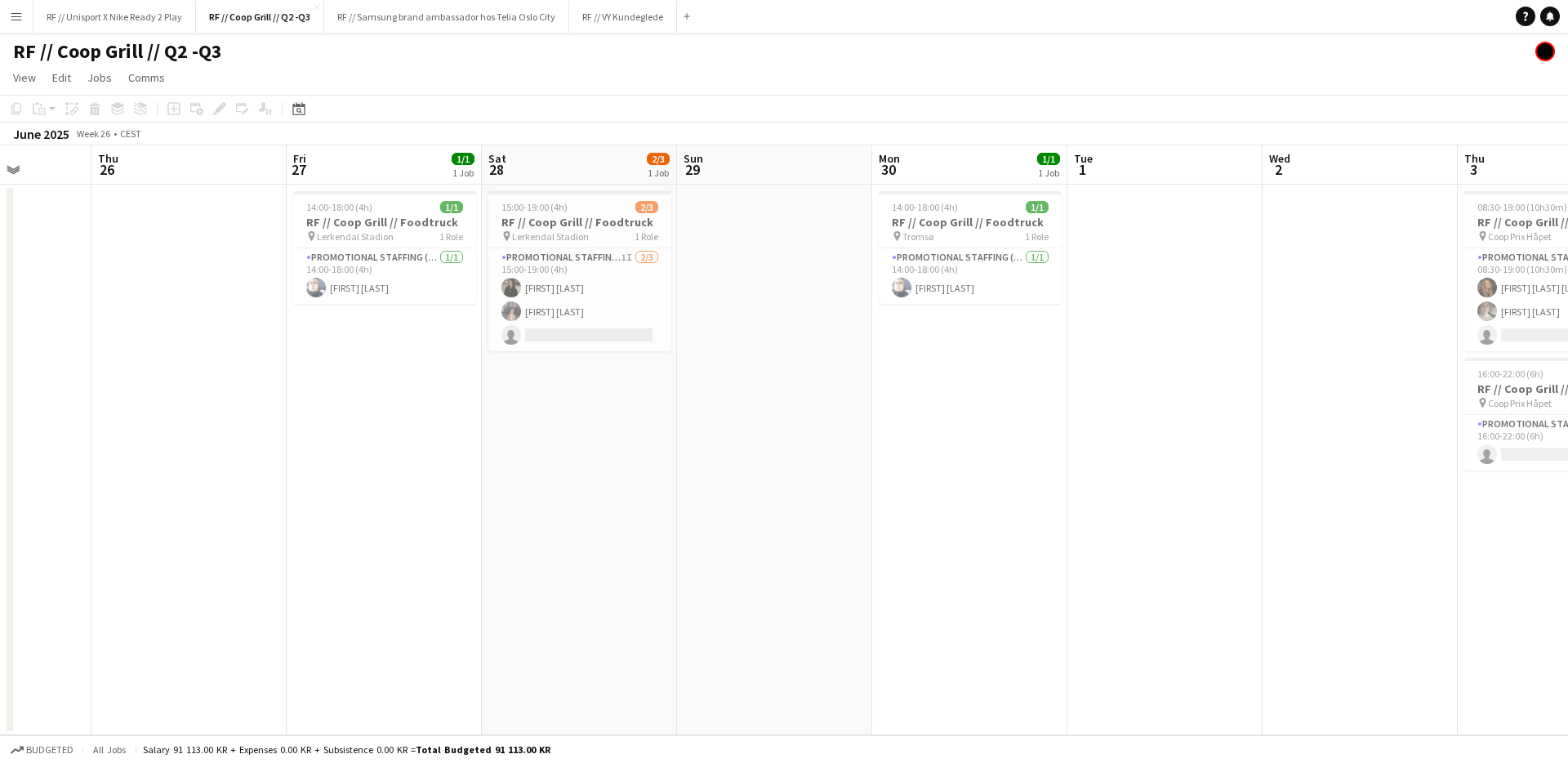 drag, startPoint x: 618, startPoint y: 566, endPoint x: 786, endPoint y: 564, distance: 168.0119 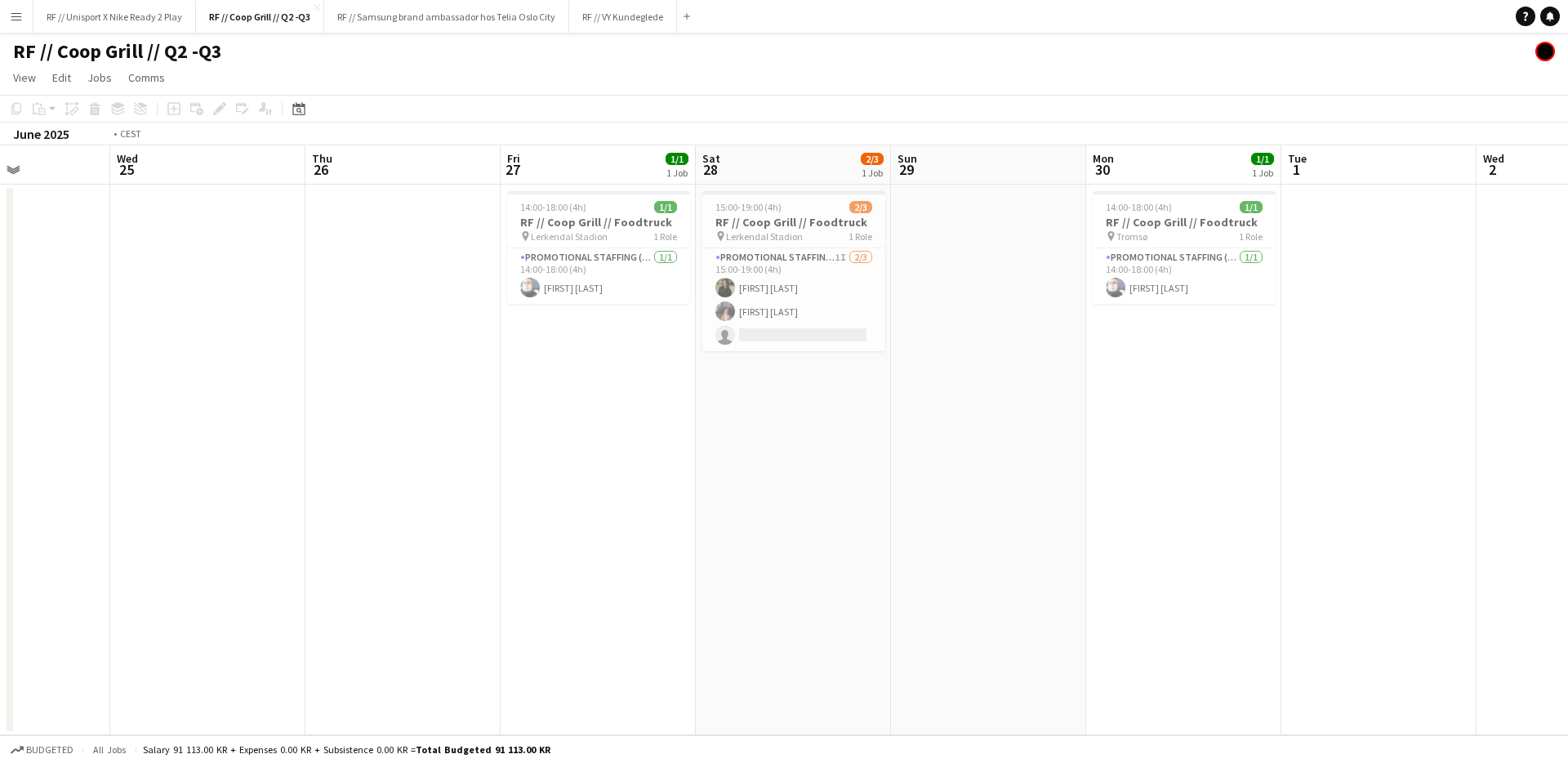 click on "Sun   22   5/6   2 Jobs   Mon   23   Tue   24   Wed   25   Thu   26   Fri   27   1/1   1 Job   Sat   28   2/3   1 Job   Sun   29   Mon   30   1/1   1 Job   Tue   1   Wed   2   Thu   3   2/4   2 Jobs      10:00-15:00 (5h)    3/3   RF // Coop Grill // Foodtruck
pin
Initlity Arena   1 Role   Promotional Staffing (Promotional Staff)   3/3   10:00-15:00 (5h)
[FIRST] [LAST] [FIRST] [LAST] [FIRST] [LAST]     13:30-18:00 (4h30m)    2/3   RF // Coop Grill // Foodtruck
pin
Nordmøre stadion   1 Role   Promotional Staffing (Promotional Staff)   4I   2/3   13:30-18:00 (4h30m)
[FIRST] [LAST] [FIRST] [LAST]
single-neutral-actions
14:00-18:00 (4h)    1/1   RF // Coop Grill // Foodtruck
pin
Lerkendal Stadion   1 Role   Promotional Staffing (Promotional Staff)   1/1   14:00-18:00 (4h)
[FIRST] [LAST]     15:00-19:00 (4h)    2/3
pin" at bounding box center [784, 440] 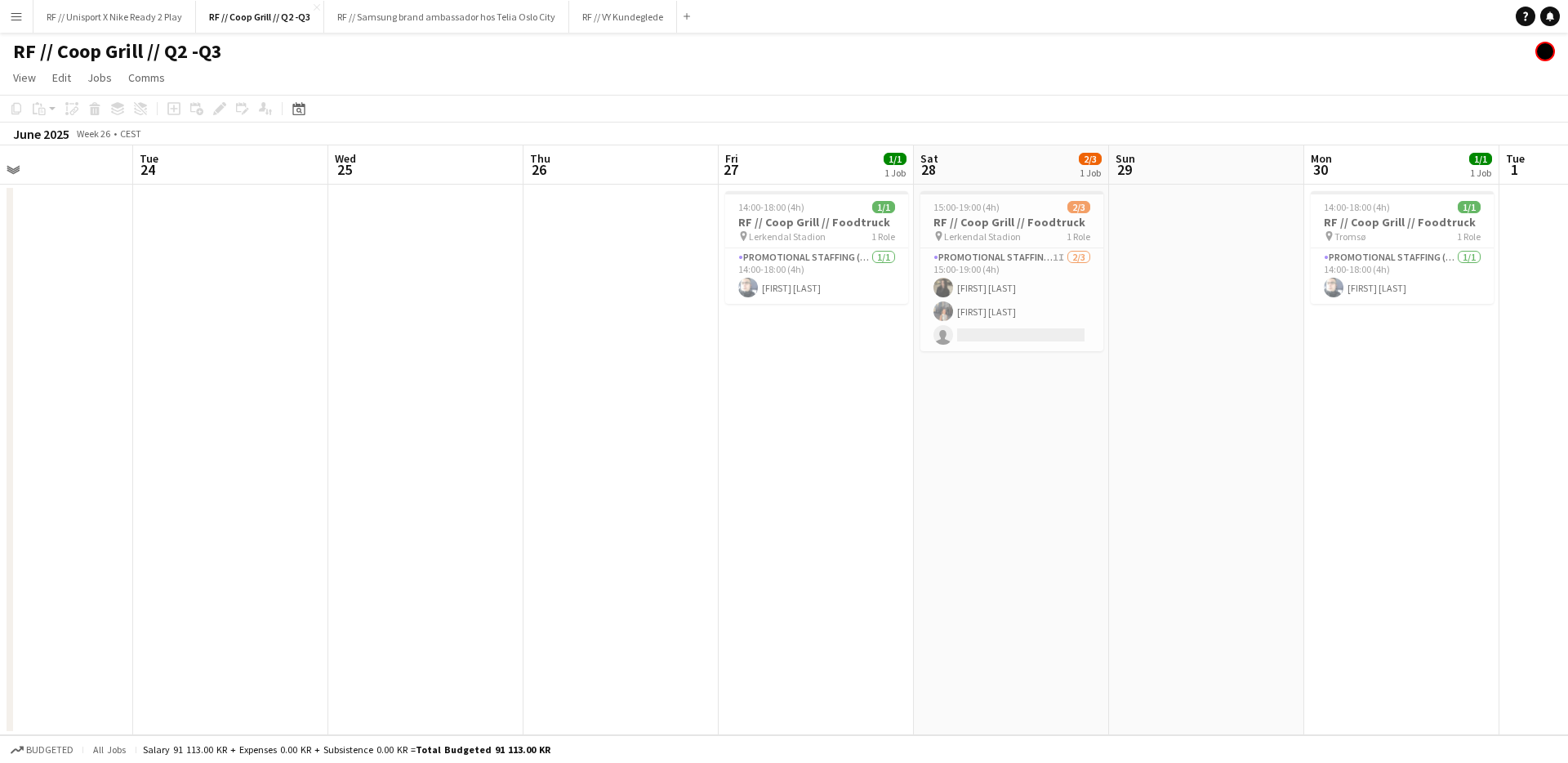 click on "Tue 3 Wed 4 Thu 5 Fri 6 1/1 1 Job Sat 7 6/6 4 Jobs Sun 8 Mon 9 Tue 10 Wed 11 Thu 12 Fri 13 Sat 14 Sun 15 1/4 2 Jobs 12:00-13:00 (1h) 1/1 RF // Coop Grill // EM Initlity Arena 1 Role Events (Event Manager) 1/1 12:00-13:00 (1h) 12:00-13:00 (1h) 1/1 RF // Coop Grill // Foodtruck Initlity Arena 1 Role Events (Event Manager) 1/1 12:00-13:00 (1h) 14:00-19:00 (5h) 3/3 RF // Coop Grill // Foodtruck Initlity Arena 1 Role Promotional Staffing (Promotional Staff) 3/3 14:00-19:00 (5h) 14:00-19:00 (5h) 1/1 RF // Coop Grill // Foodtruck Initlity Arena 1 Role Promotional Staffing (Promotional Staff) 1/1 1/1" at bounding box center (784, 440) 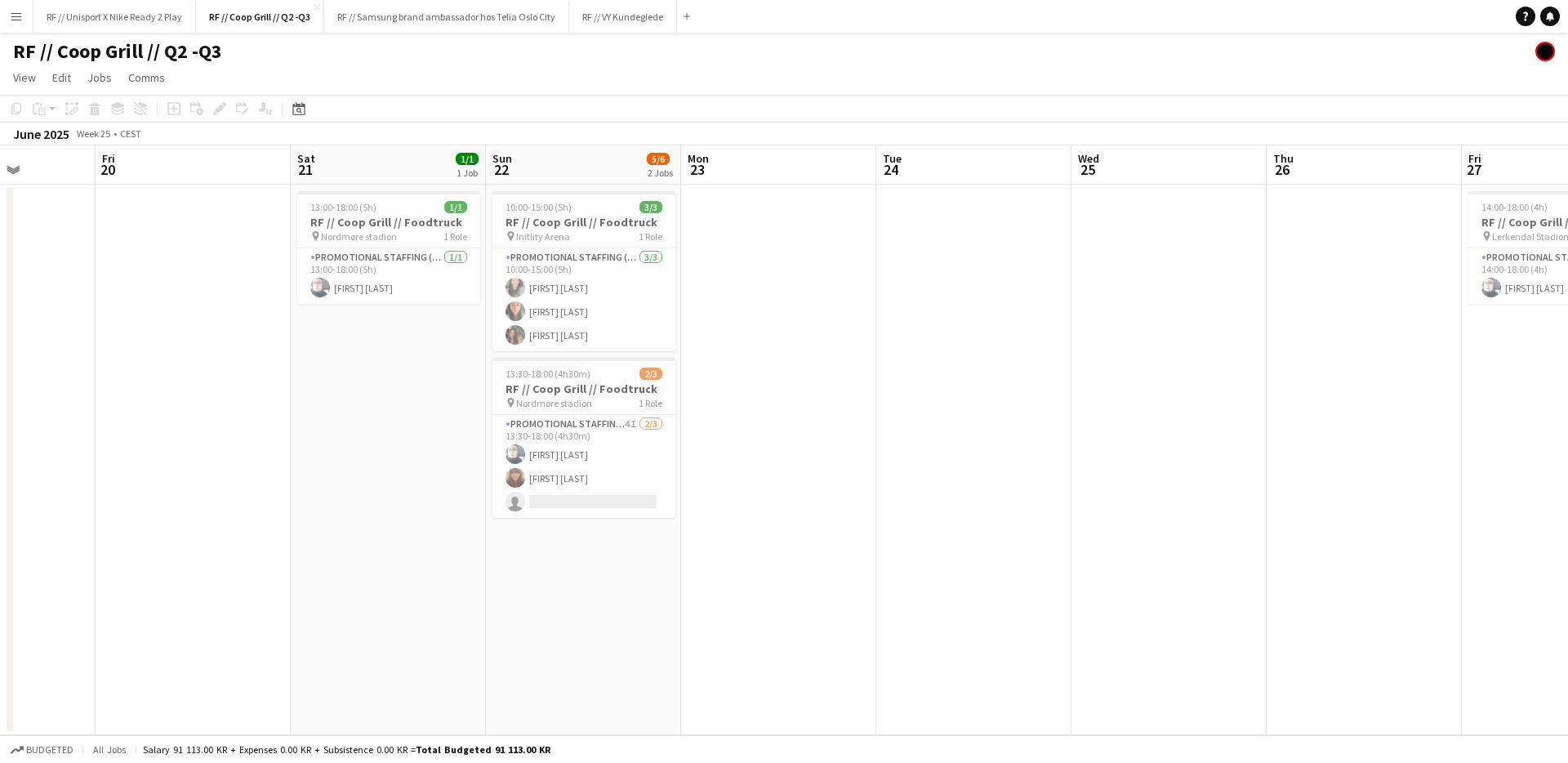 drag, startPoint x: 817, startPoint y: 565, endPoint x: 1187, endPoint y: 575, distance: 370.1351 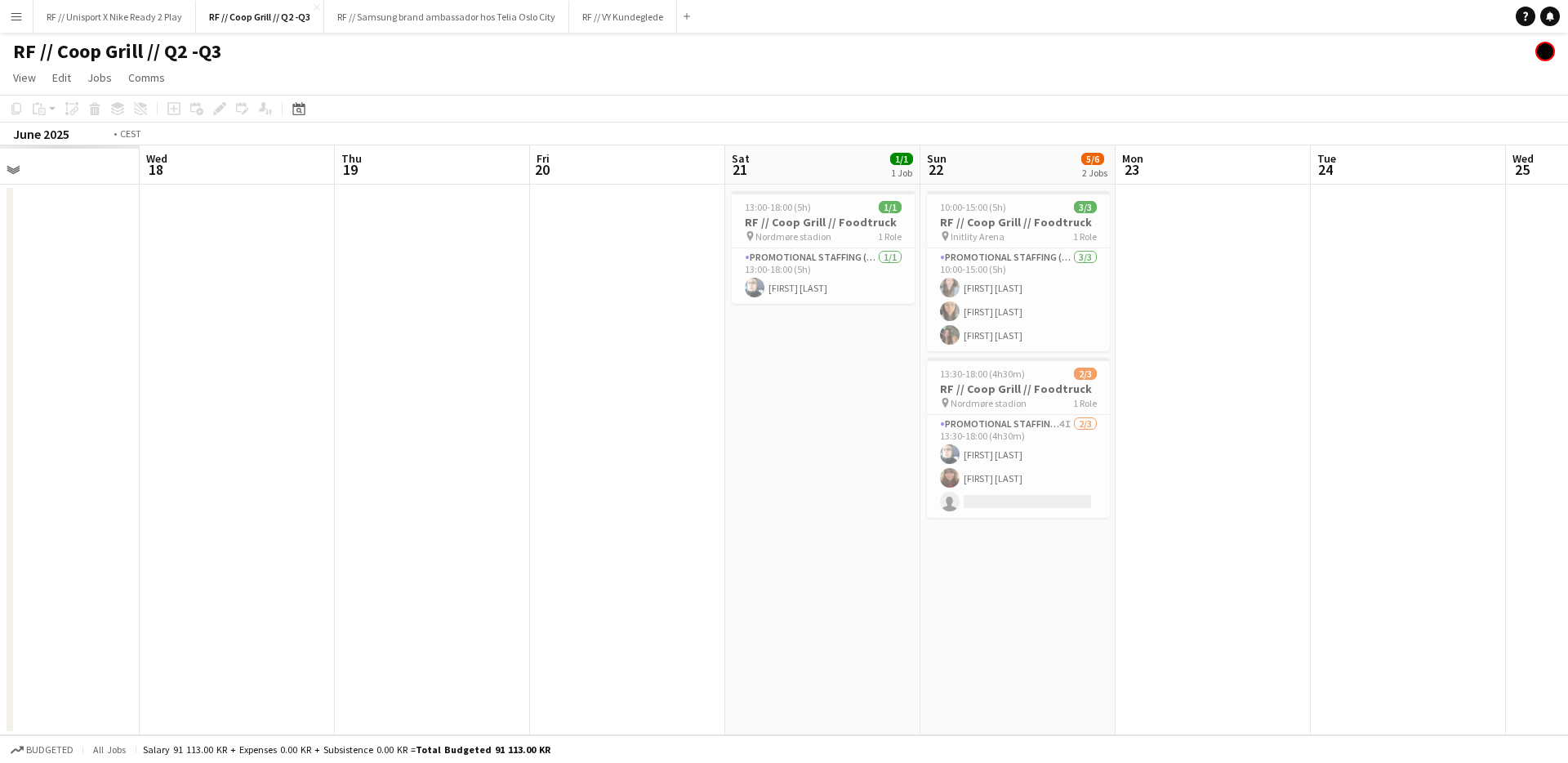 drag, startPoint x: 695, startPoint y: 566, endPoint x: 1227, endPoint y: 568, distance: 532.00376 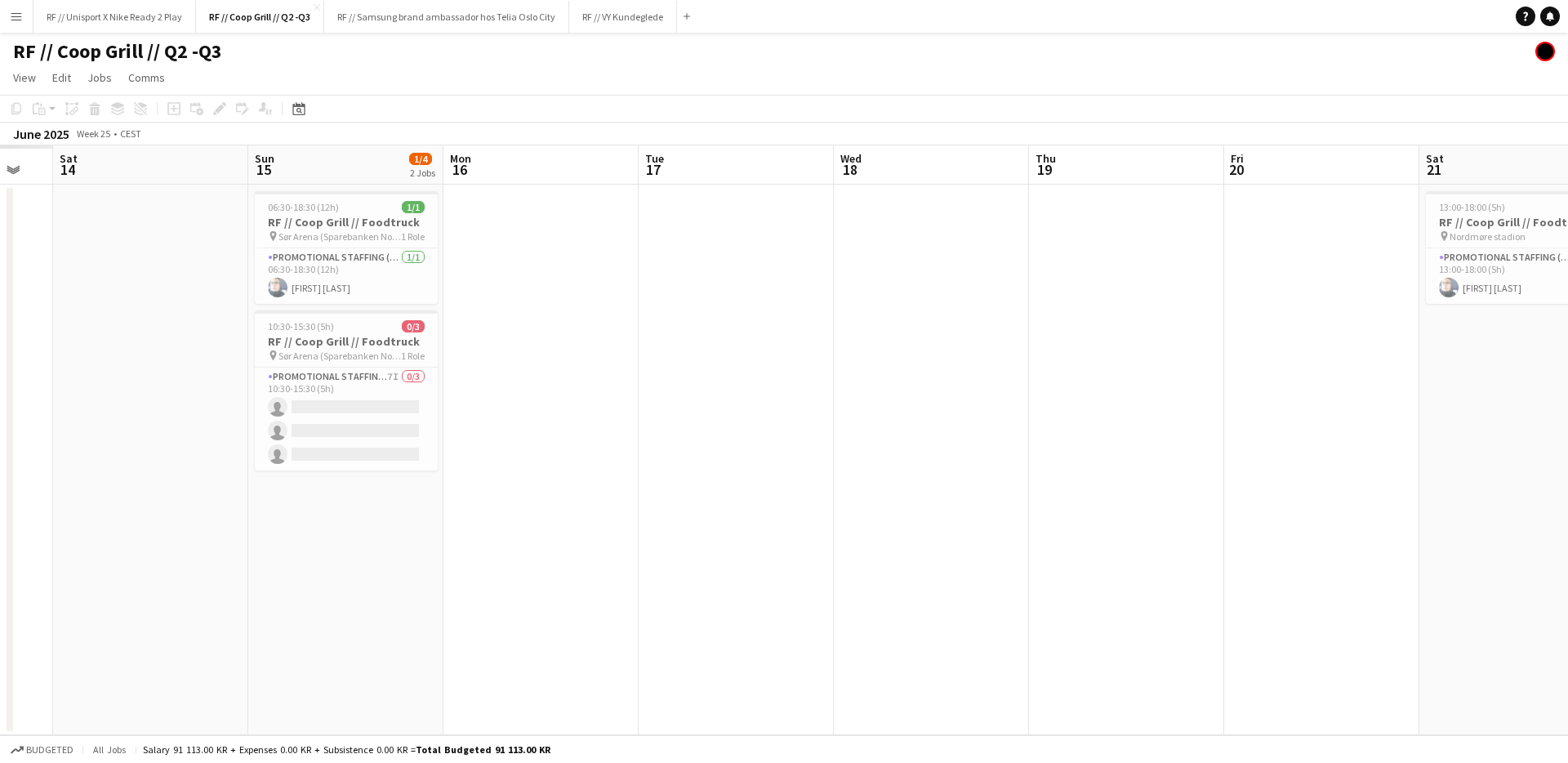 drag, startPoint x: 1155, startPoint y: 560, endPoint x: 1262, endPoint y: 559, distance: 107.00467 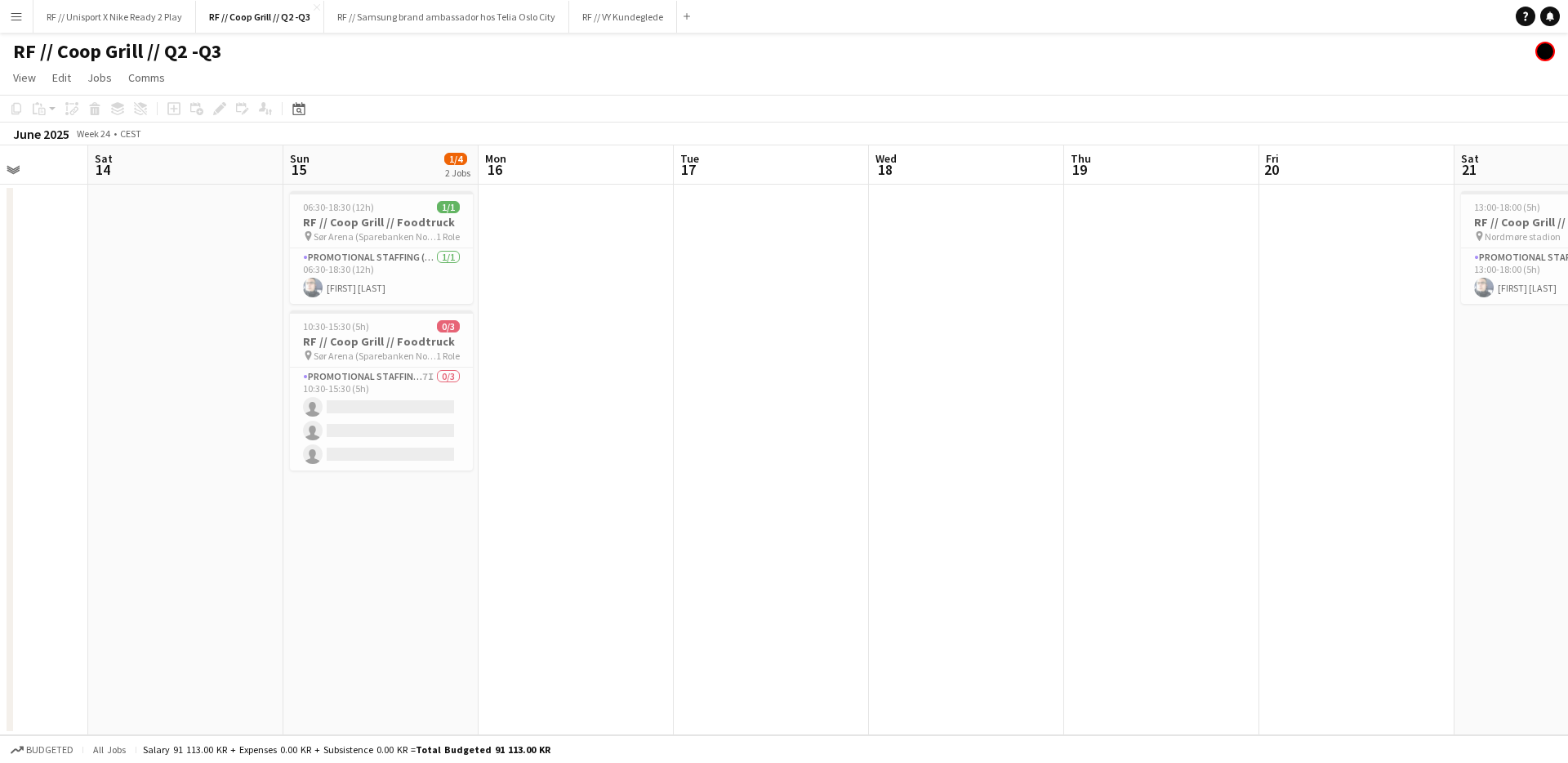 drag, startPoint x: 1077, startPoint y: 568, endPoint x: 1200, endPoint y: 567, distance: 123.00406 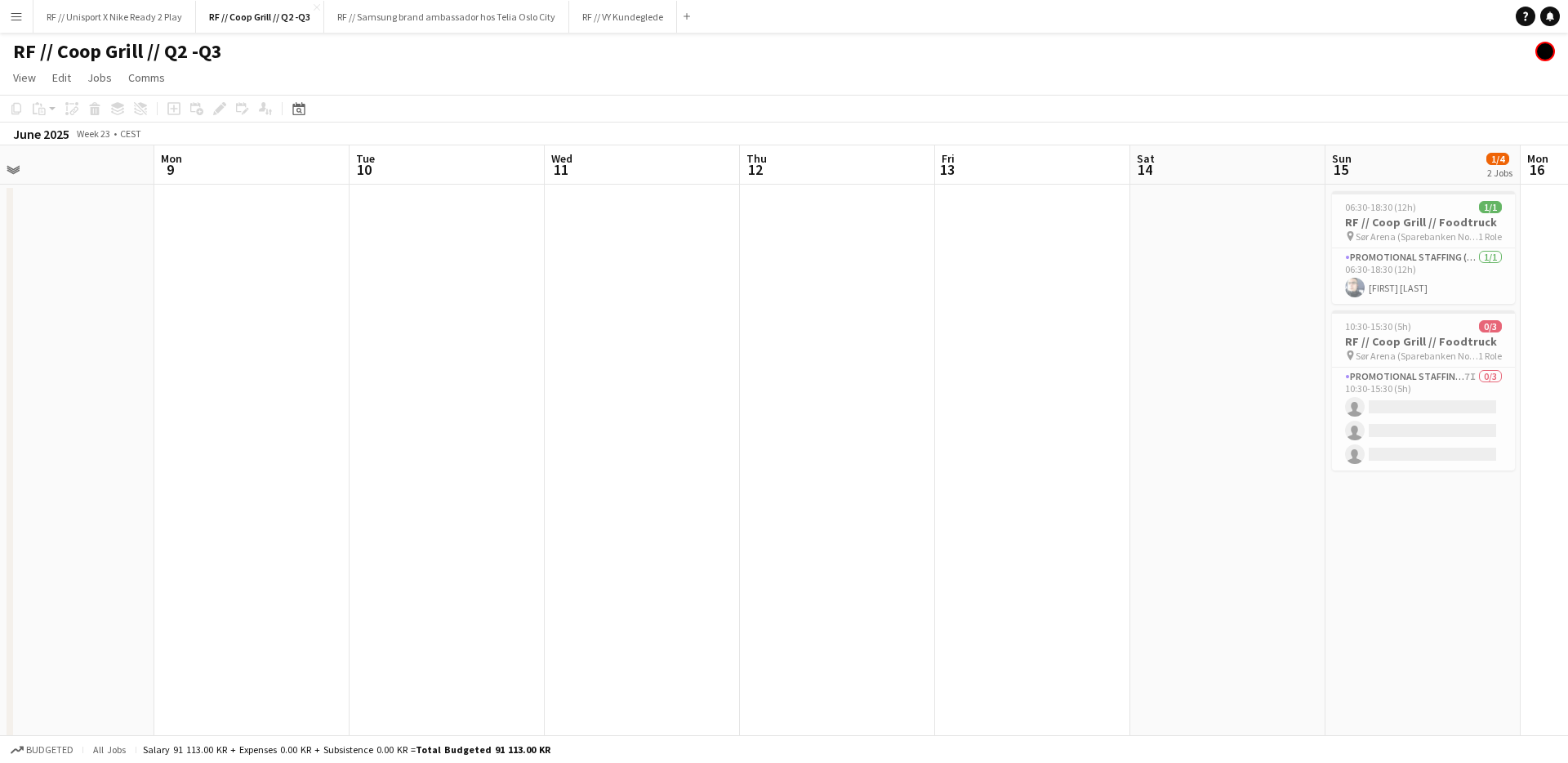 drag, startPoint x: 1129, startPoint y: 551, endPoint x: 666, endPoint y: 561, distance: 463.108 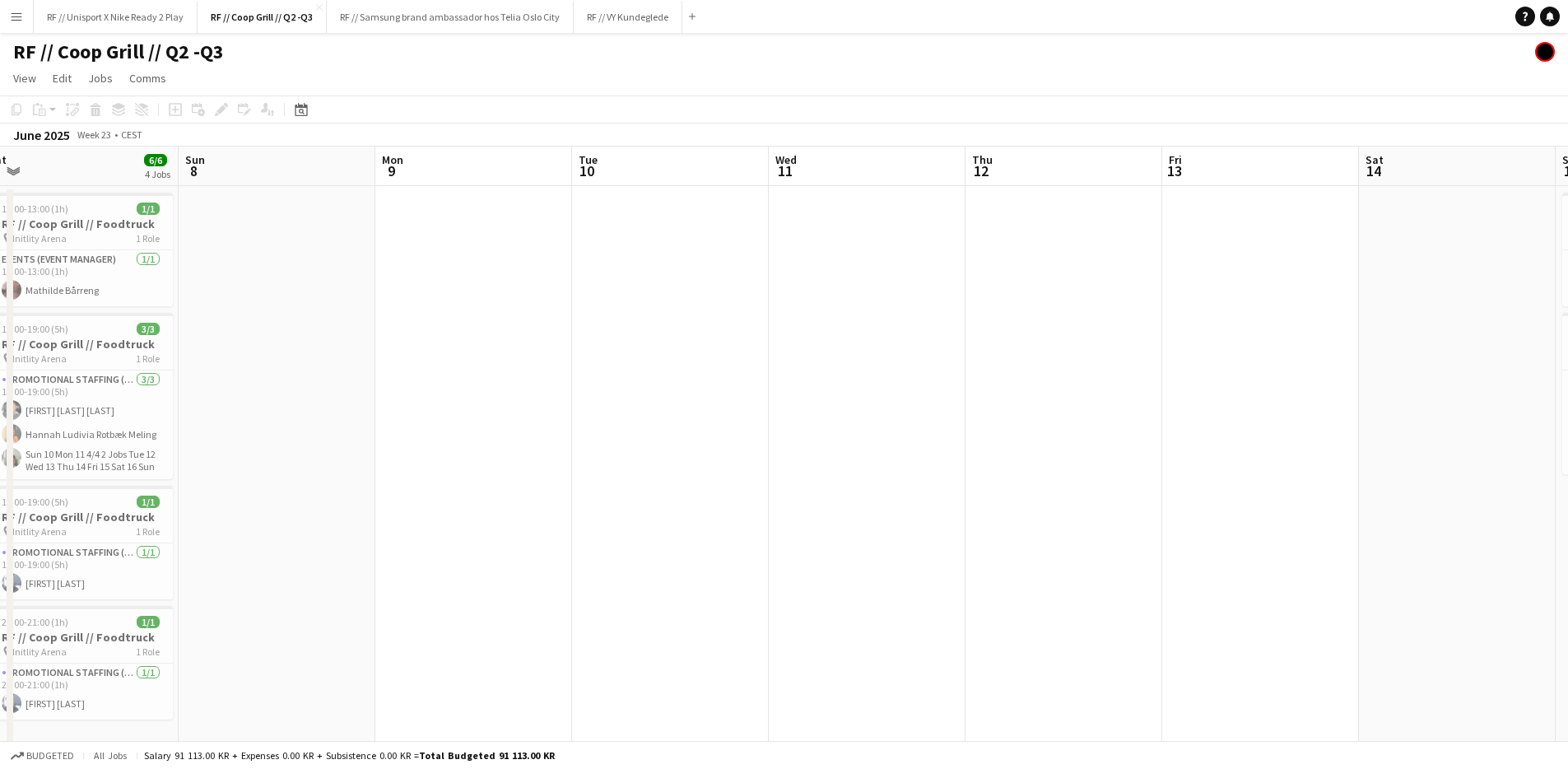 drag, startPoint x: 789, startPoint y: 562, endPoint x: 760, endPoint y: 561, distance: 29.017236 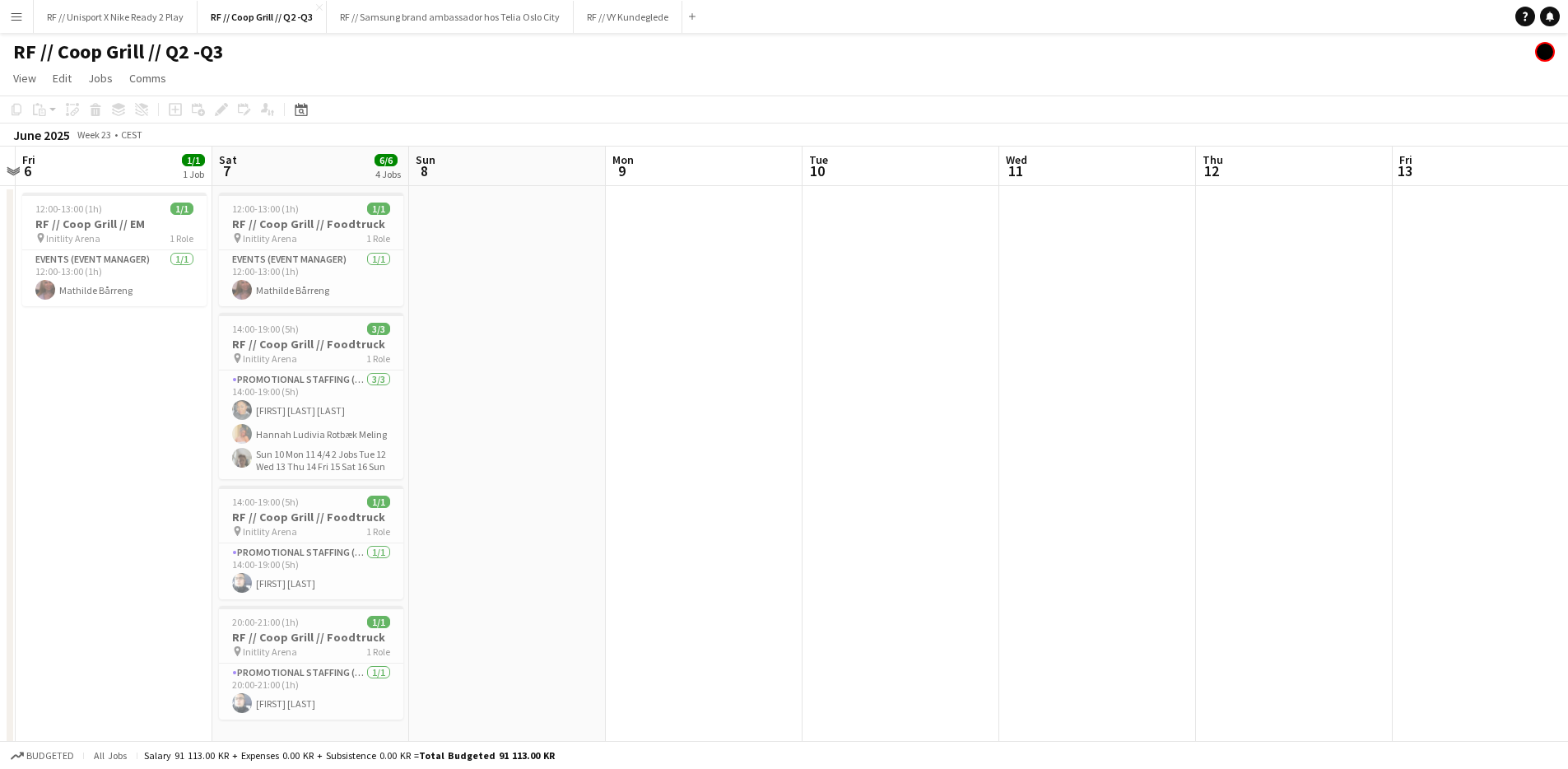 drag, startPoint x: 941, startPoint y: 546, endPoint x: 993, endPoint y: 544, distance: 52.03845 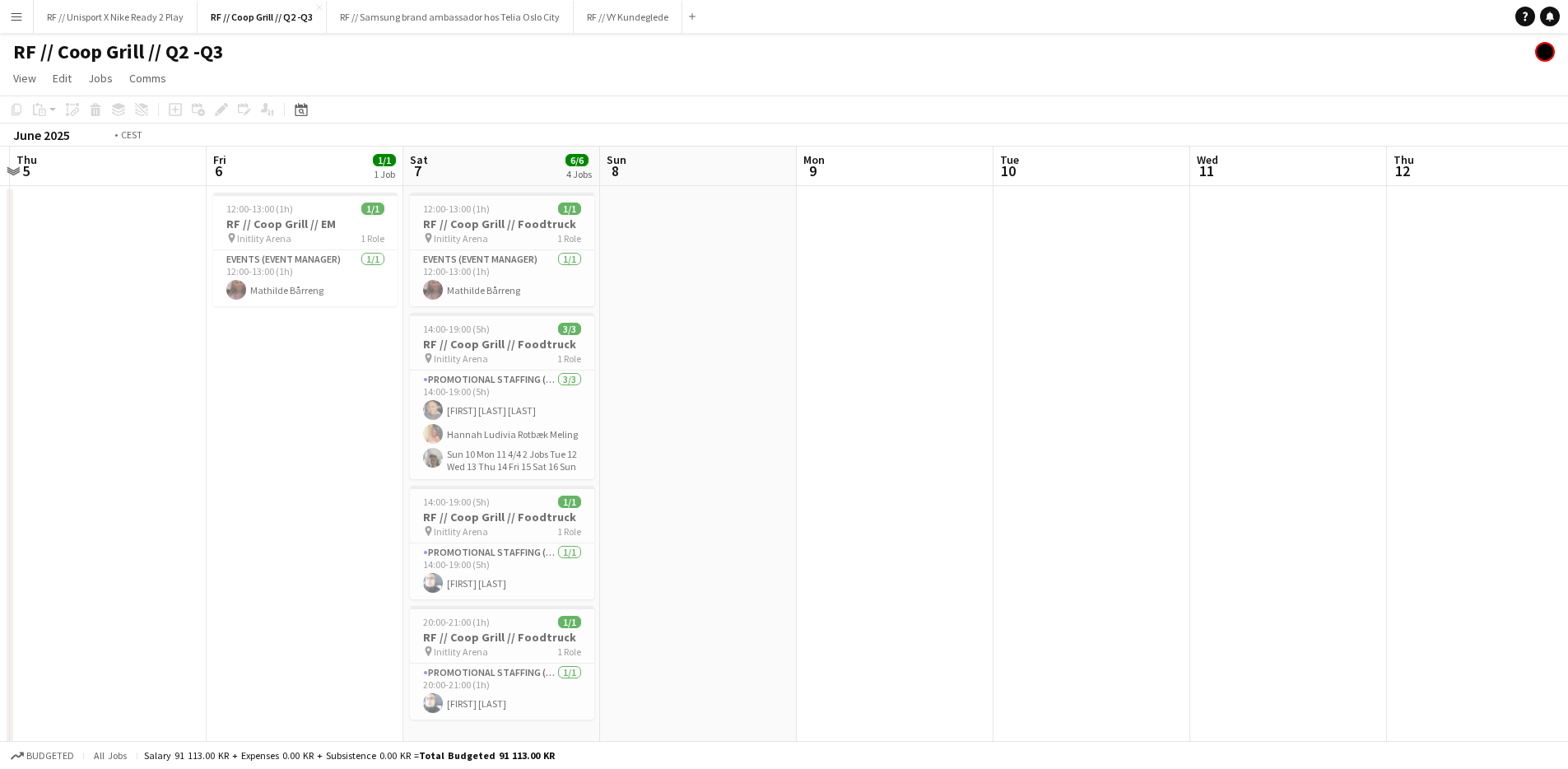 click on "Tue   3   Wed   4   Thu   5   Fri   6   1/1   1 Job   Sat   7   6/6   4 Jobs   Sun   8   Mon   9   Tue   10   Wed   11   Thu   12   Fri   13   Sat   14   Sun   15   1/4   2 Jobs      12:00-13:00 (1h)    1/1   RF // Coop Grill // EM
pin
Initlity Arena   1 Role   Events (Event Manager)   1/1   12:00-13:00 (1h)
[FIRST] [LAST]     12:00-13:00 (1h)    1/1   RF // Coop Grill // Foodtruck
pin
Initlity Arena   1 Role   Events (Event Manager)   1/1   12:00-13:00 (1h)
[FIRST] [LAST]     14:00-19:00 (5h)    3/3   RF // Coop Grill // Foodtruck
pin
Initlity Arena   1 Role   Promotional Staffing (Promotional Staff)   3/3   14:00-19:00 (5h)
[FIRST] [LAST] [FIRST] [LAST] [FIRST] [LAST]     14:00-19:00 (5h)    1/1   RF // Coop Grill // Foodtruck
pin
Initlity Arena   1 Role   Promotional Staffing (Promotional Staff)   1/1      1/1" at bounding box center [784, 479] 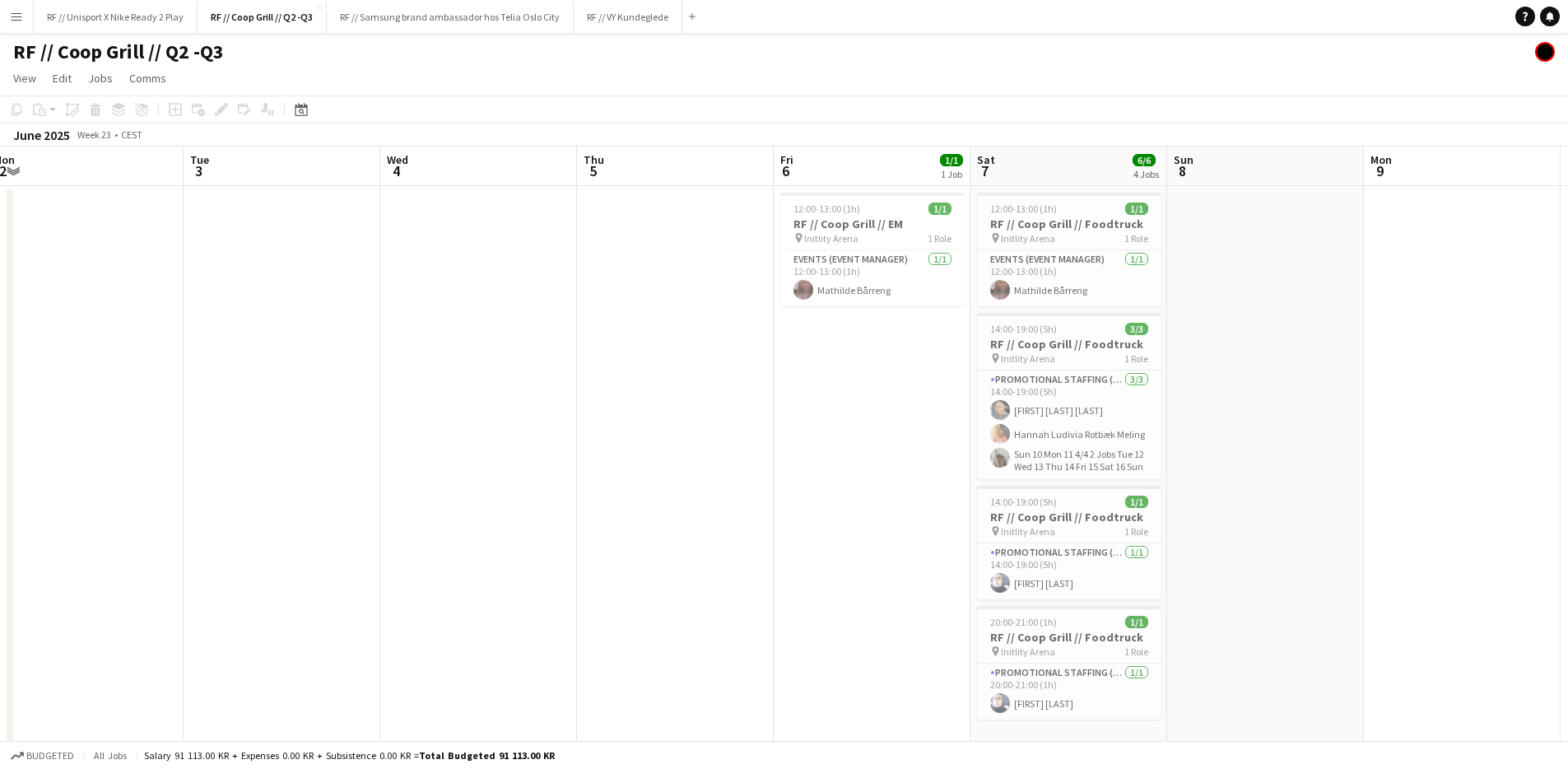 drag, startPoint x: 1053, startPoint y: 550, endPoint x: 1082, endPoint y: 550, distance: 29 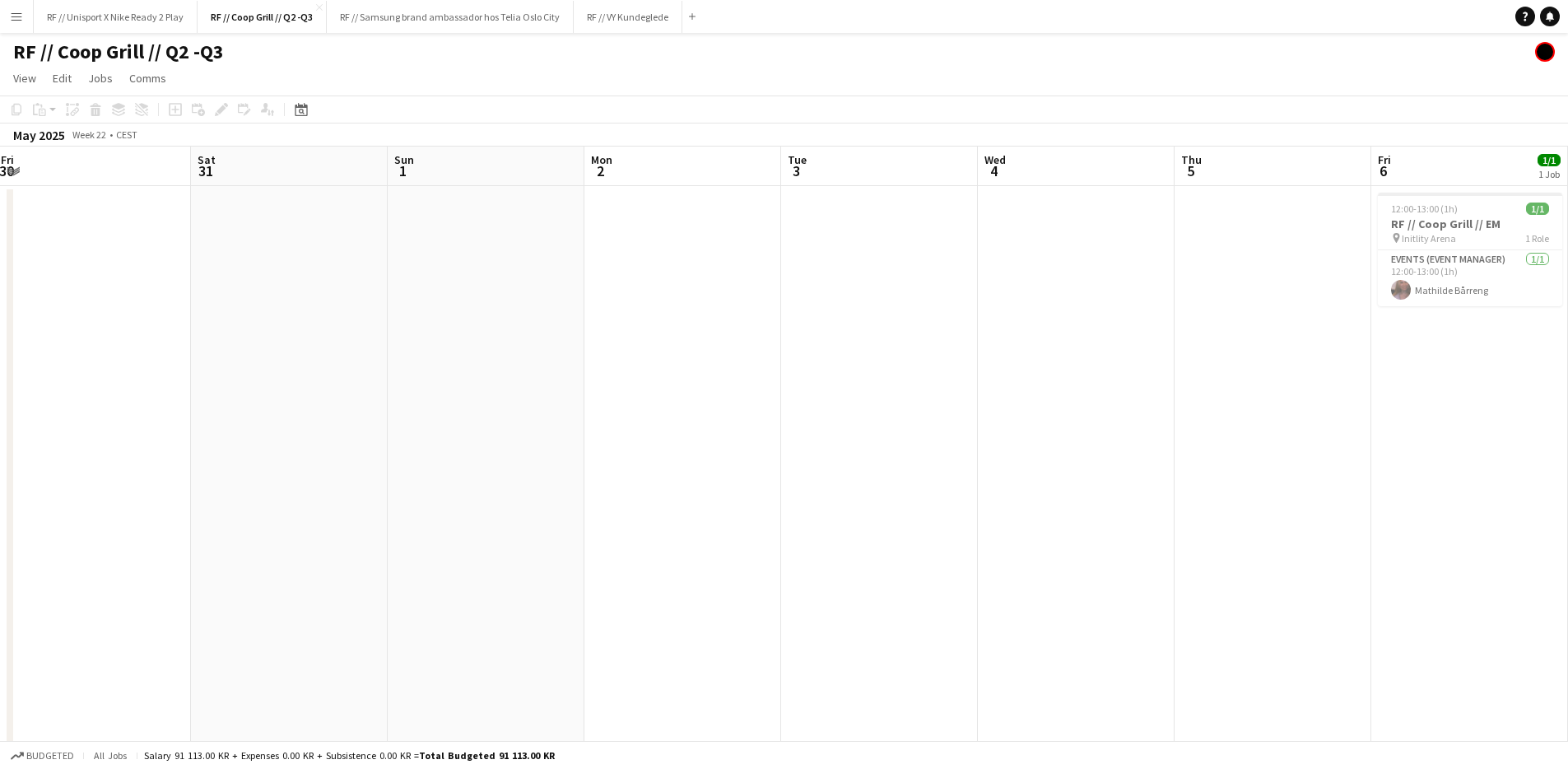 drag, startPoint x: 621, startPoint y: 560, endPoint x: 1084, endPoint y: 539, distance: 463.476 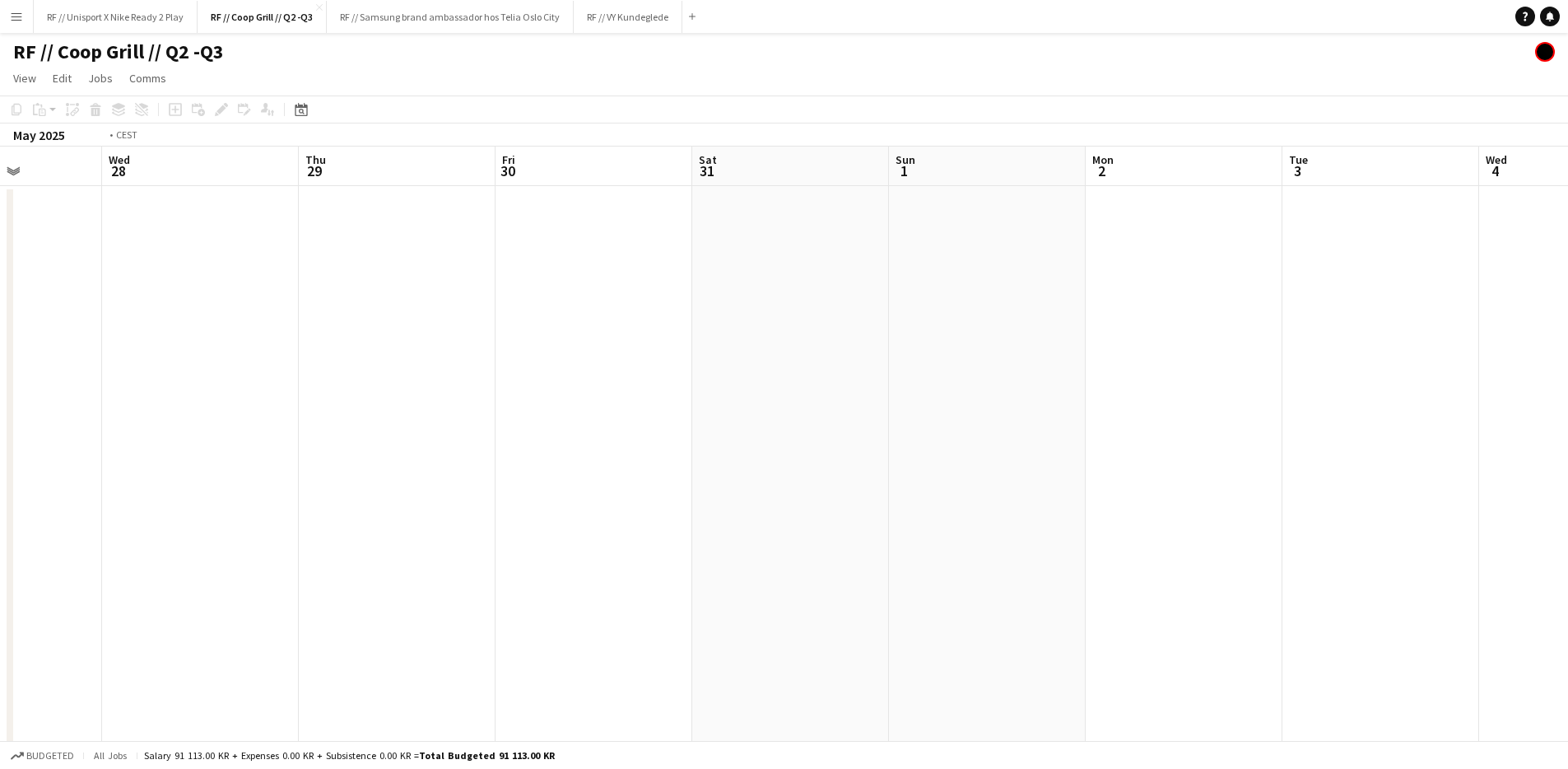 click on "Sun   25   Mon   26   Tue   27   Wed   28   Thu   29   Fri   30   Sat   31   Sun   1   Mon   2   Tue   3   Wed   4   Thu   5   Fri   6   1/1   1 Job      12:00-13:00 (1h)    1/1   RF // Coop Grill // EM
pin
Initlity Arena   1 Role   Events (Event Manager)   1/1   12:00-13:00 (1h)
[FIRST] [LAST]" at bounding box center [784, 479] 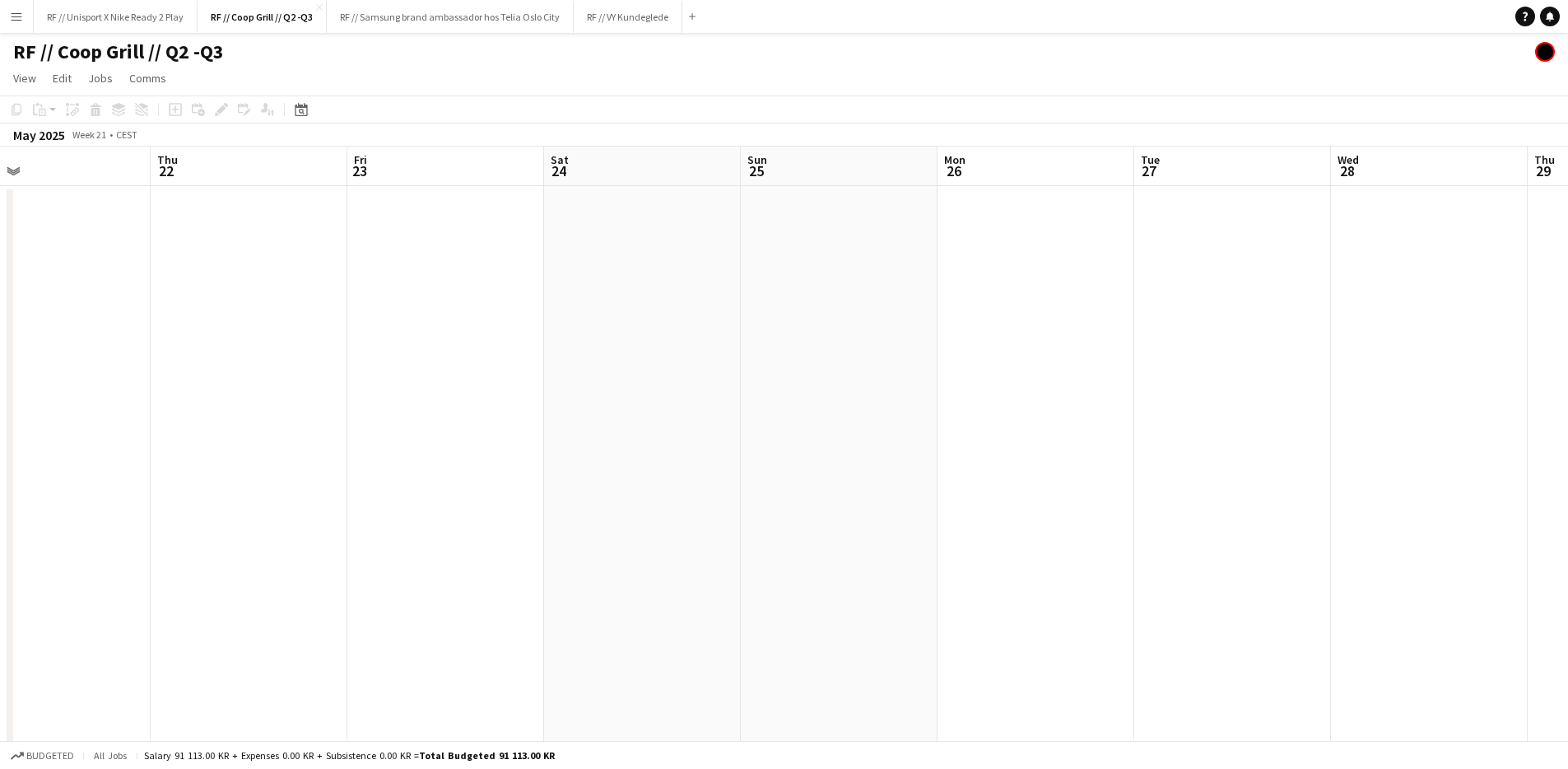 scroll, scrollTop: 0, scrollLeft: 435, axis: horizontal 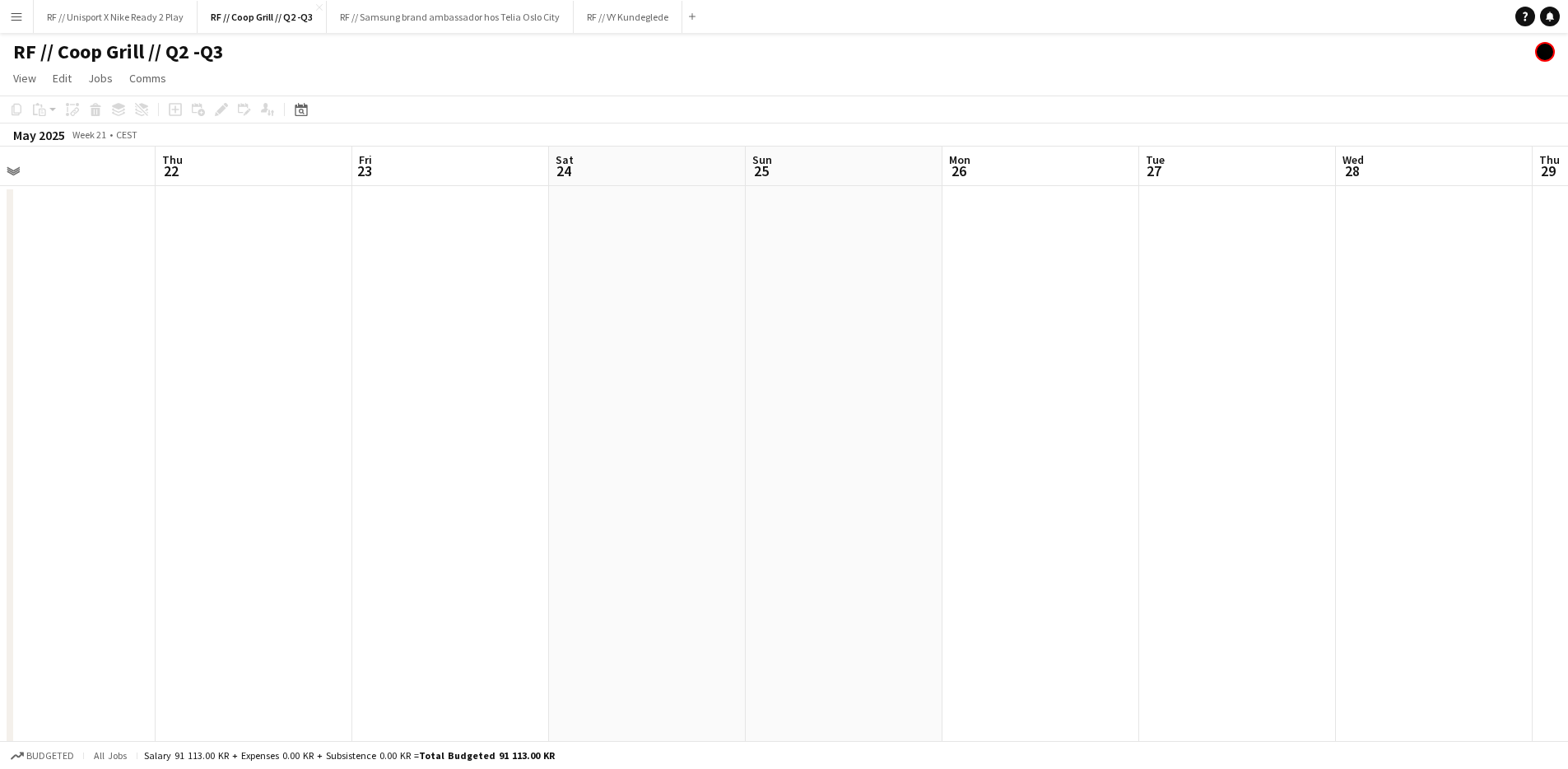 drag, startPoint x: 1389, startPoint y: 529, endPoint x: 1437, endPoint y: 526, distance: 48.093659 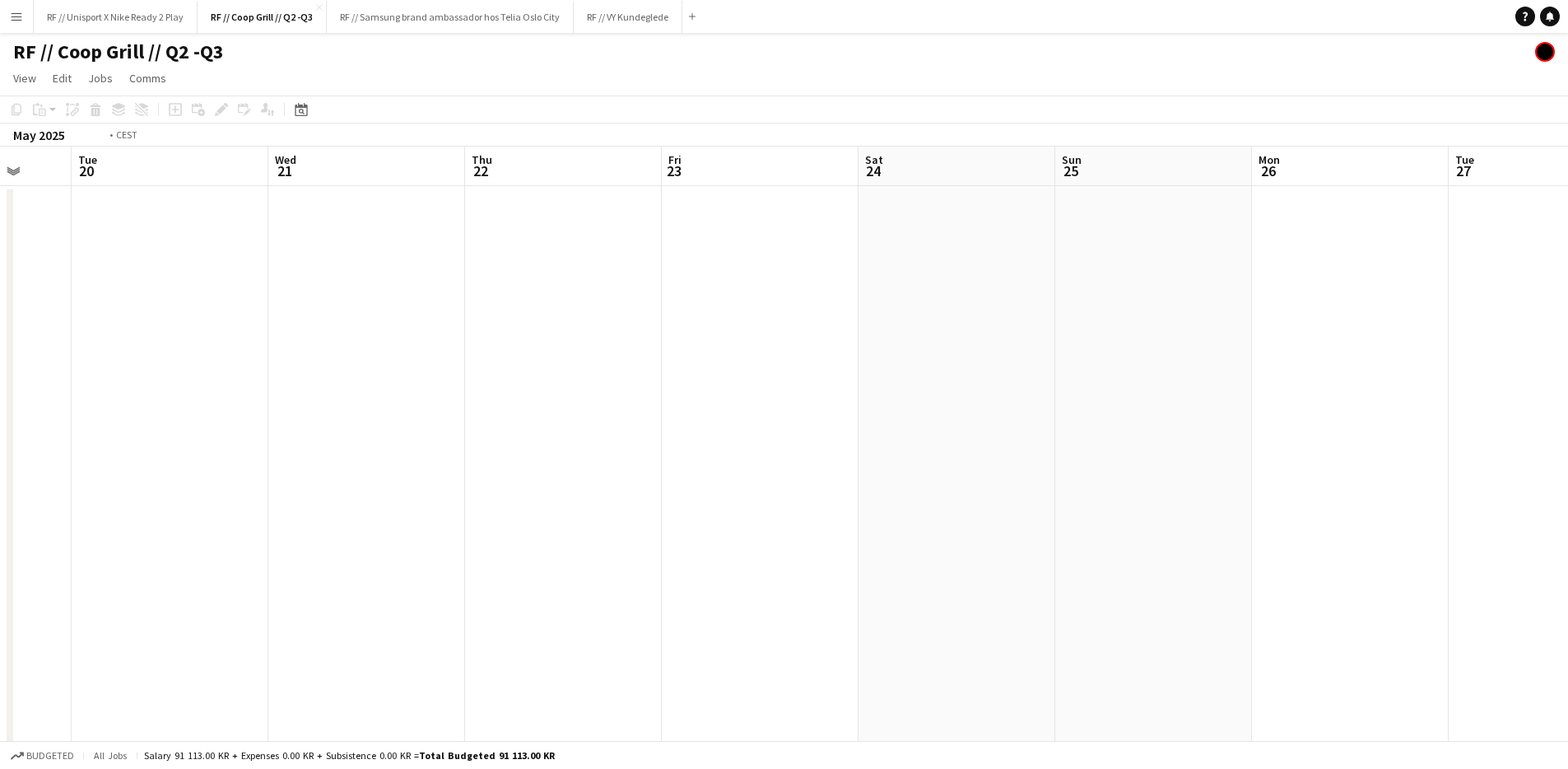 drag, startPoint x: 461, startPoint y: 402, endPoint x: 512, endPoint y: 422, distance: 54.78138 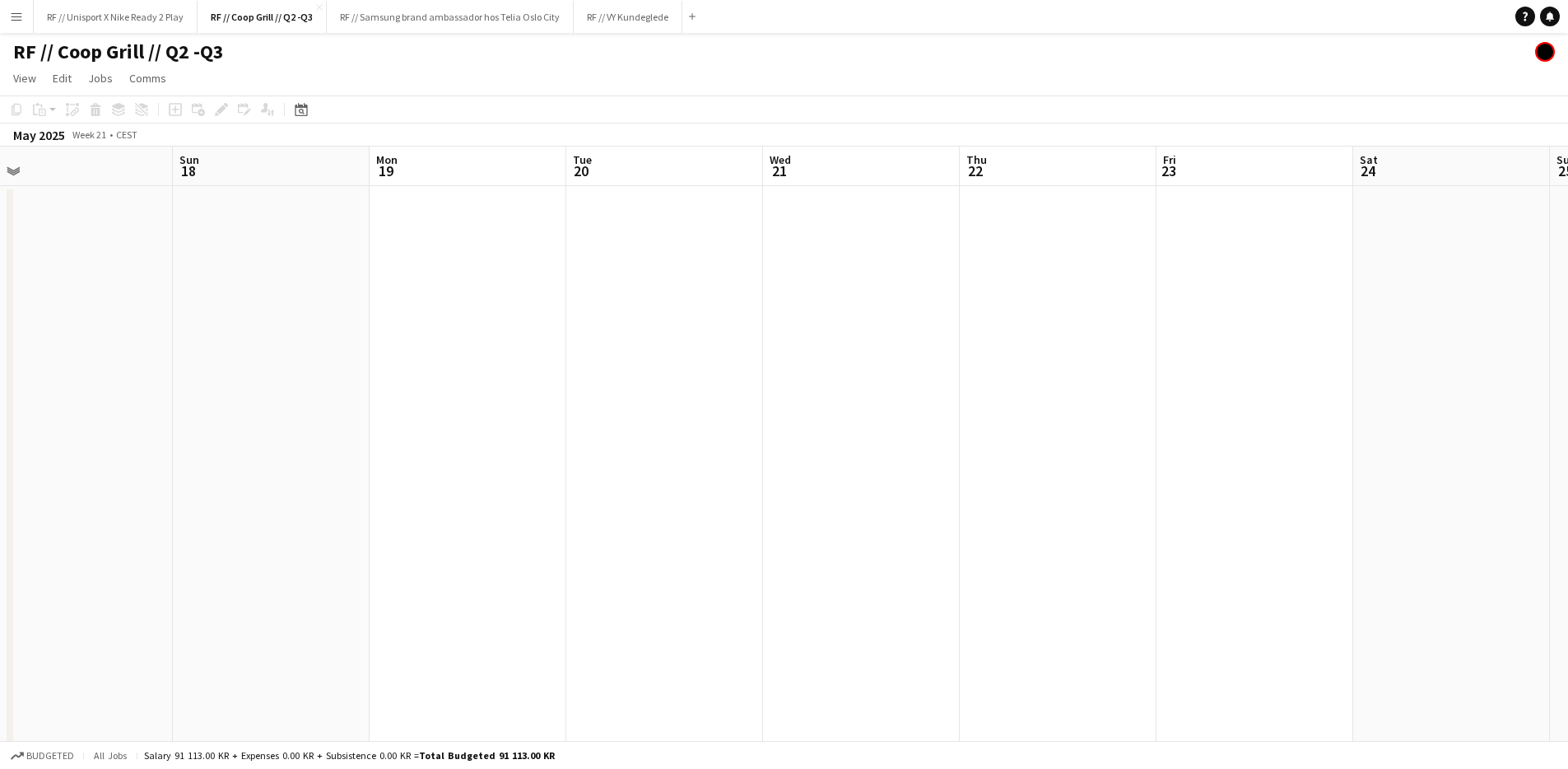drag, startPoint x: 533, startPoint y: 437, endPoint x: 1164, endPoint y: 482, distance: 632.6026 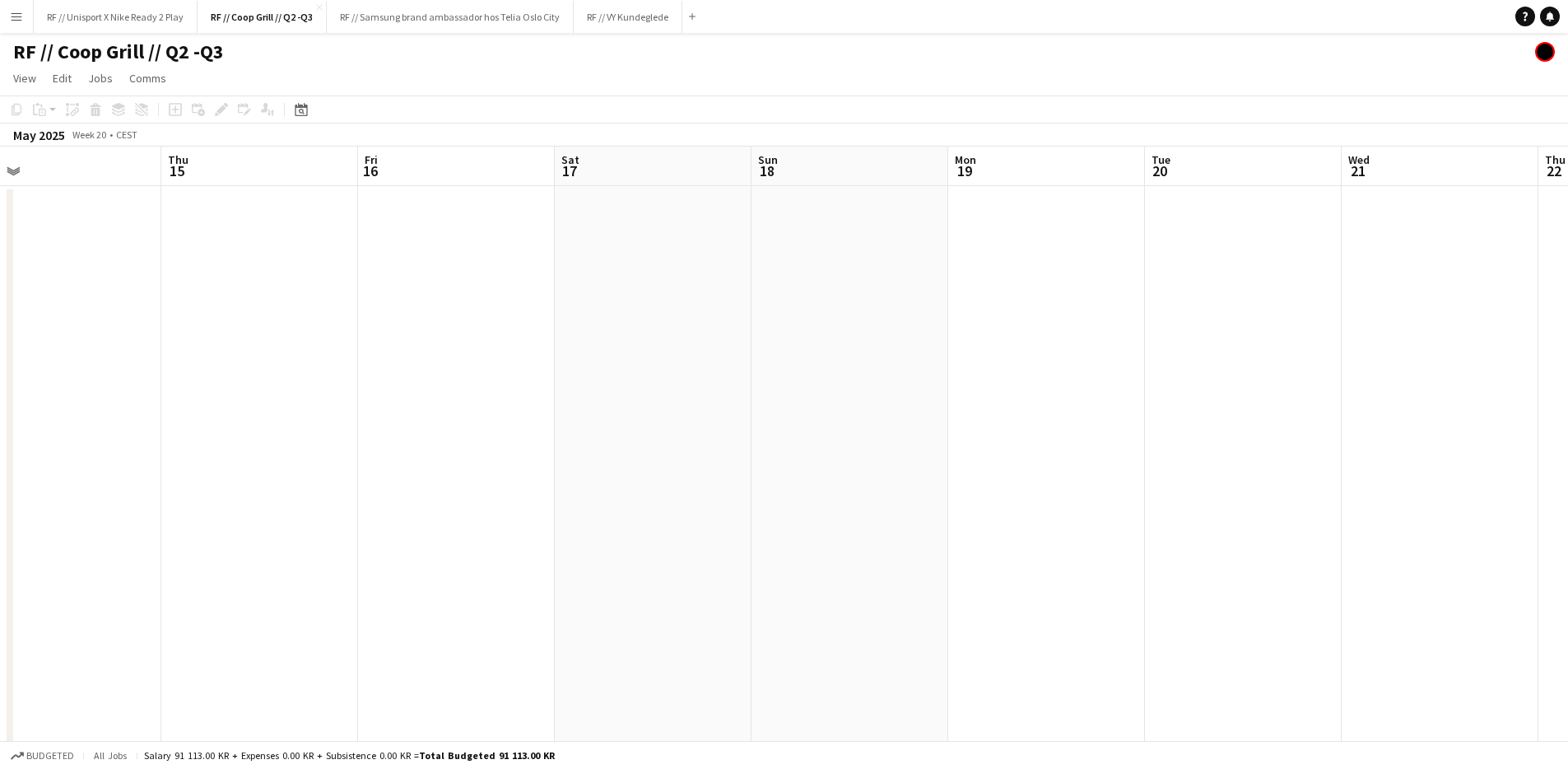 drag, startPoint x: 565, startPoint y: 488, endPoint x: 952, endPoint y: 517, distance: 388.085 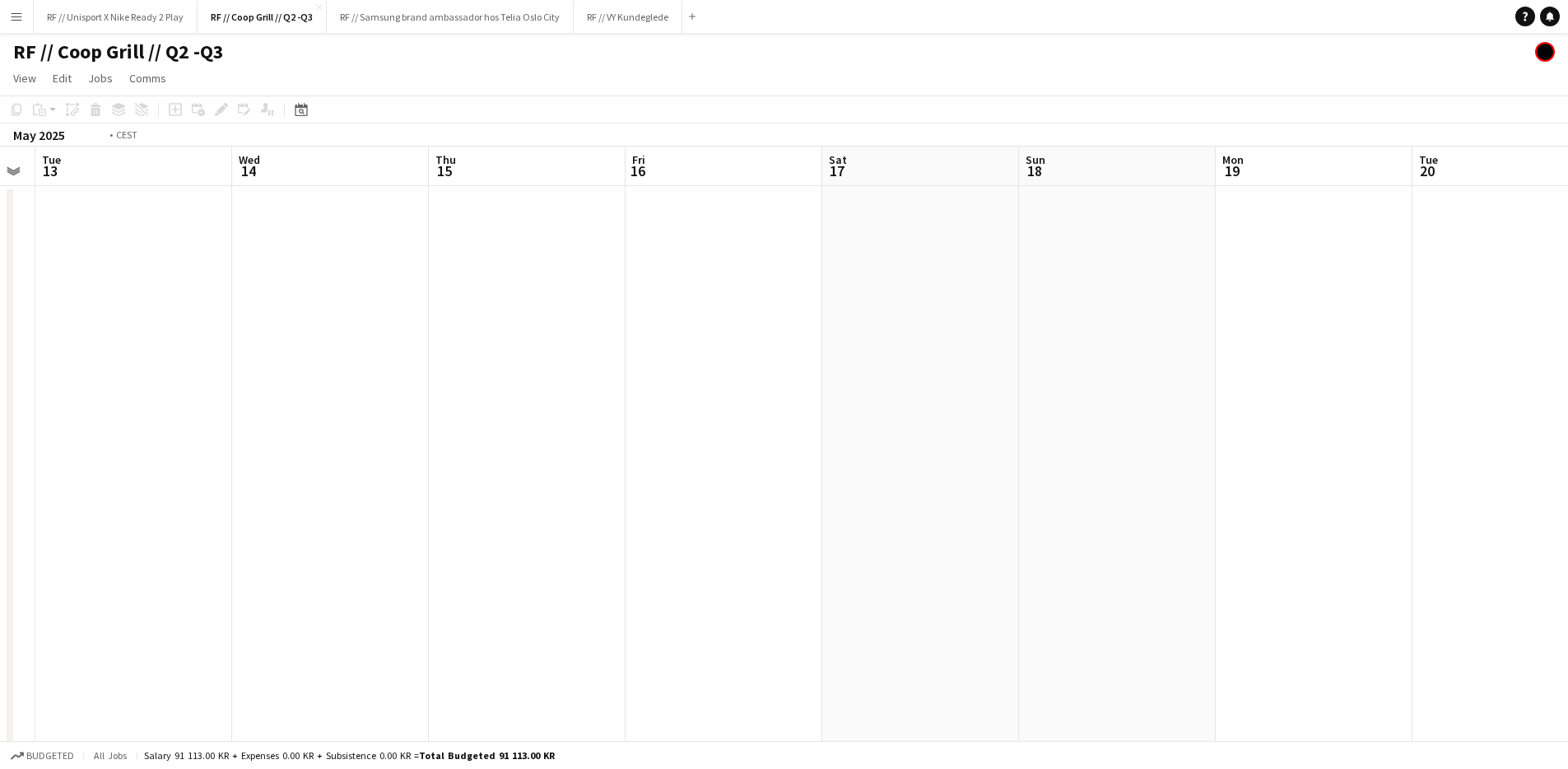 drag, startPoint x: 732, startPoint y: 504, endPoint x: 705, endPoint y: 489, distance: 30.88689 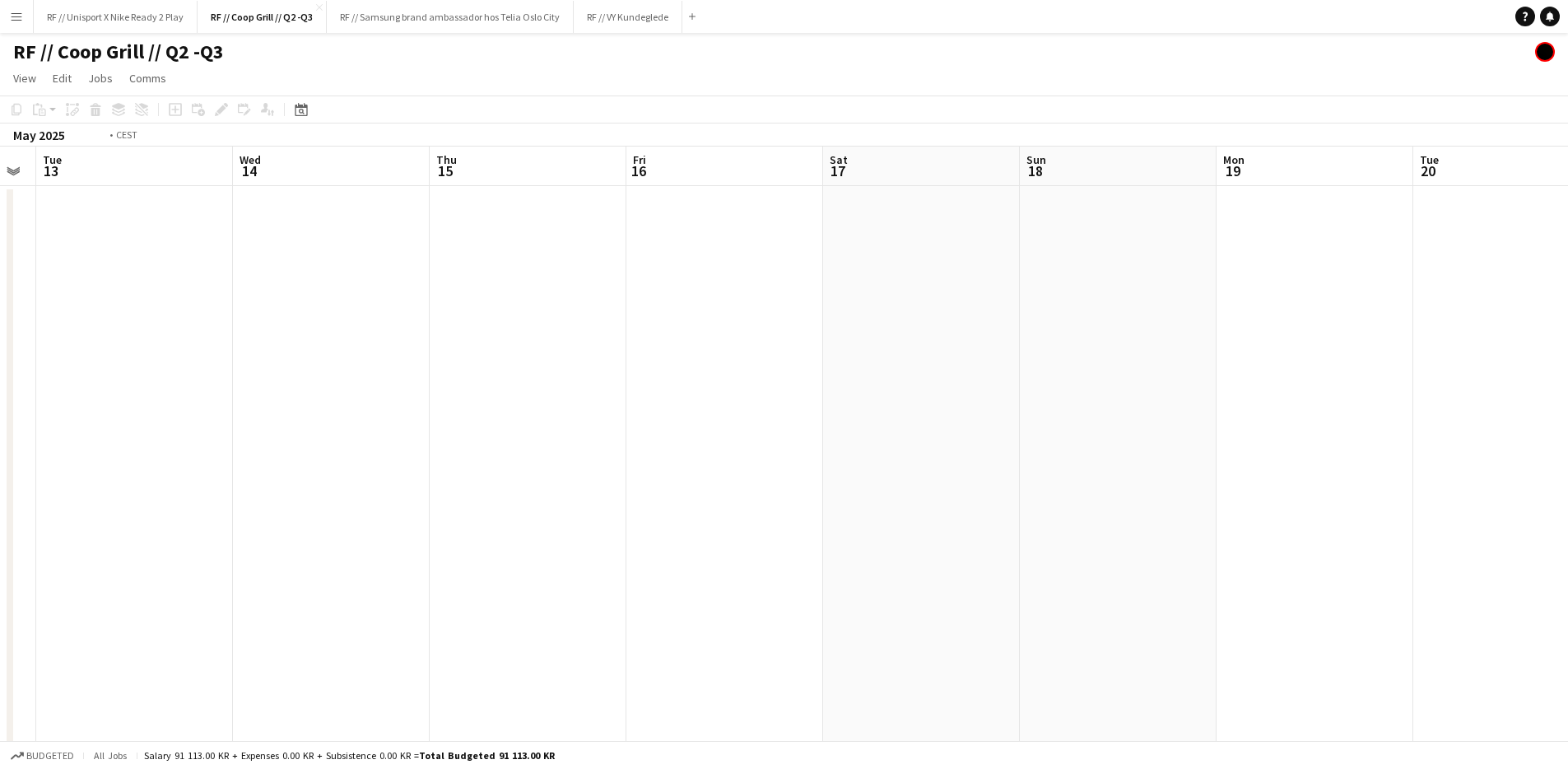 click on "Sat   10   Sun   11   Mon   12   Tue   13   Wed   14   Thu   15   Fri   16   Sat   17   Sun   18   Mon   19   Tue   20   Wed   21   Thu   22" at bounding box center [784, 479] 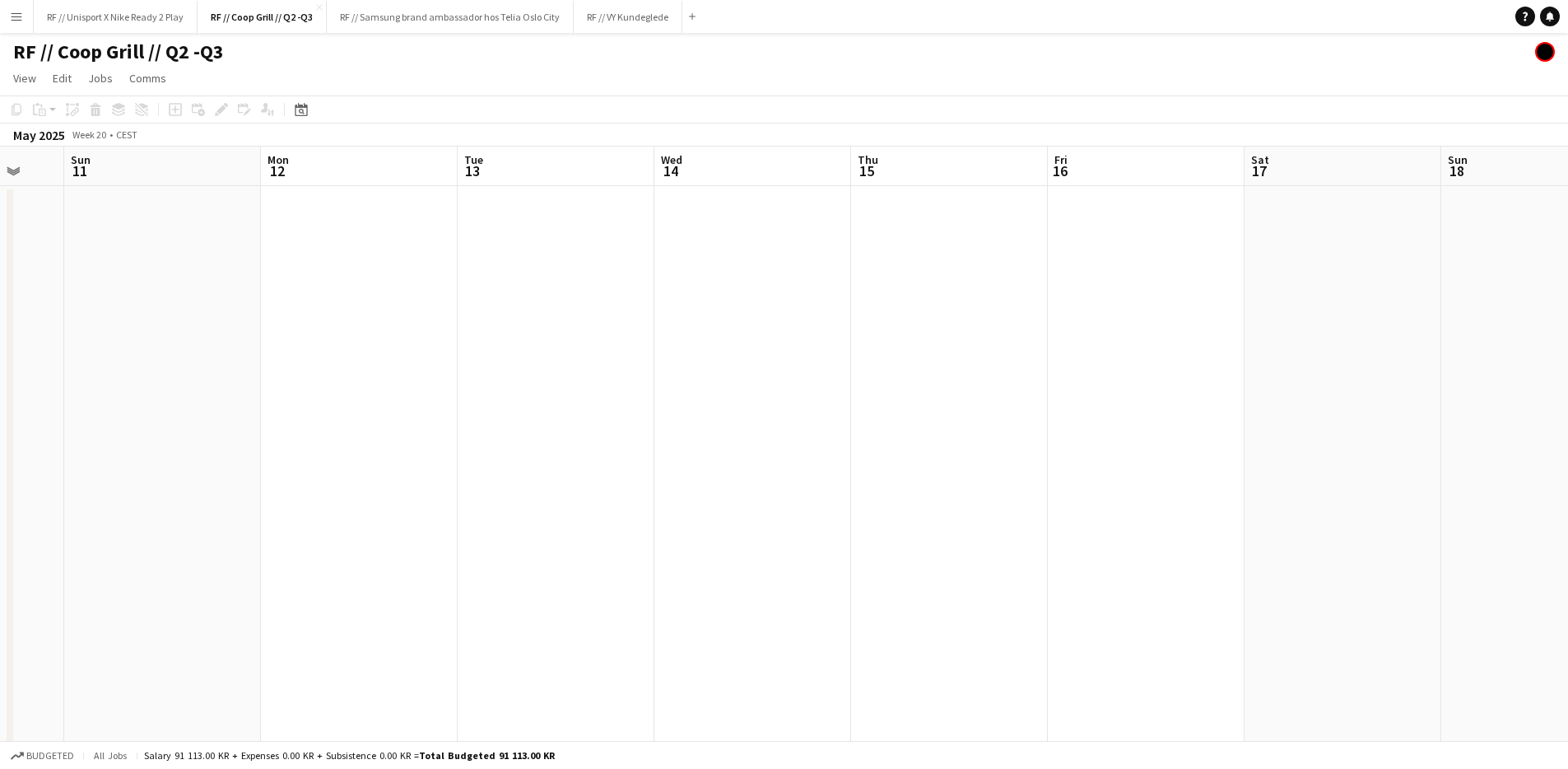 drag, startPoint x: 676, startPoint y: 485, endPoint x: 1085, endPoint y: 482, distance: 409.011 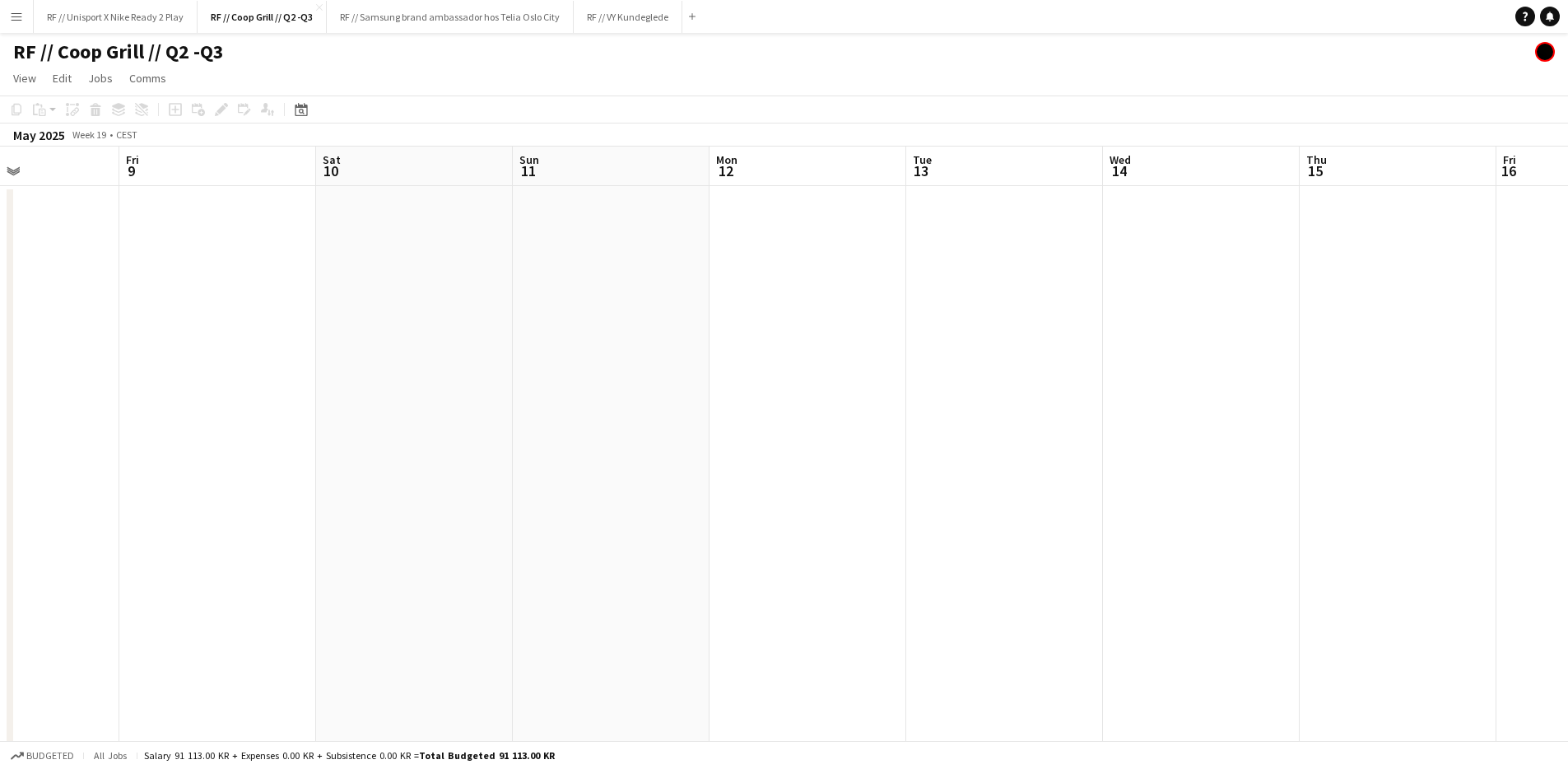drag, startPoint x: 669, startPoint y: 476, endPoint x: 1072, endPoint y: 484, distance: 403.0794 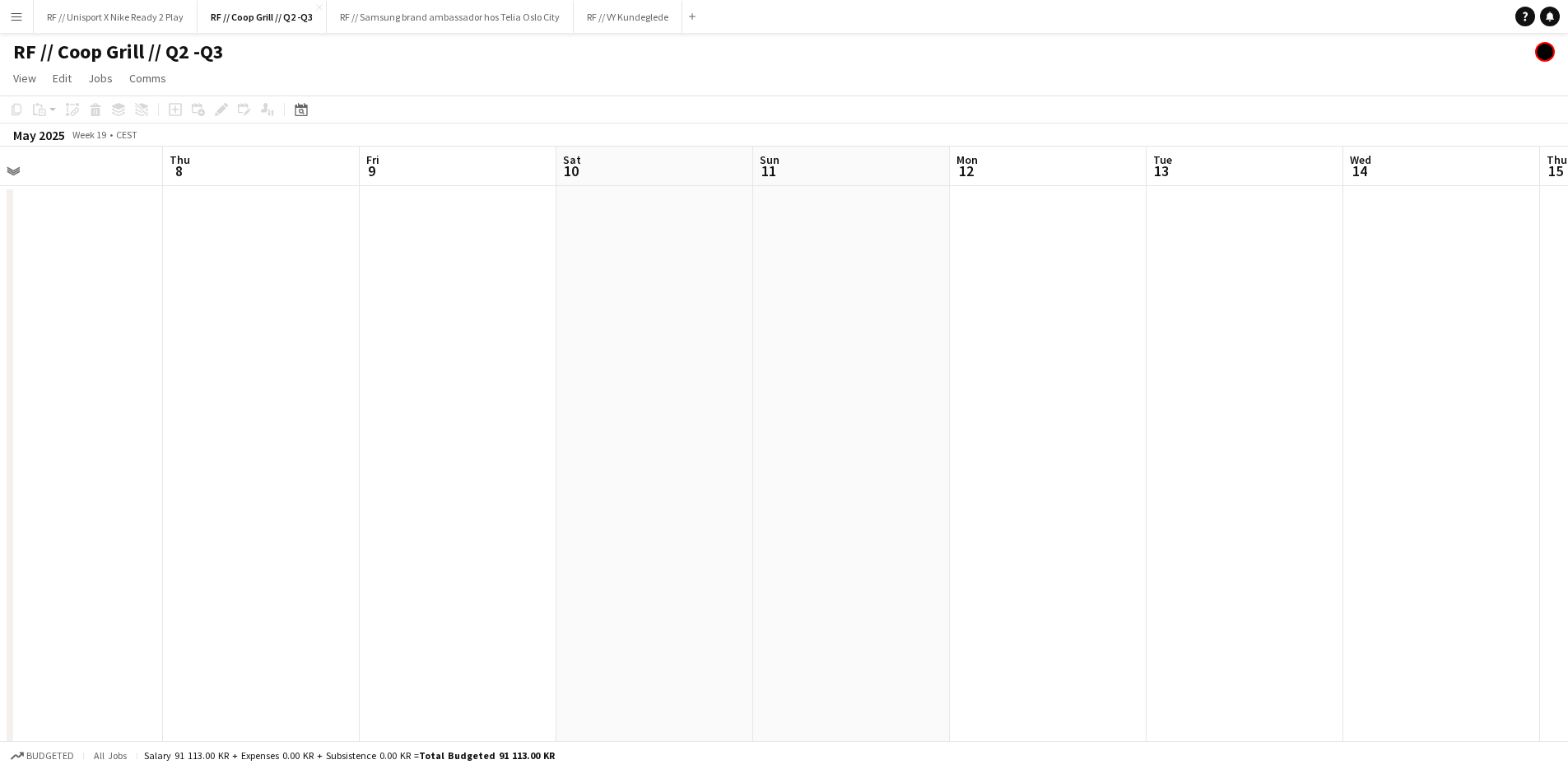 drag, startPoint x: 904, startPoint y: 486, endPoint x: 1018, endPoint y: 456, distance: 117.8813 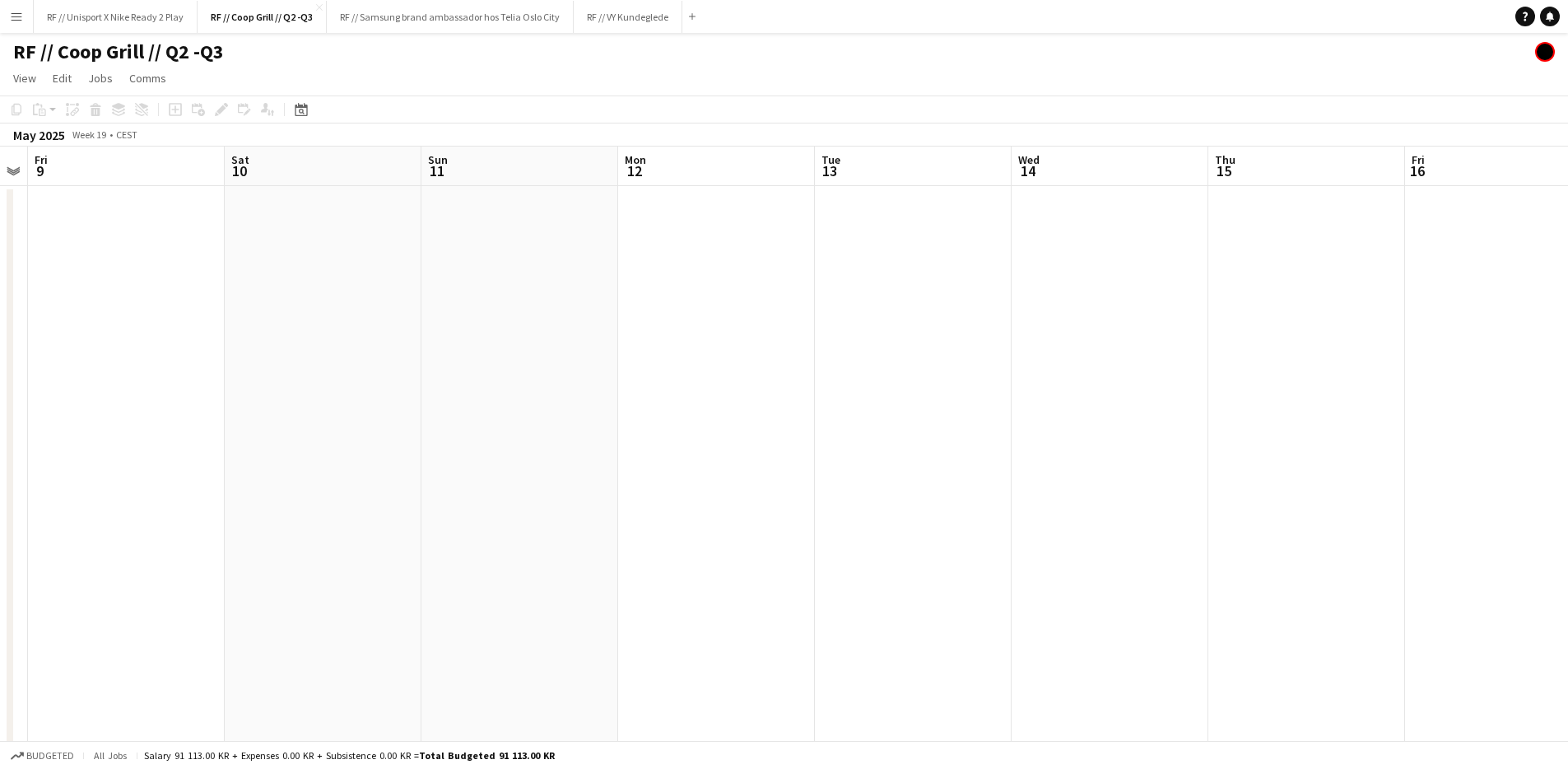 drag, startPoint x: 755, startPoint y: 477, endPoint x: 1065, endPoint y: 470, distance: 310.07902 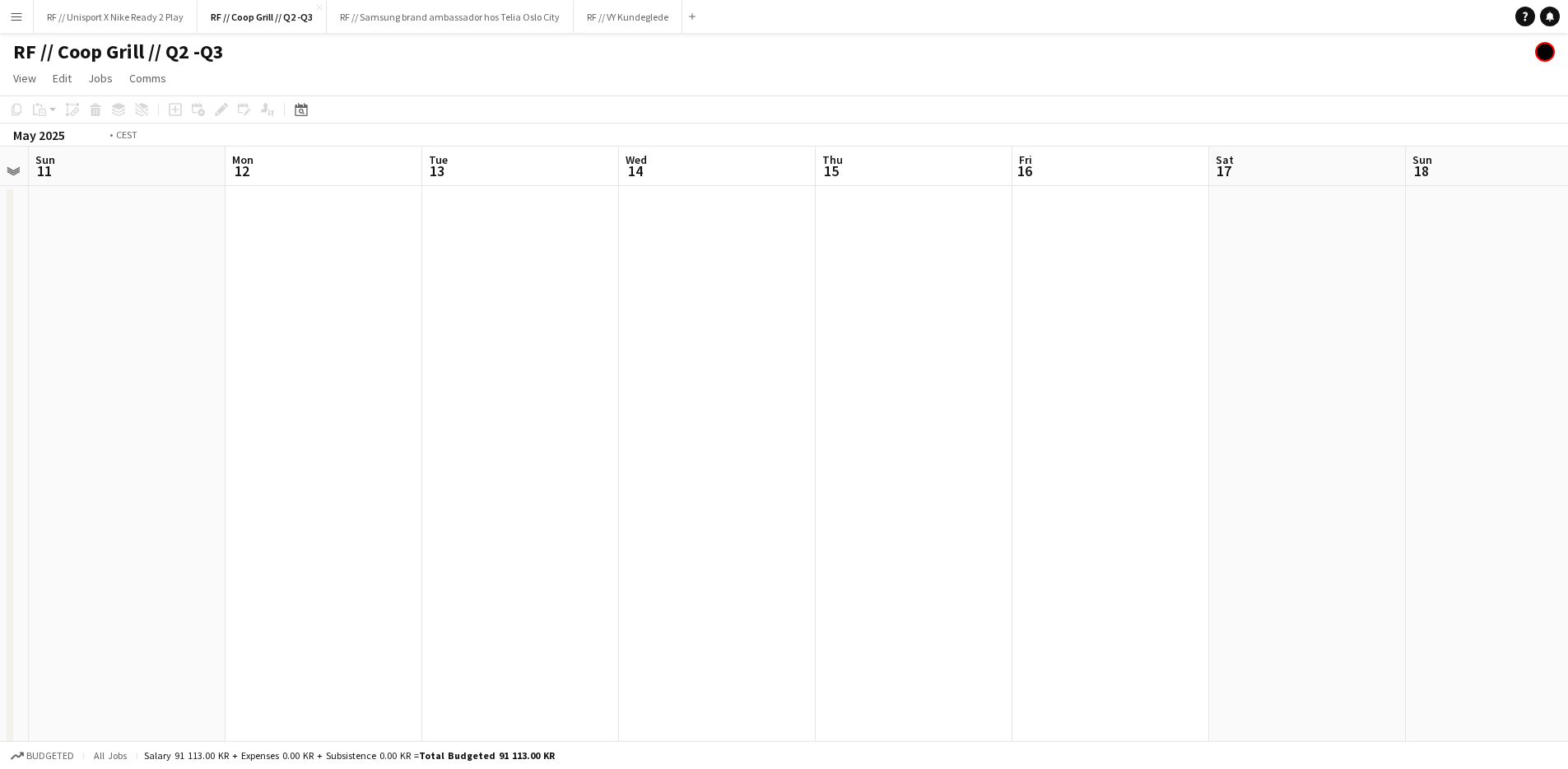 drag, startPoint x: 1155, startPoint y: 483, endPoint x: 1032, endPoint y: 465, distance: 124.3101 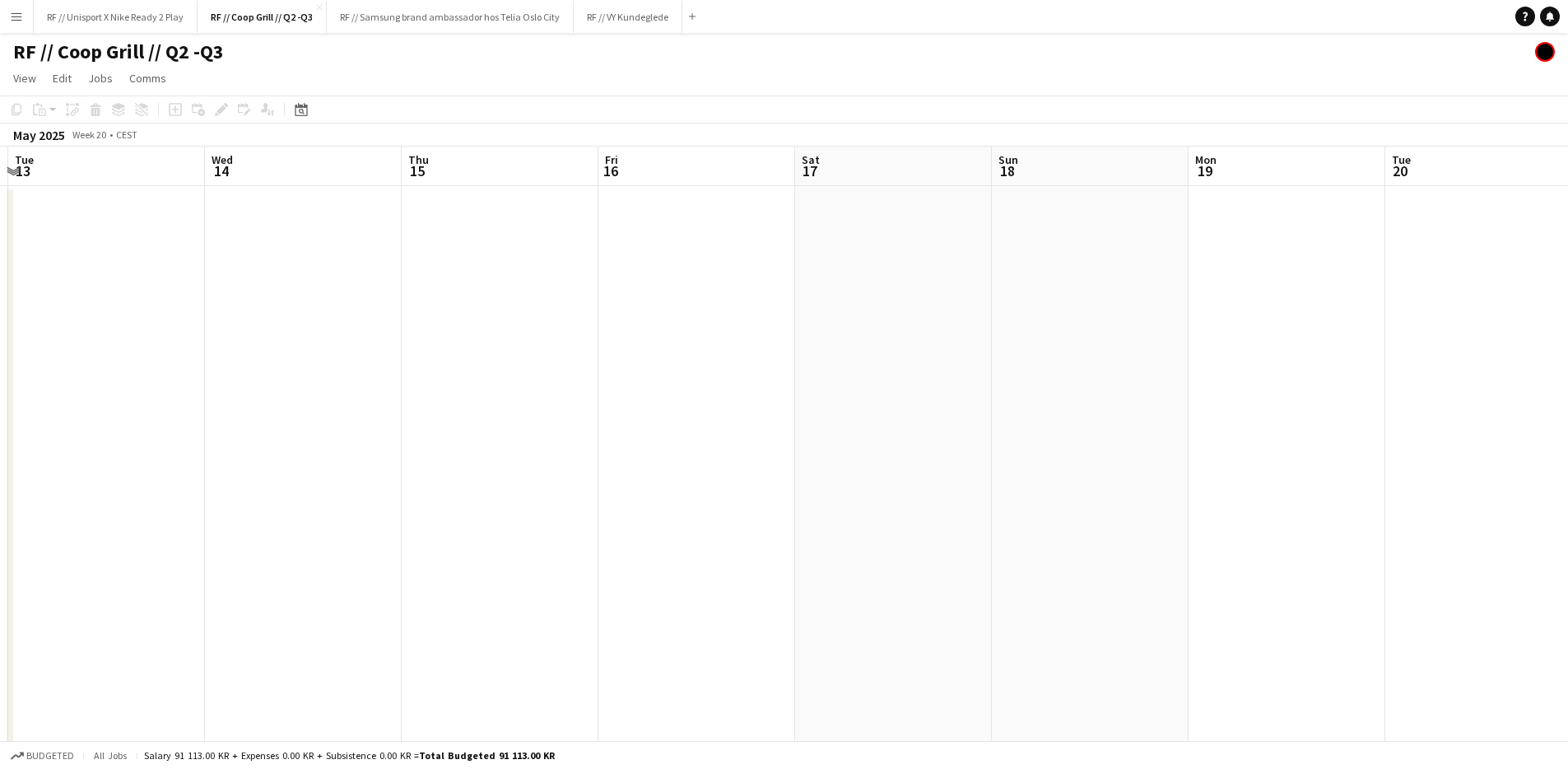 click on "Sat   10   Sun   11   Mon   12   Tue   13   Wed   14   Thu   15   Fri   16   Sat   17   Sun   18   Mon   19   Tue   20   Wed   21   Thu   22" at bounding box center (784, 479) 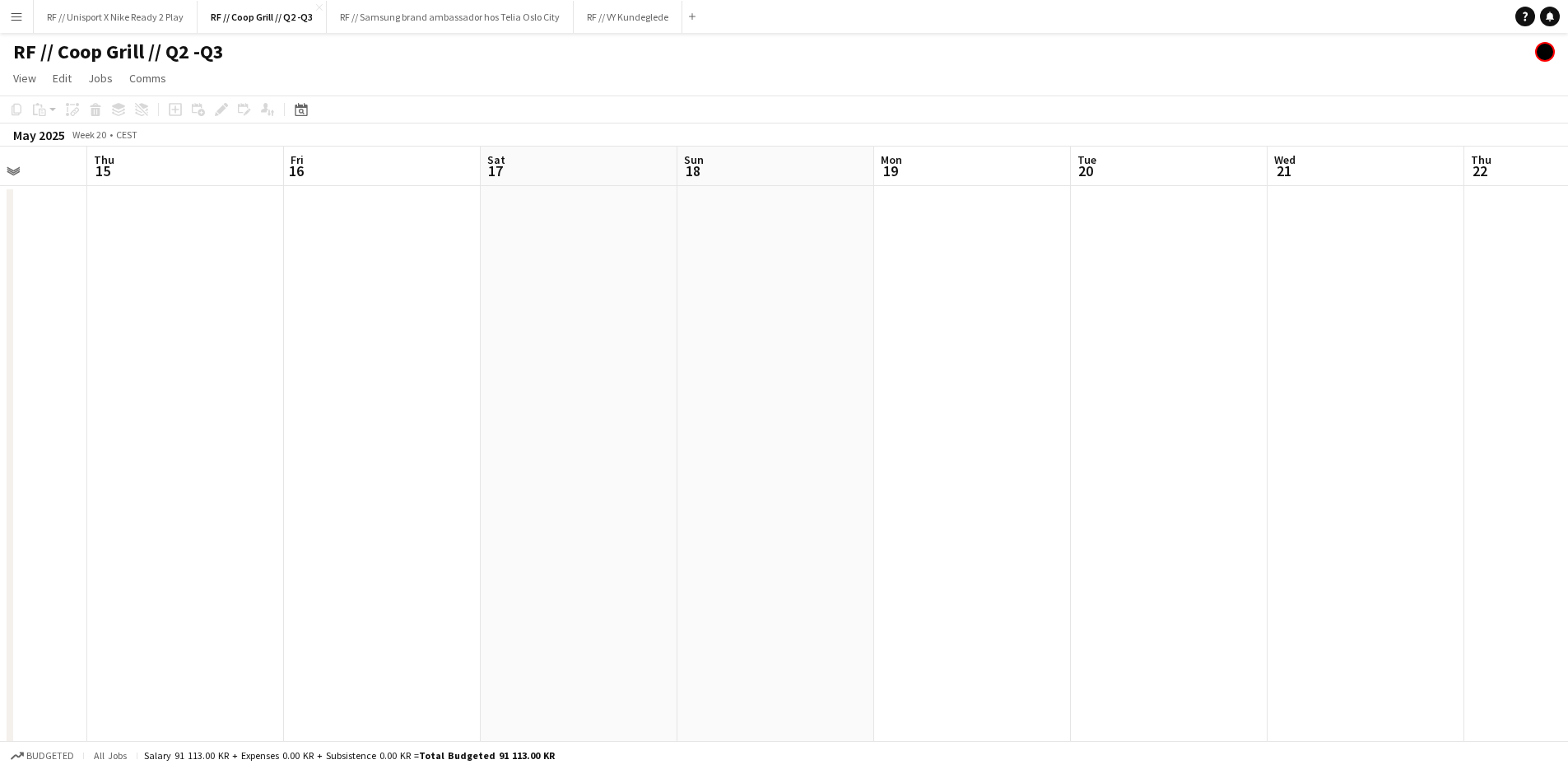 drag, startPoint x: 993, startPoint y: 475, endPoint x: 778, endPoint y: 443, distance: 217.36835 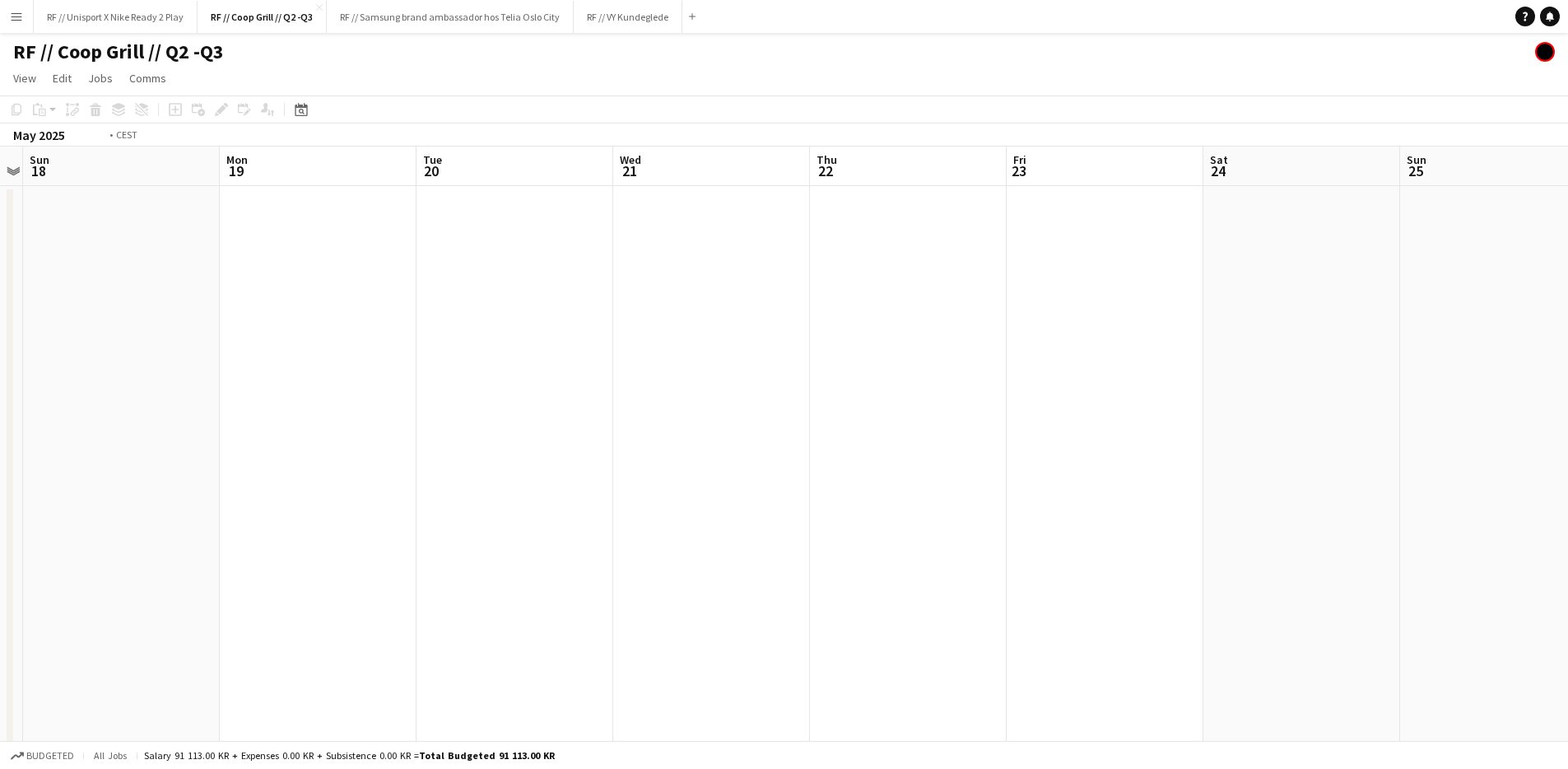 drag, startPoint x: 987, startPoint y: 444, endPoint x: 1090, endPoint y: 413, distance: 107.56393 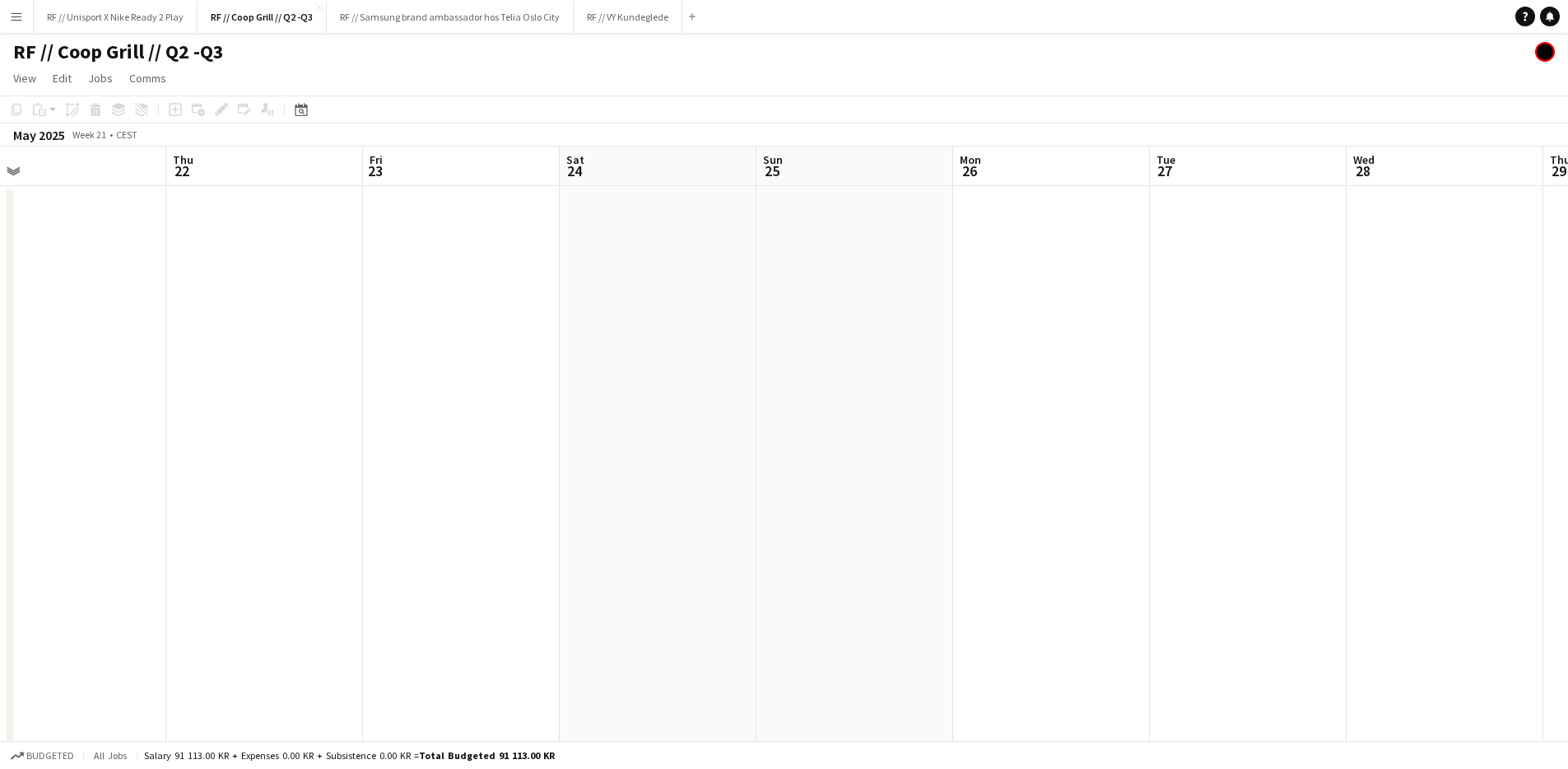 click on "Sun   18   Mon   19   Tue   20   Wed   21   Thu   22   Fri   23   Sat   24   Sun   25   Mon   26   Tue   27   Wed   28   Thu   29   Fri   30" at bounding box center (784, 479) 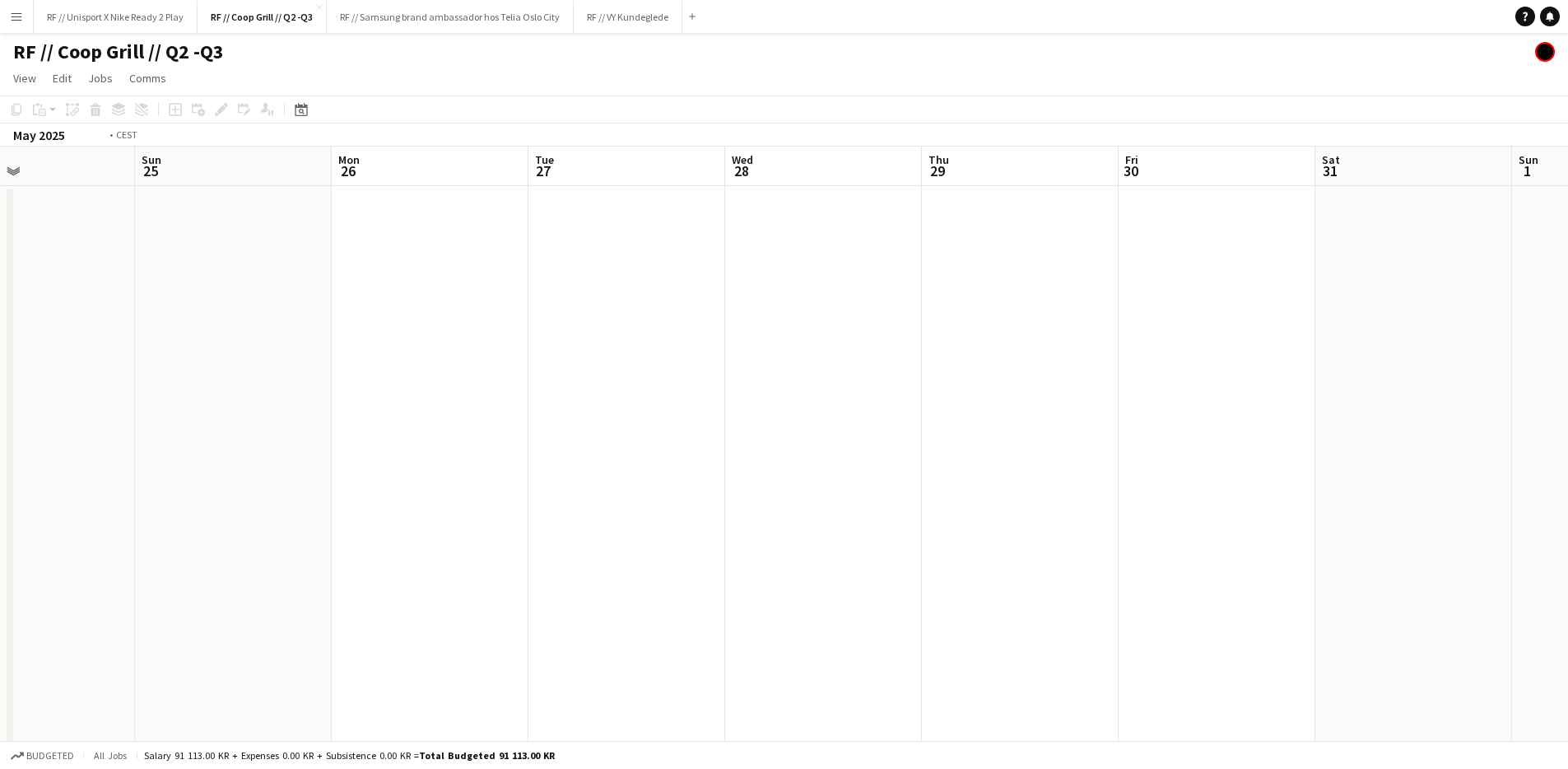 drag, startPoint x: 1013, startPoint y: 421, endPoint x: 683, endPoint y: 407, distance: 330.2968 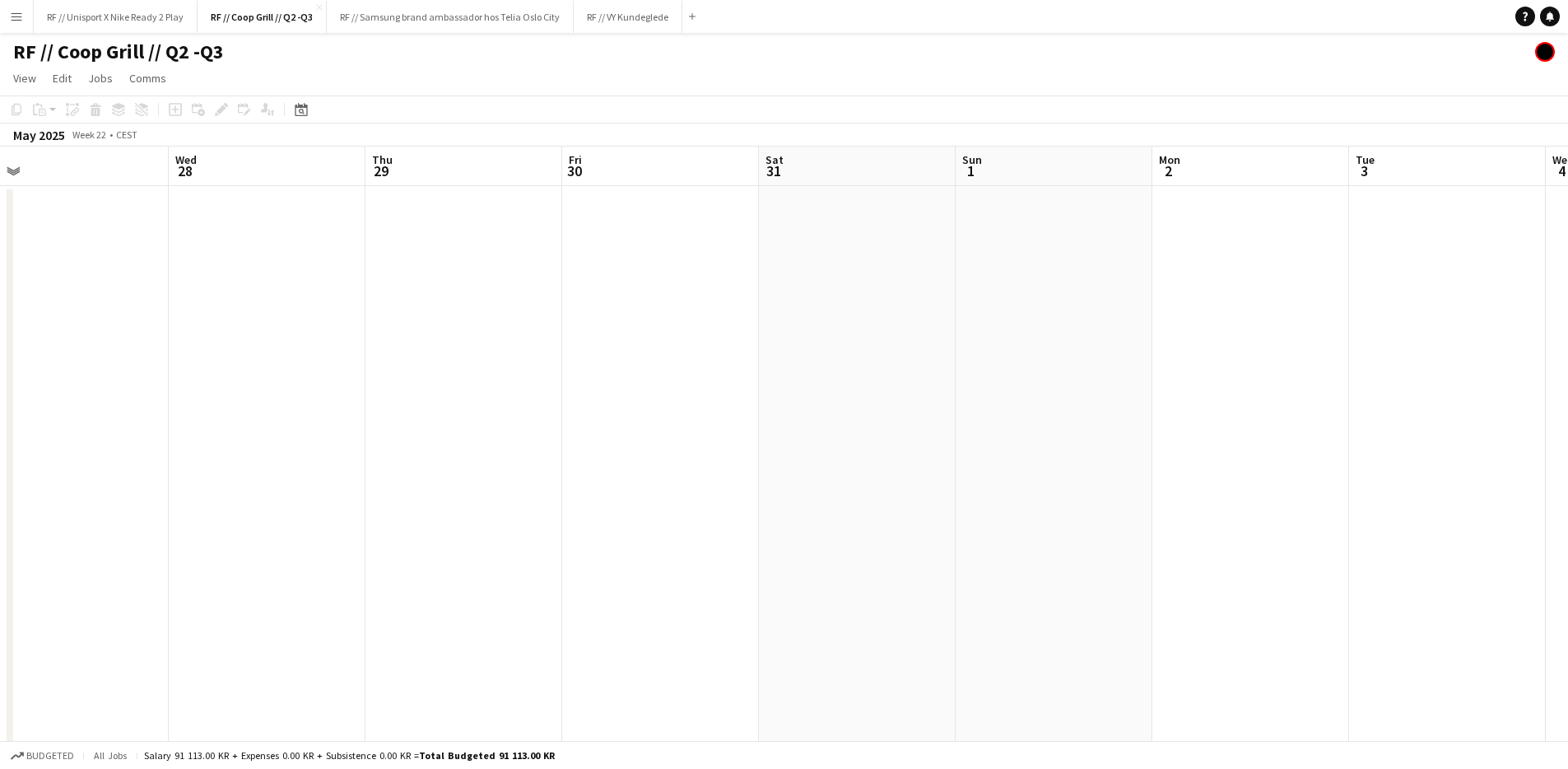 drag, startPoint x: 720, startPoint y: 435, endPoint x: 1037, endPoint y: 422, distance: 317.26645 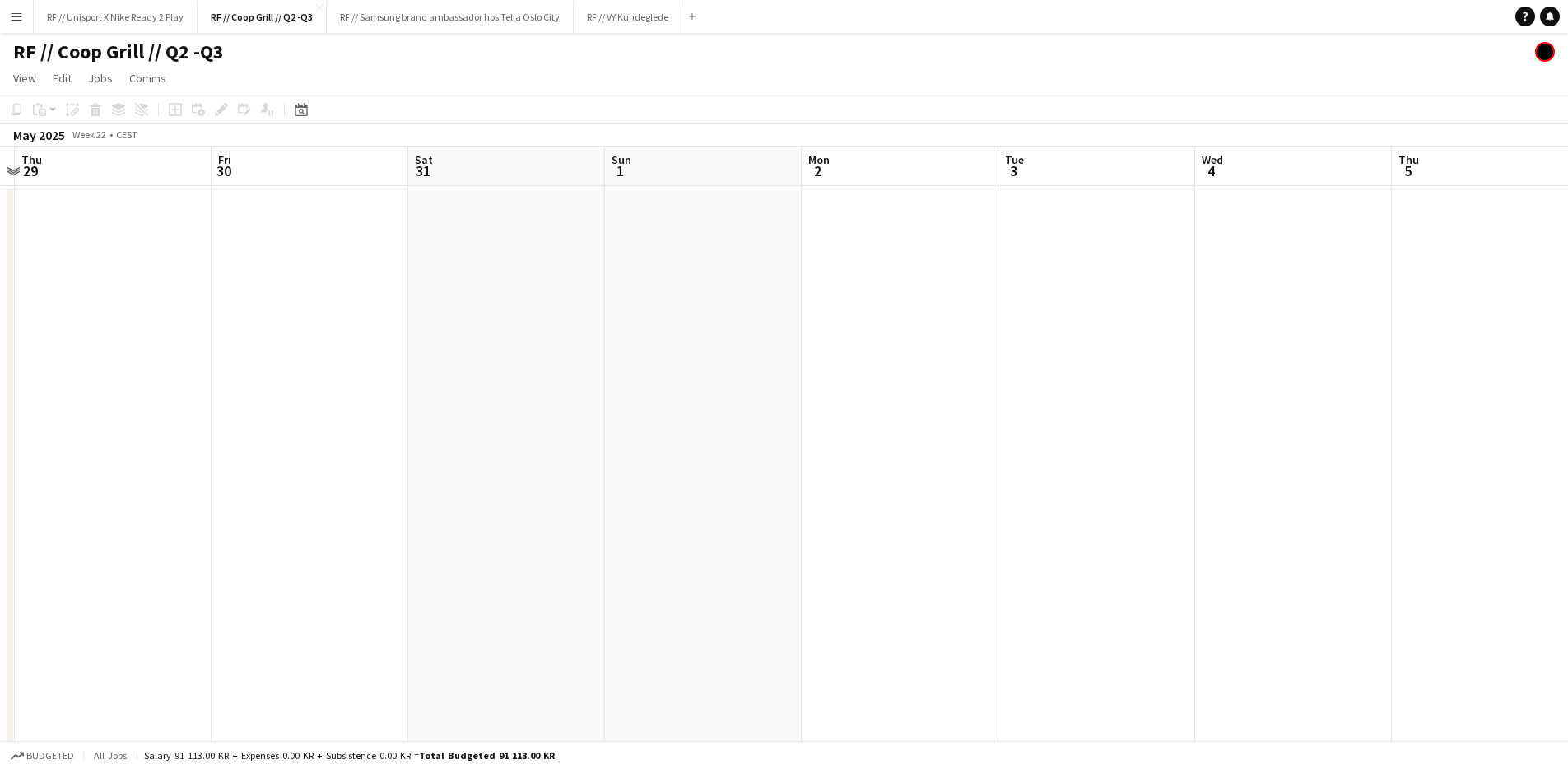 click on "Mathilde Bårreng     12:00-13:00 (1h)    1/1   RF // Coop Grill // EM
pin
Initlity Arena   1 Role   Events (Event Manager)   1/1   12:00-13:00 (1h)
Mathilde Bårreng     12:00-13:00 (1h)    1/1   RF // Coop Grill // Foodtruck
pin
Initlity Arena   1 Role   Events (Event Manager)   1/1   12:00-13:00 (1h)
Mathilde Bårreng     14:00-19:00 (5h)    3/3   RF // Coop Grill // Foodtruck
pin
Initlity Arena   1 Role   Promotional Staffing (Promotional Staff)   3/3   14:00-19:00 (5h)
Daniela Alejandra Eriksen Stenvadet Hannah Ludivia Rotbæk Meling Leo Mathisen     14:00-19:00 (5h)    1/1   RF // Coop Grill // Foodtruck
pin
Initlity Arena   1 Role   Promotional Staffing (Promotional Staff)   1/1   14:00-19:00 (5h)
pin" at bounding box center (784, 479) 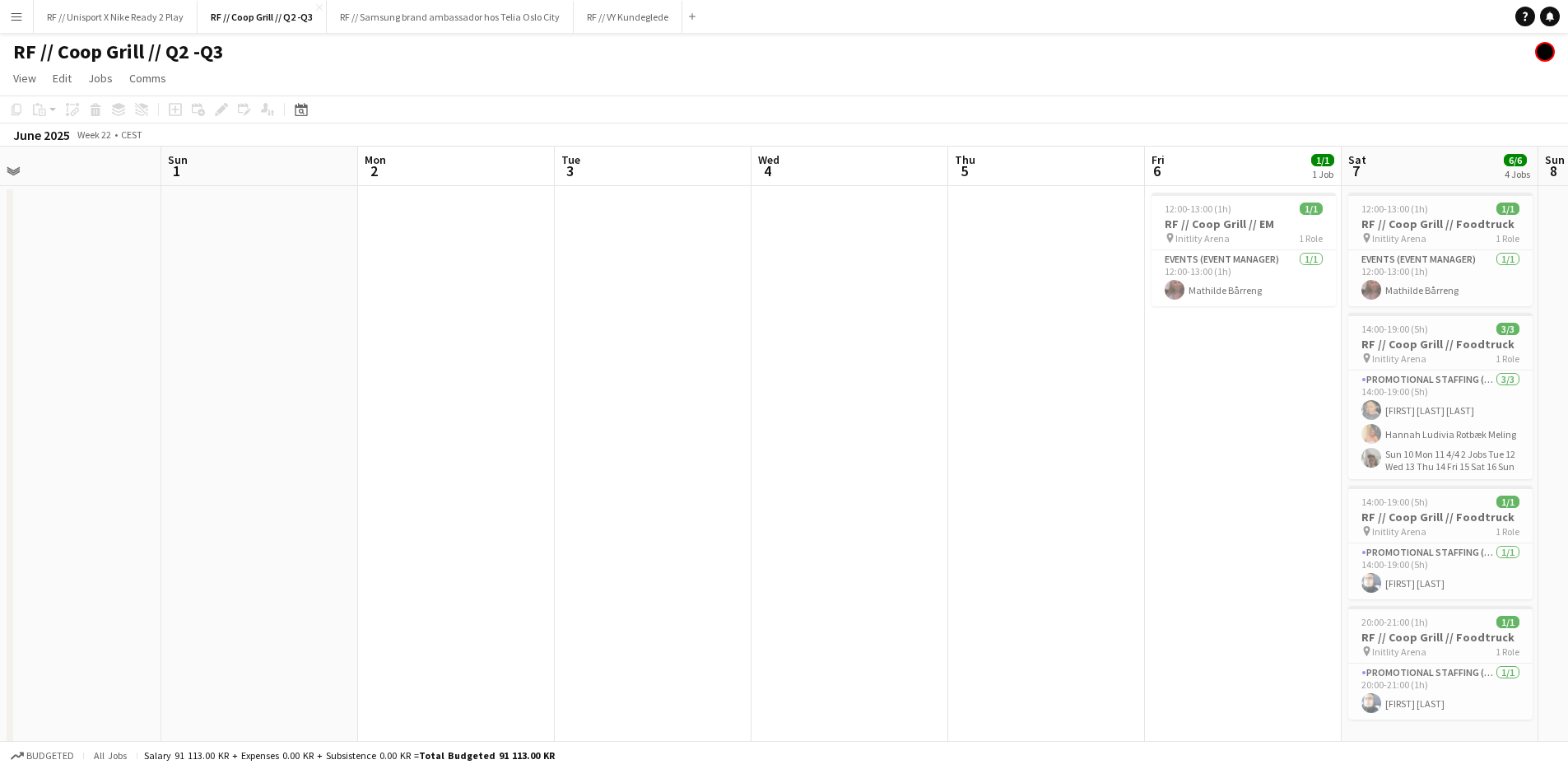 drag, startPoint x: 1024, startPoint y: 443, endPoint x: 747, endPoint y: 449, distance: 277.065 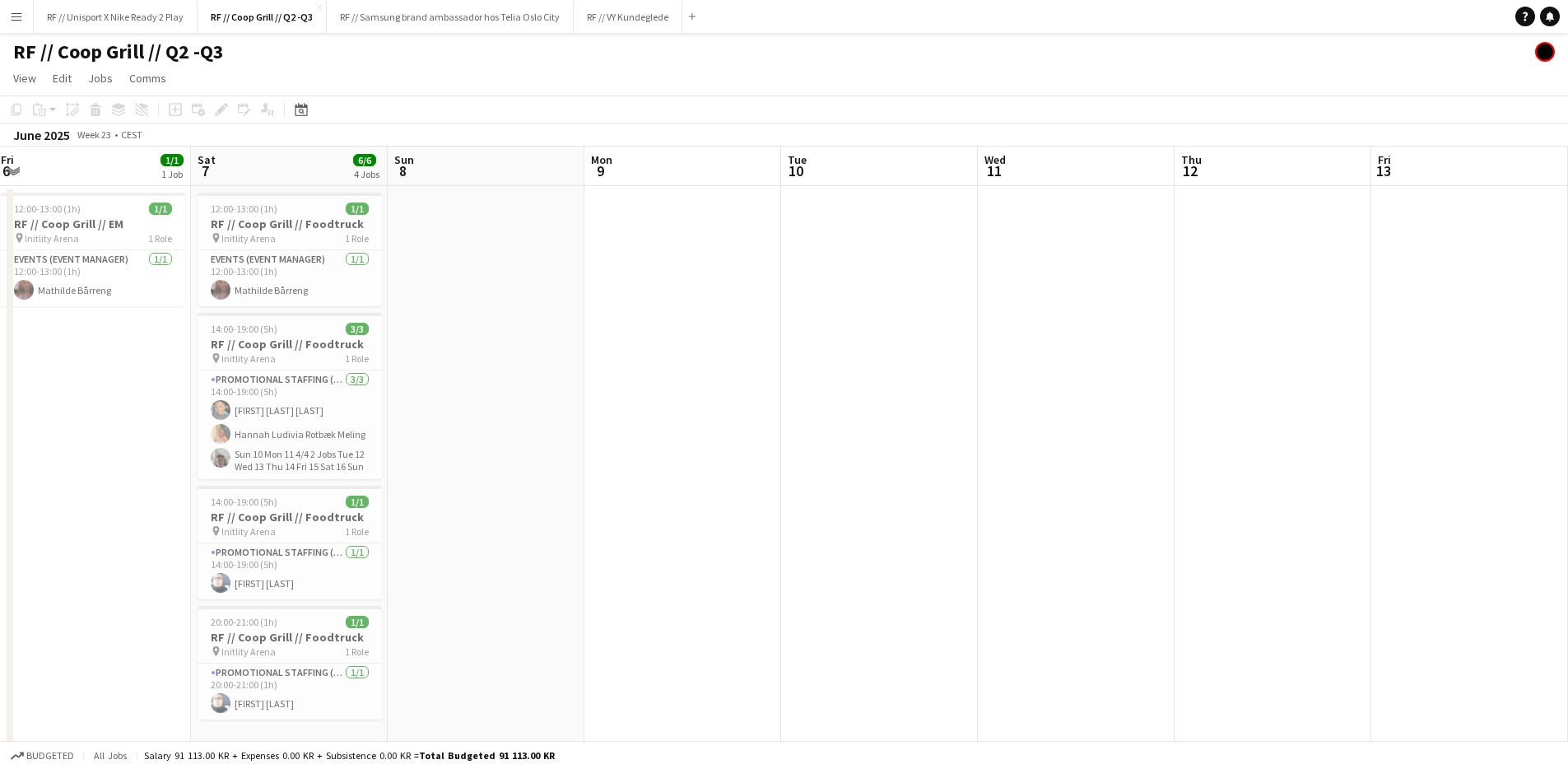 drag, startPoint x: 1060, startPoint y: 469, endPoint x: 512, endPoint y: 468, distance: 548.00091 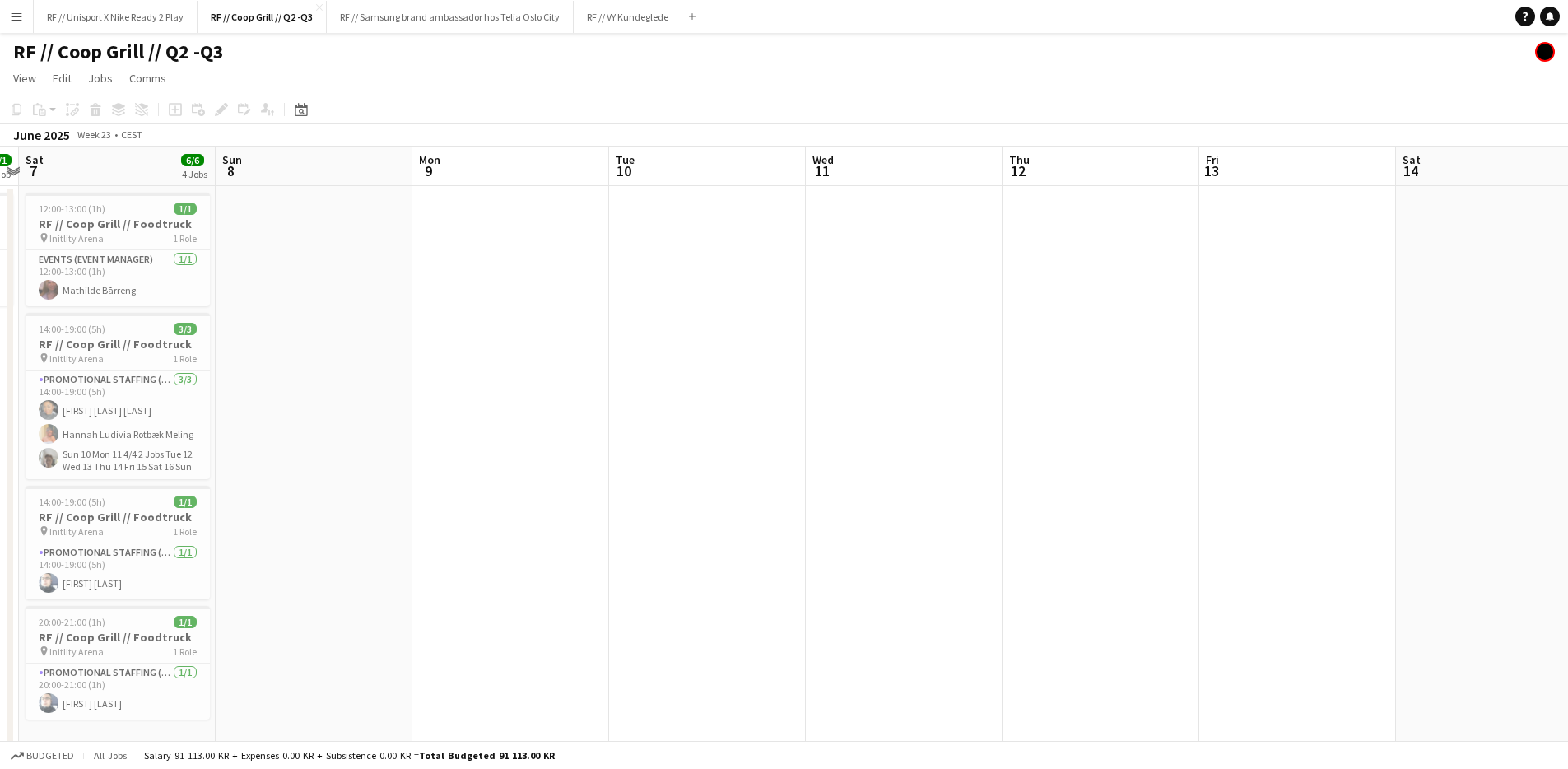 drag, startPoint x: 389, startPoint y: 491, endPoint x: 371, endPoint y: 482, distance: 20.124612 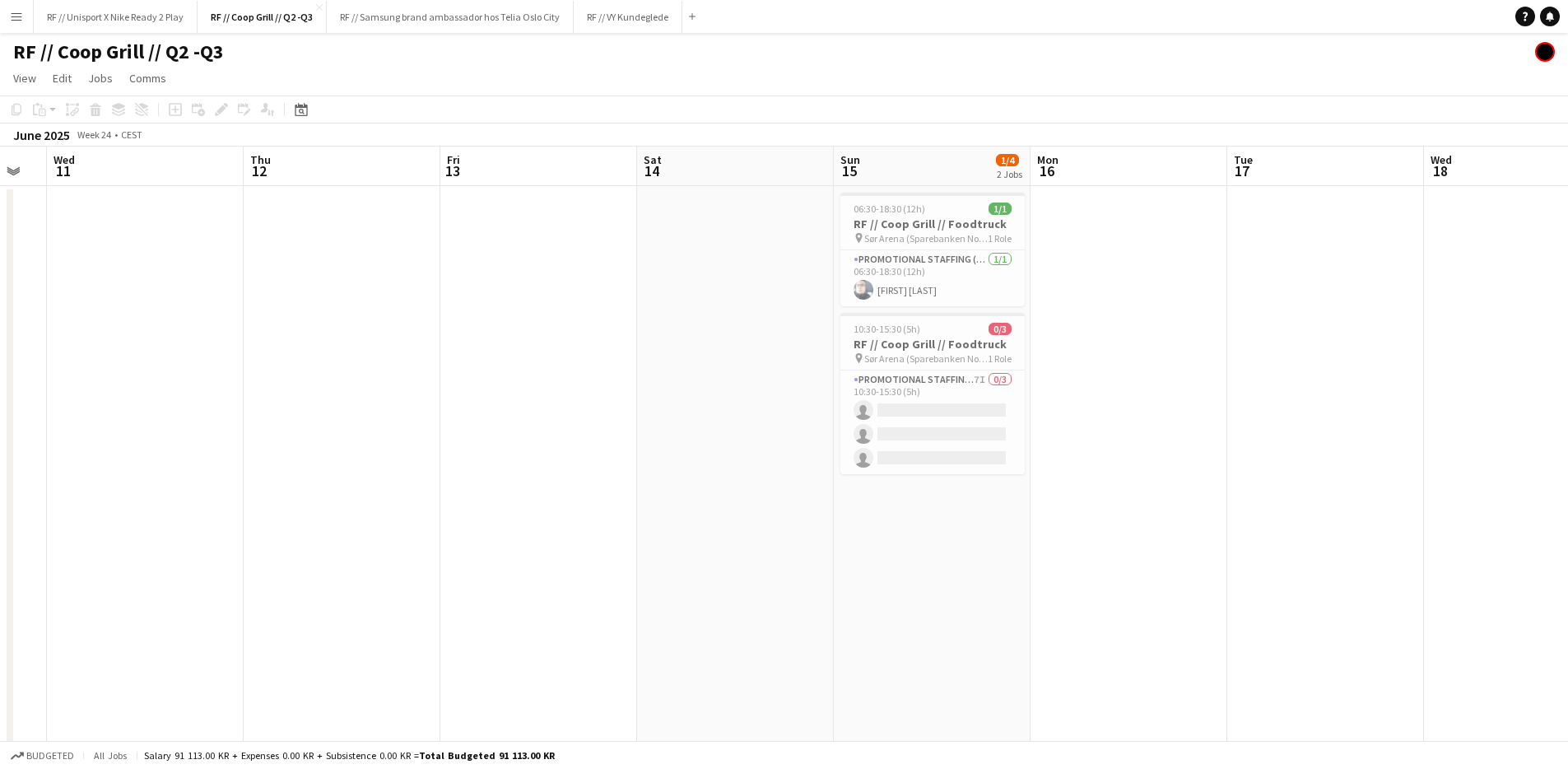 drag, startPoint x: 876, startPoint y: 493, endPoint x: 615, endPoint y: 502, distance: 261.1551 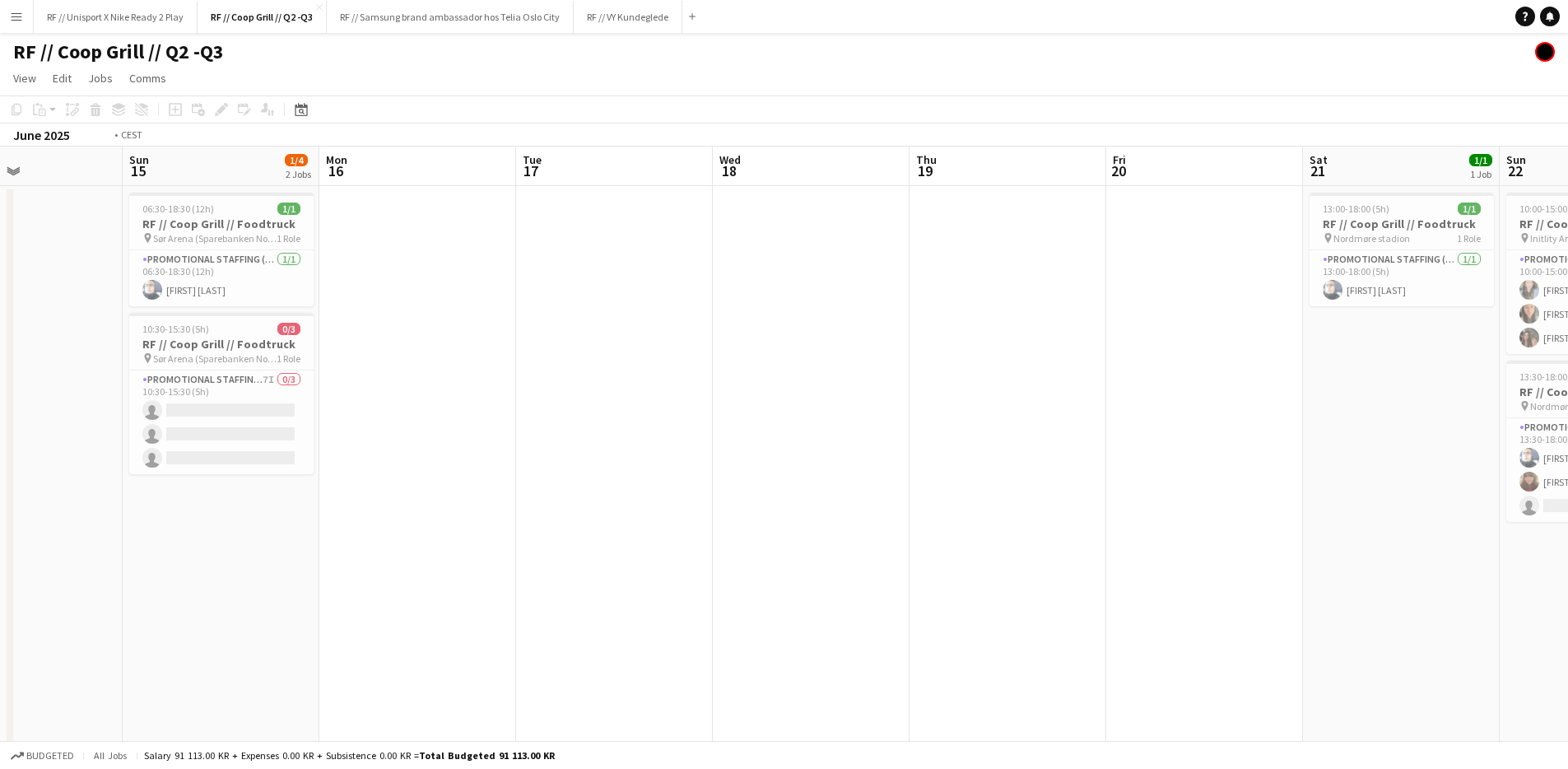 drag, startPoint x: 1177, startPoint y: 459, endPoint x: 139, endPoint y: 464, distance: 1038.012 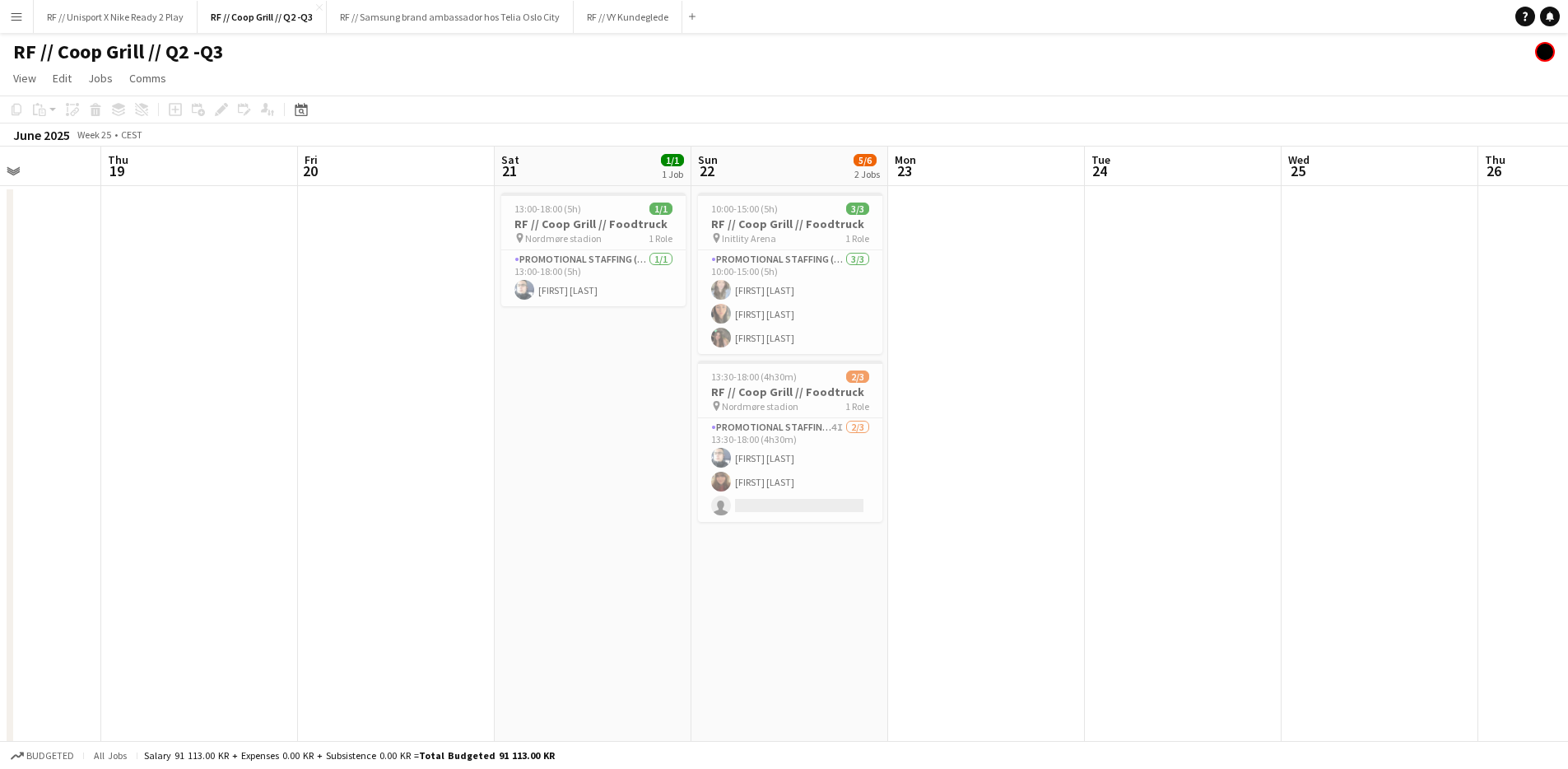 drag, startPoint x: 1253, startPoint y: 454, endPoint x: 682, endPoint y: 444, distance: 571.08756 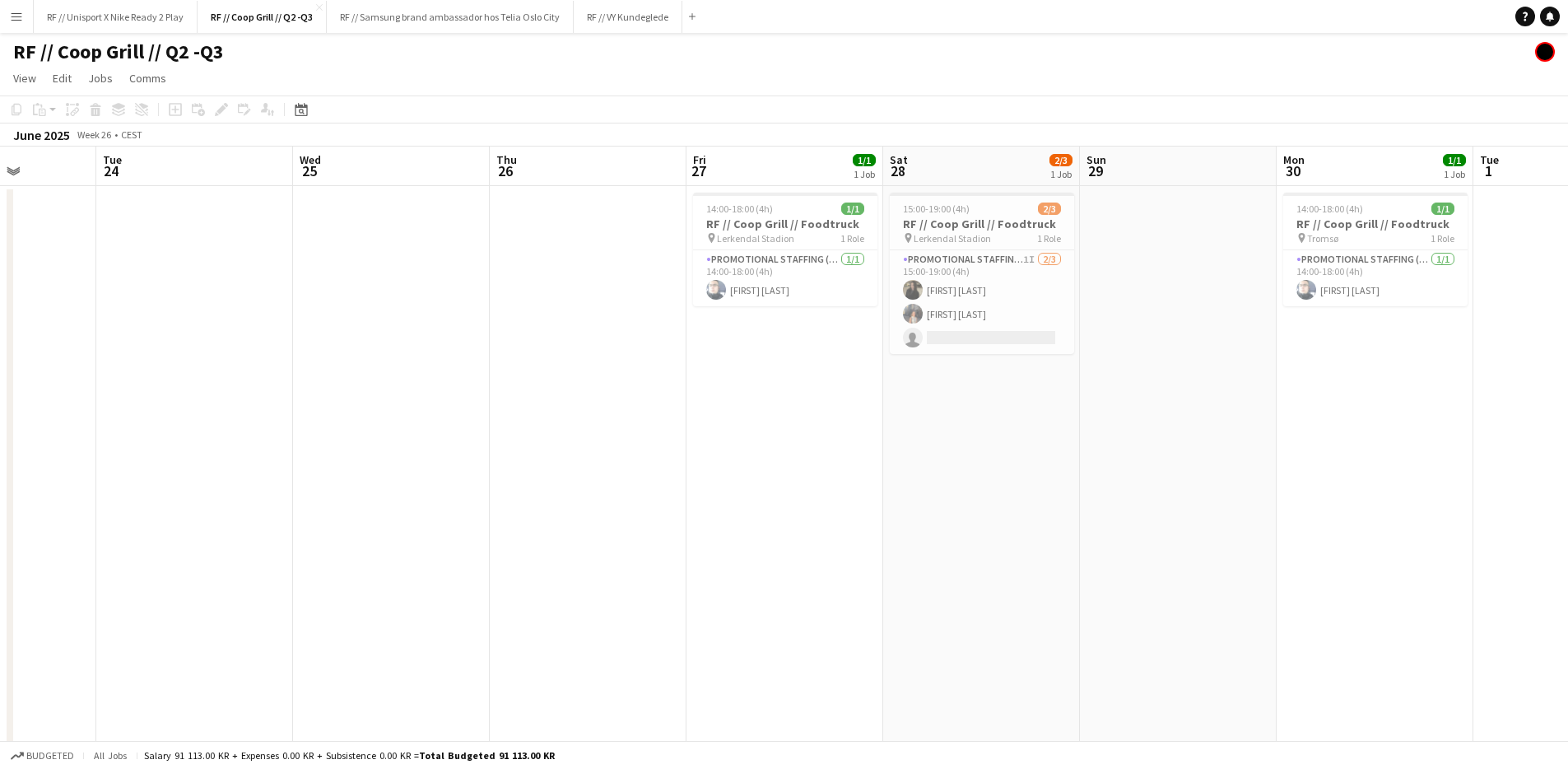 drag, startPoint x: 1066, startPoint y: 472, endPoint x: 441, endPoint y: 465, distance: 625.0392 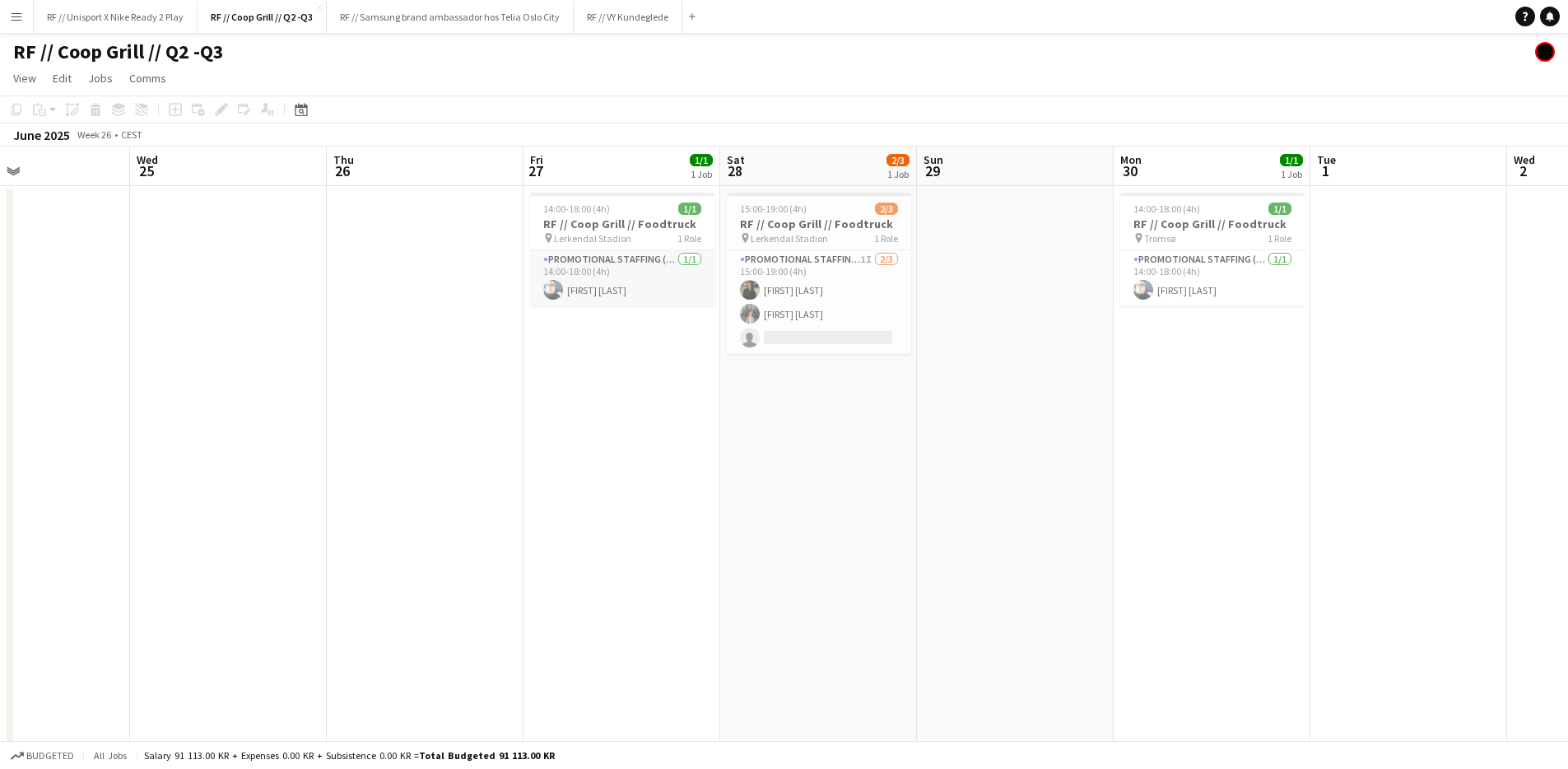 click at bounding box center (553, 290) 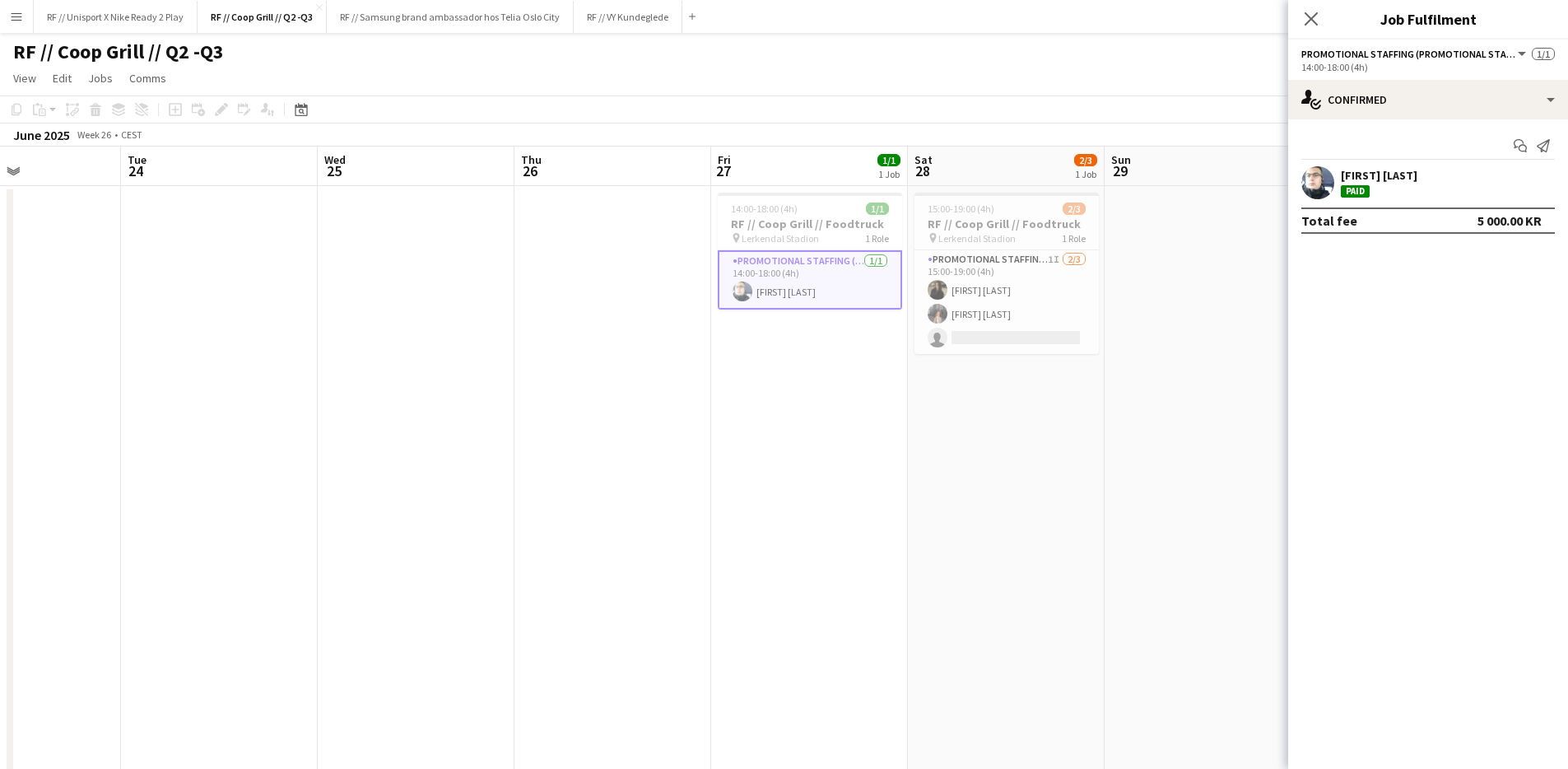 drag, startPoint x: 921, startPoint y: 431, endPoint x: 512, endPoint y: 453, distance: 409.59126 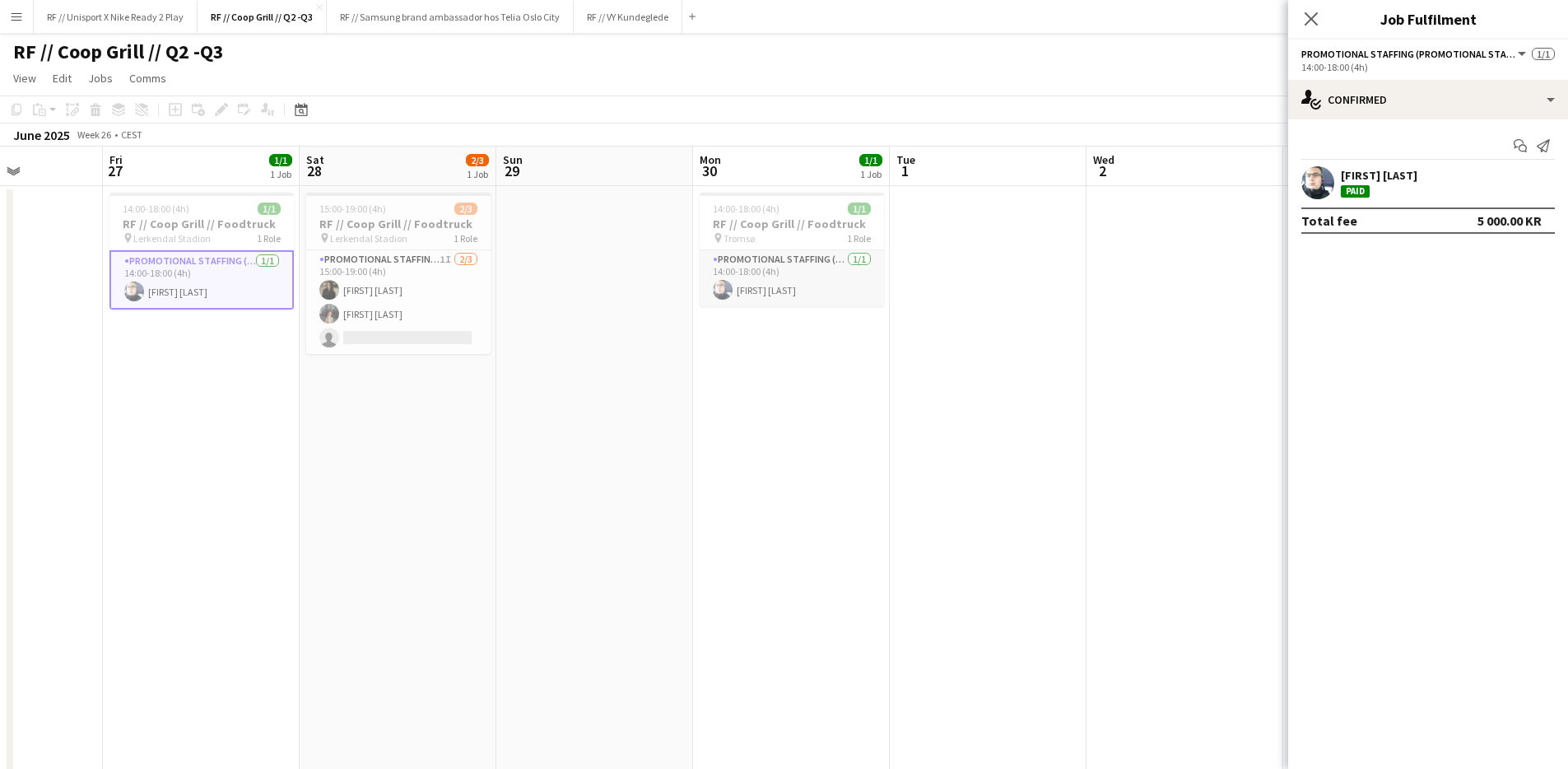 click on "Promotional Staffing (Promotional Staff)   1/1   14:00-18:00 (4h)
[FIRST] [LAST]" at bounding box center (792, 278) 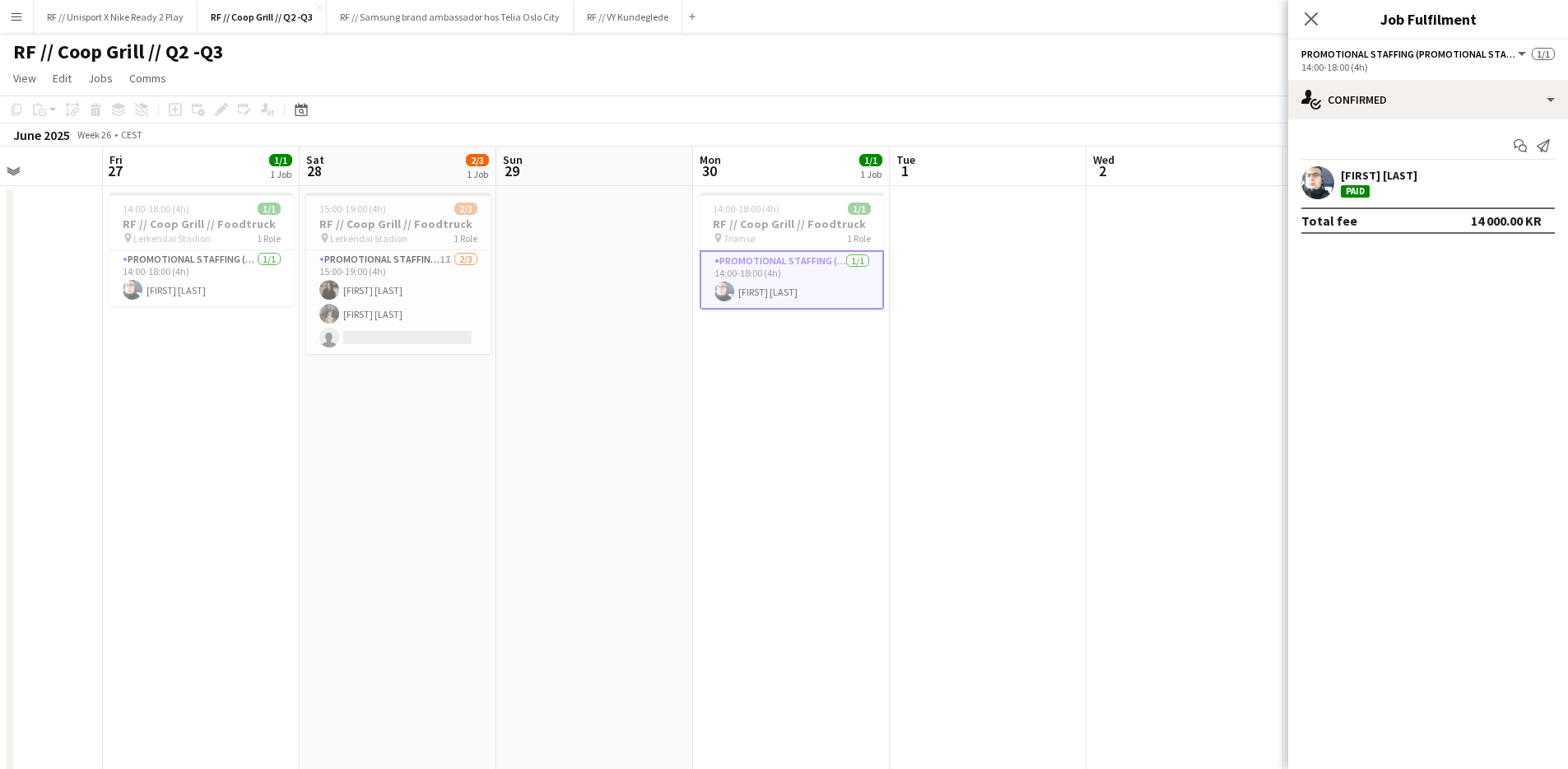 scroll, scrollTop: 0, scrollLeft: 508, axis: horizontal 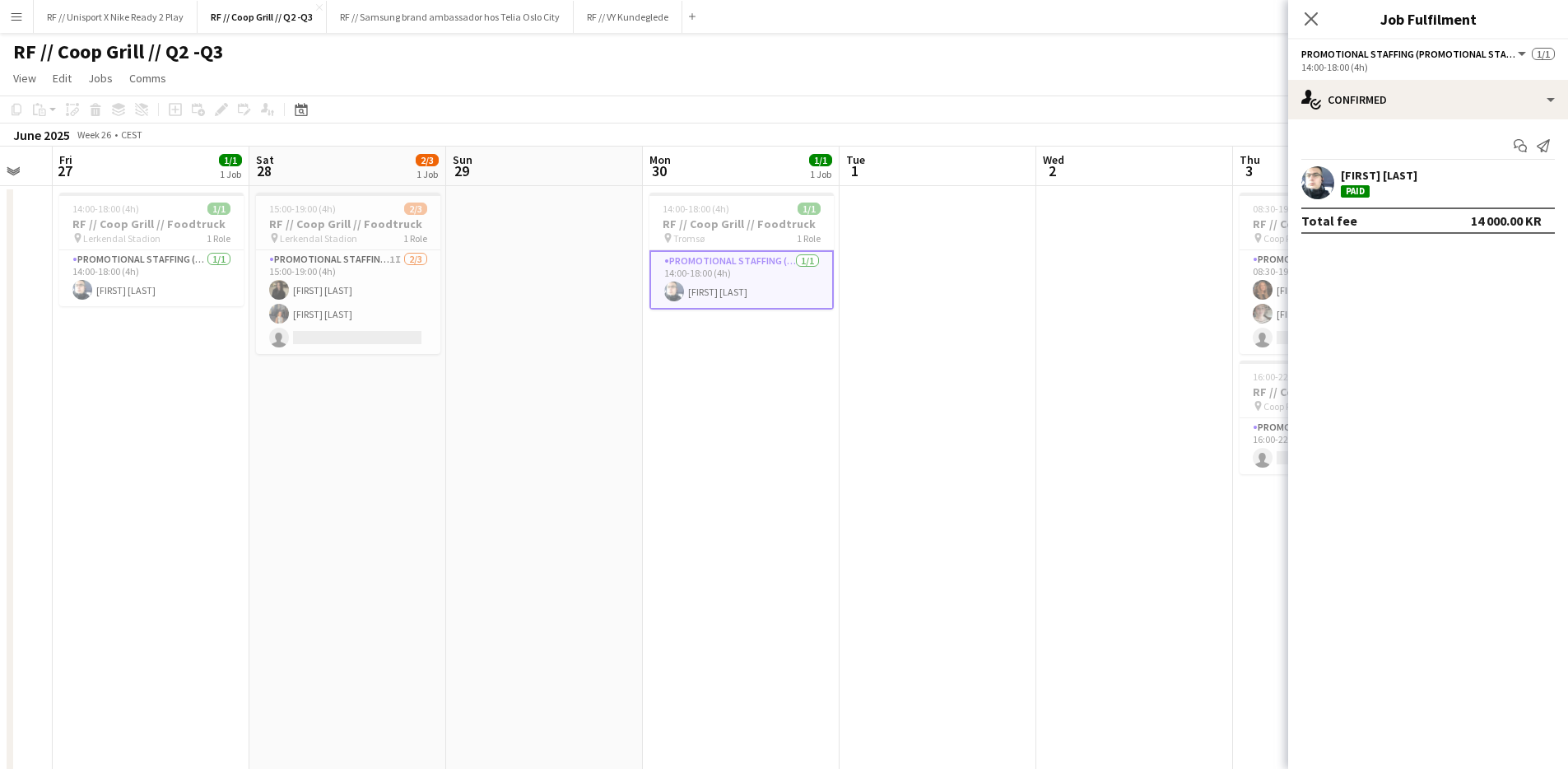 drag, startPoint x: 1001, startPoint y: 405, endPoint x: 398, endPoint y: 431, distance: 603.5603 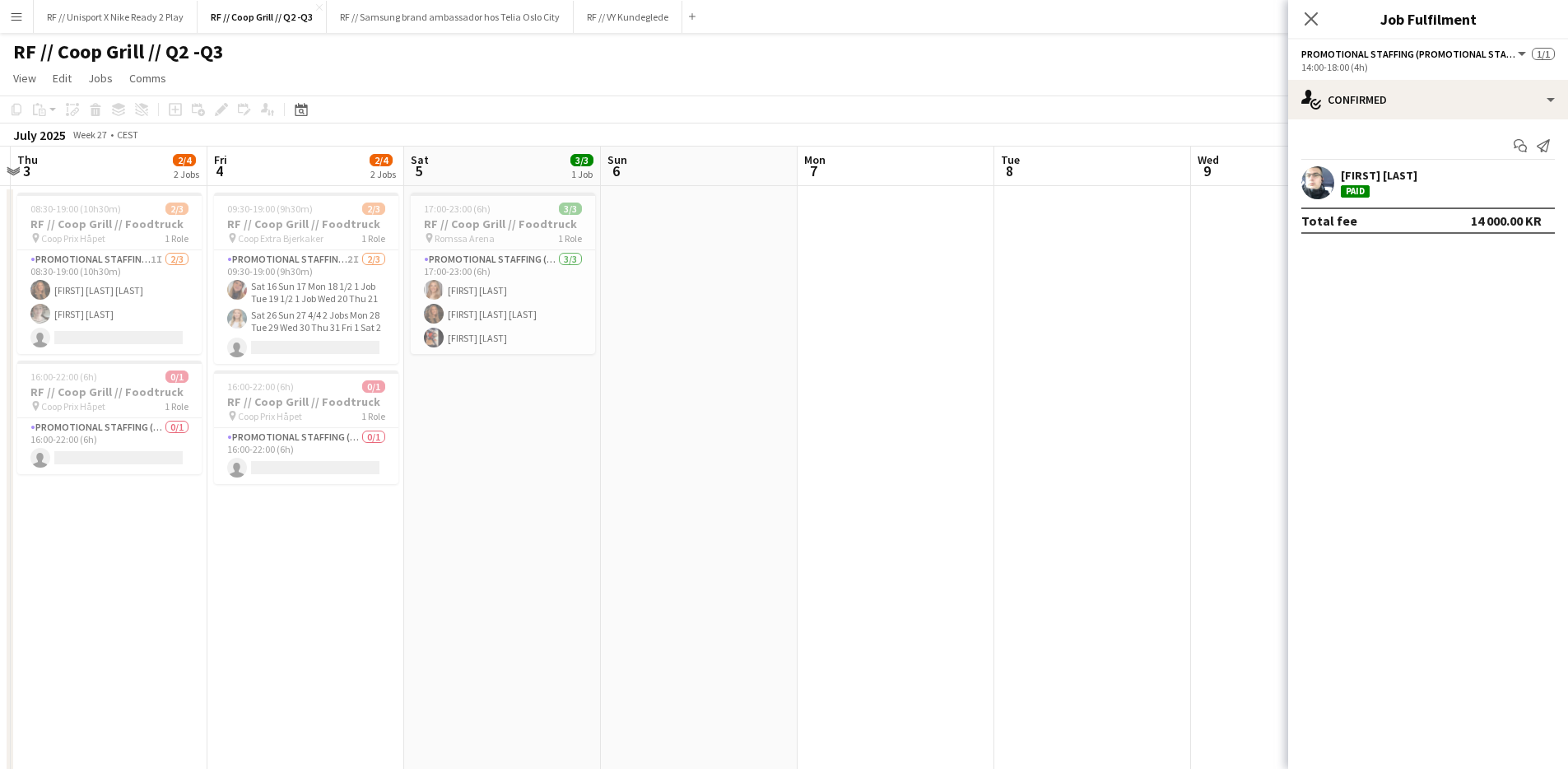 drag, startPoint x: 1169, startPoint y: 573, endPoint x: 193, endPoint y: 565, distance: 976.0328 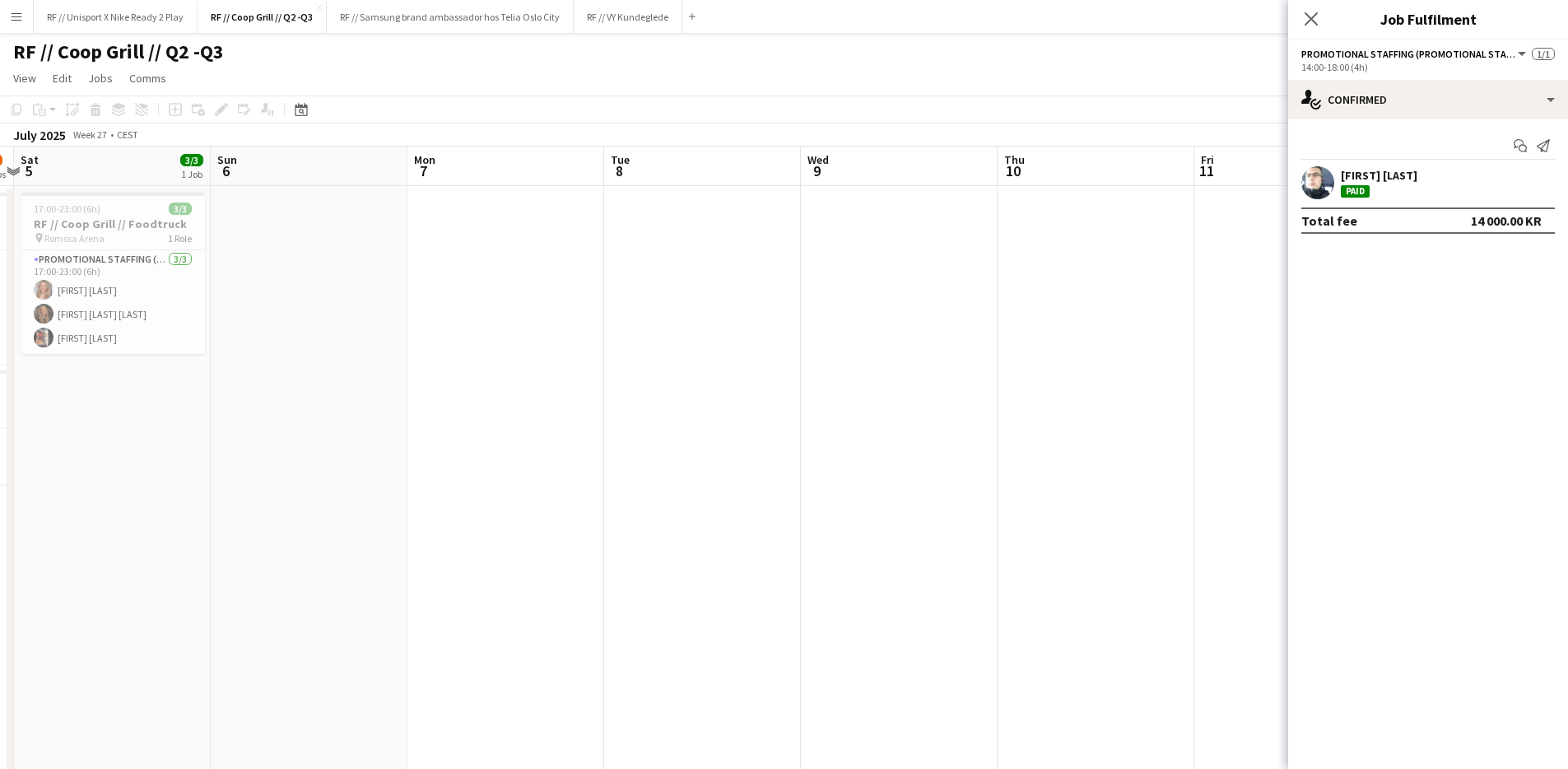 drag, startPoint x: 993, startPoint y: 515, endPoint x: 545, endPoint y: 506, distance: 448.0904 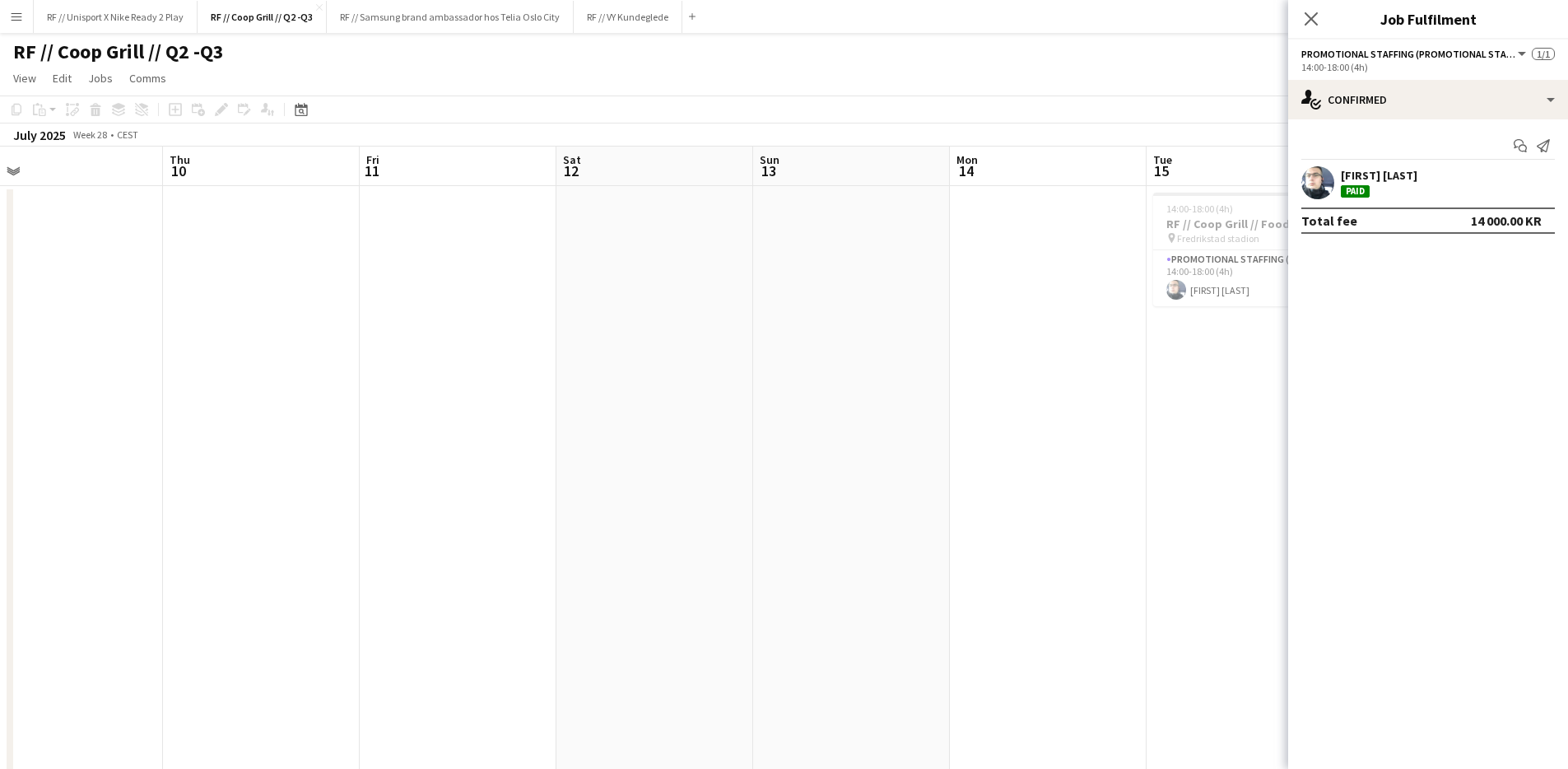 drag, startPoint x: 910, startPoint y: 501, endPoint x: 603, endPoint y: 492, distance: 307.13189 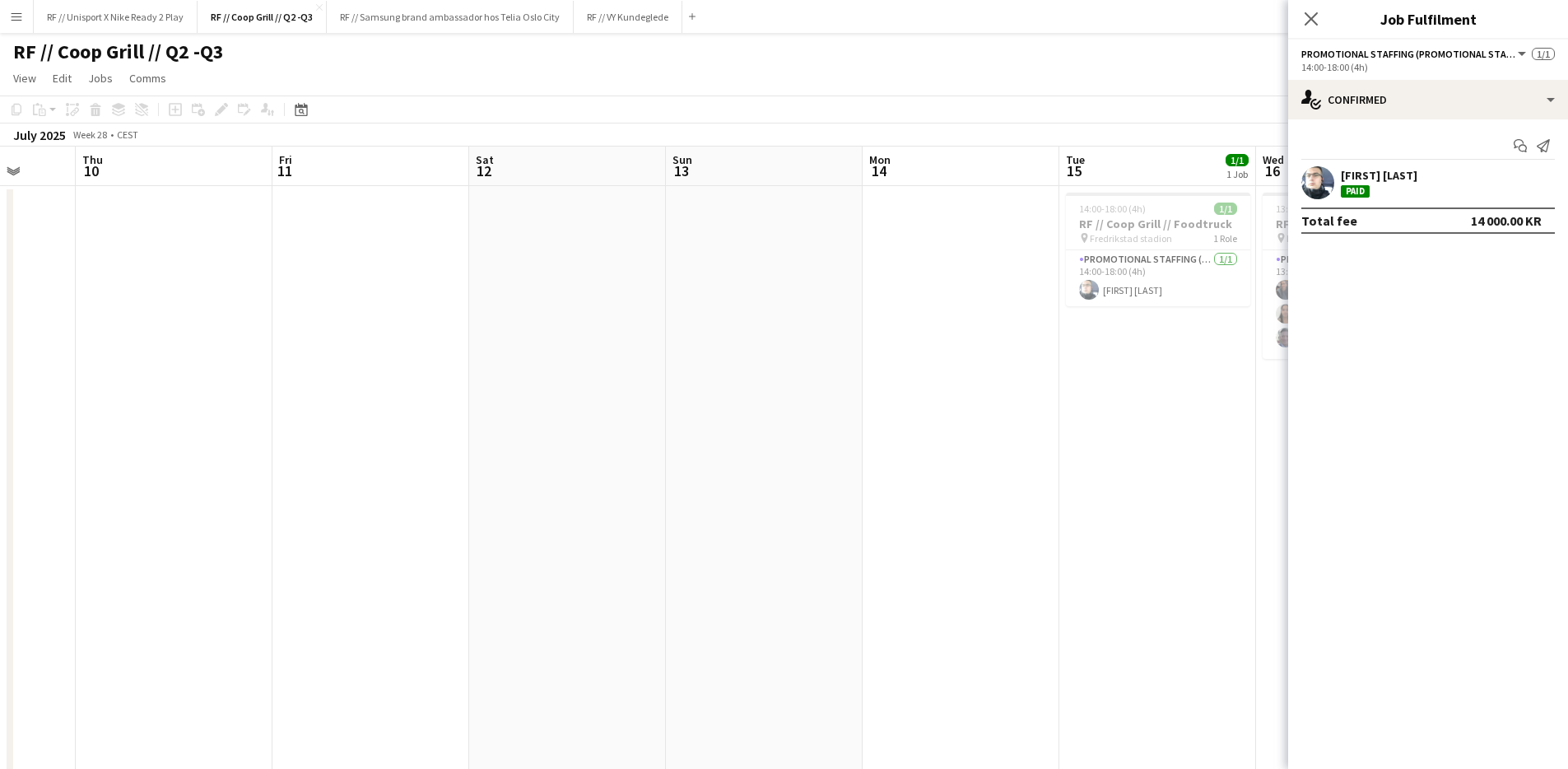 scroll, scrollTop: 0, scrollLeft: 555, axis: horizontal 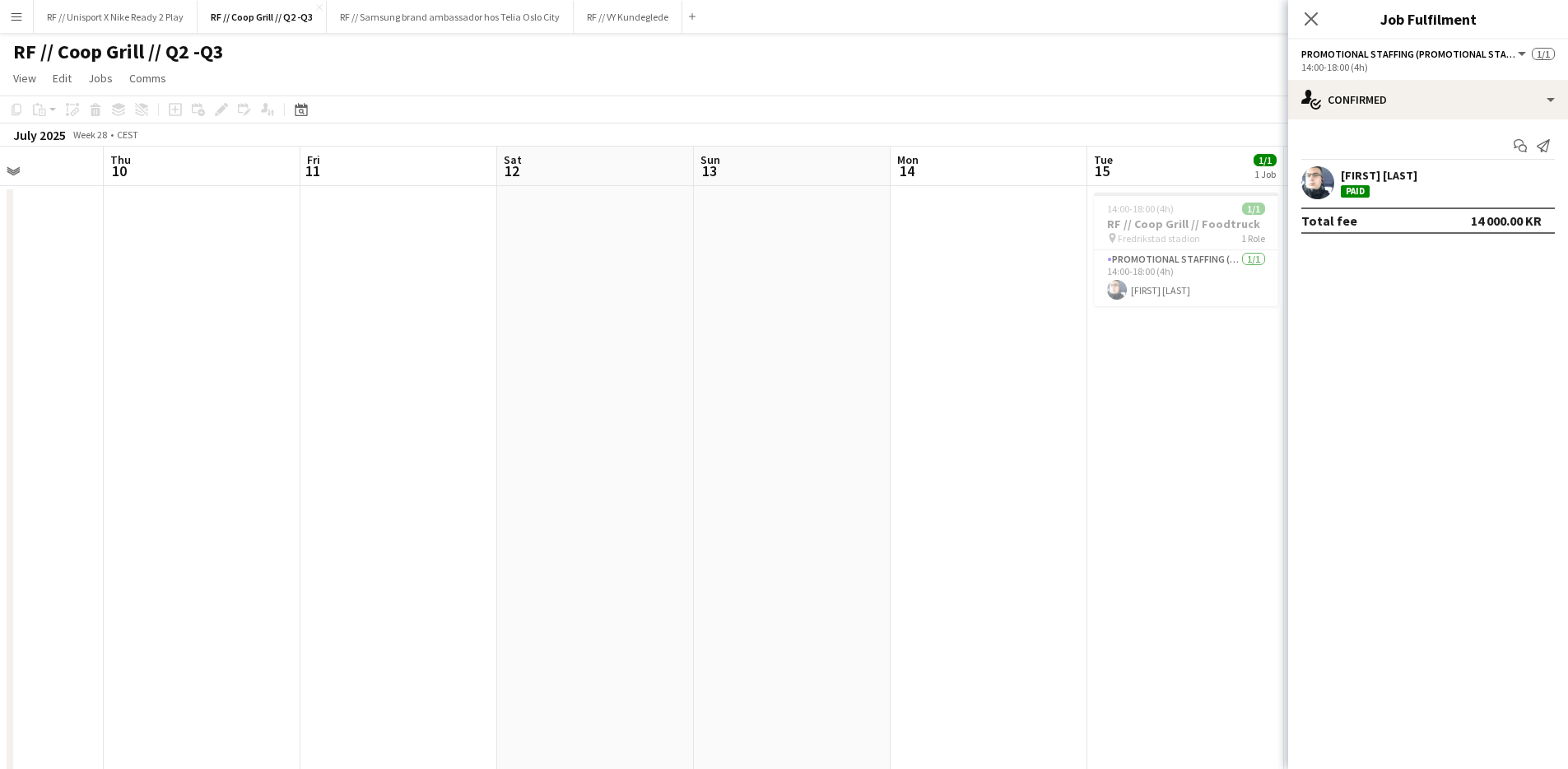 drag, startPoint x: 782, startPoint y: 508, endPoint x: 432, endPoint y: 482, distance: 350.964 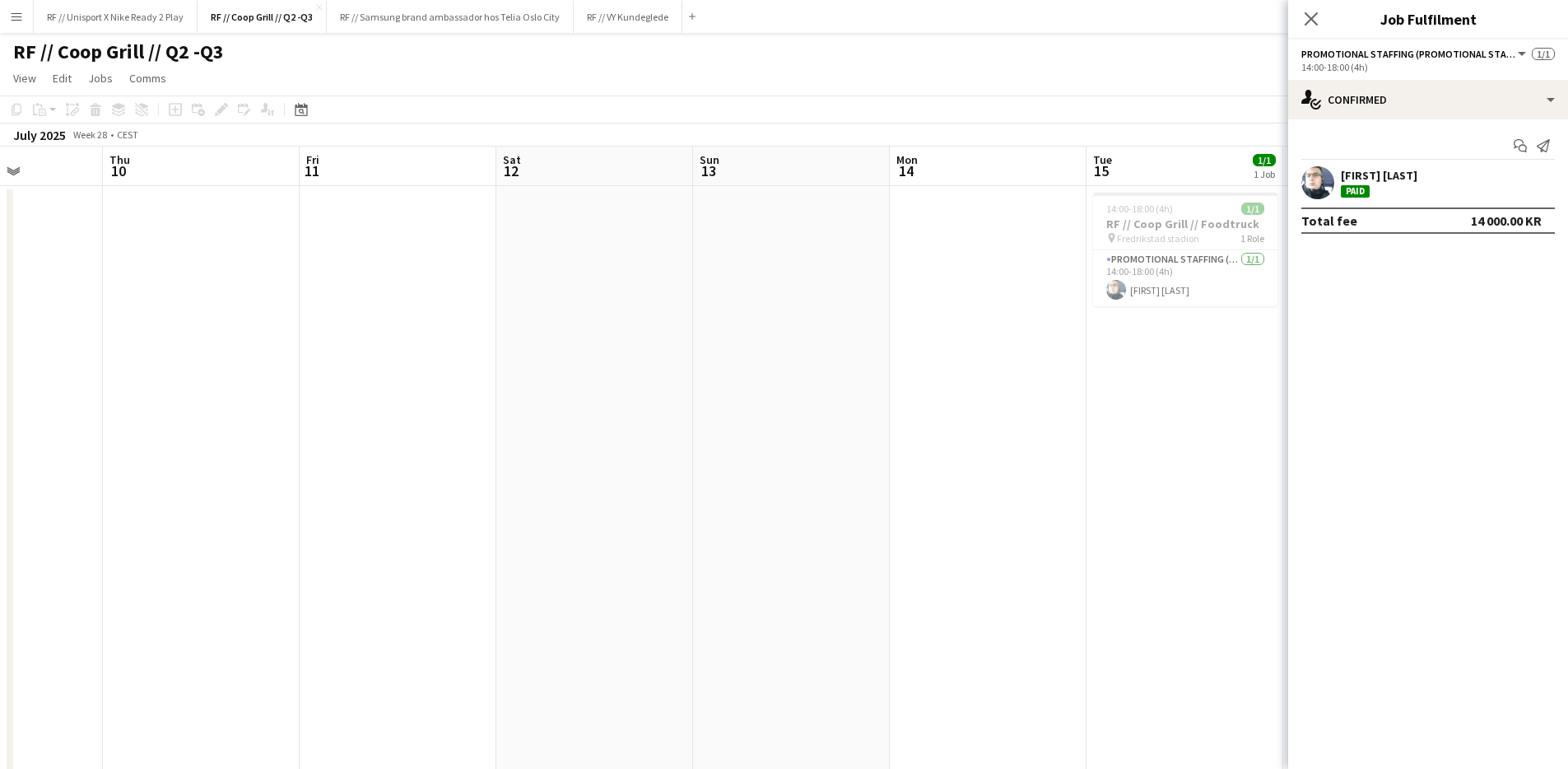 click on "Mon 7 Tue 8 Wed 9 Thu 10 Fri 11 Sat 12 Sun 13 Mon 14 Tue 15 1/1 1 Job Wed 16 3/3 1 Job Thu 17 Fri 18 1/1 1 Job Sat 19 1/3 1 Job 14:00-18:00 (4h) 1/1 RF // Coop Grill // Foodtruck pin Fredrikstad stadion 1 Role Promotional Staffing (Promotional Staff) 1/1 14:00-18:00 (4h) [FIRST] [LAST] 13:00-20:00 (7h) 3/3 RF // Coop Grill // Foodtruck pin Fredrikstad stadion 1 Role Promotional Staffing (Promotional Staff) 3/3 13:00-20:00 (7h) [FIRST] [LAST] [FIRST] [LAST] [FIRST] [LAST] 14:00-18:00 (4h) 1/1 RF // Coop Grill // Foodtruck pin Lyse Arena 1 Role Promotional Staffing (Promotional Staff) 1/1 14:00-18:00 (4h) [FIRST] [LAST] 14:00-19:00 (5h) 1/3 RF // Coop Grill // Foodtruck pin Lyse Arena 1 Role 10I 1A 1/3" at bounding box center (784, 479) 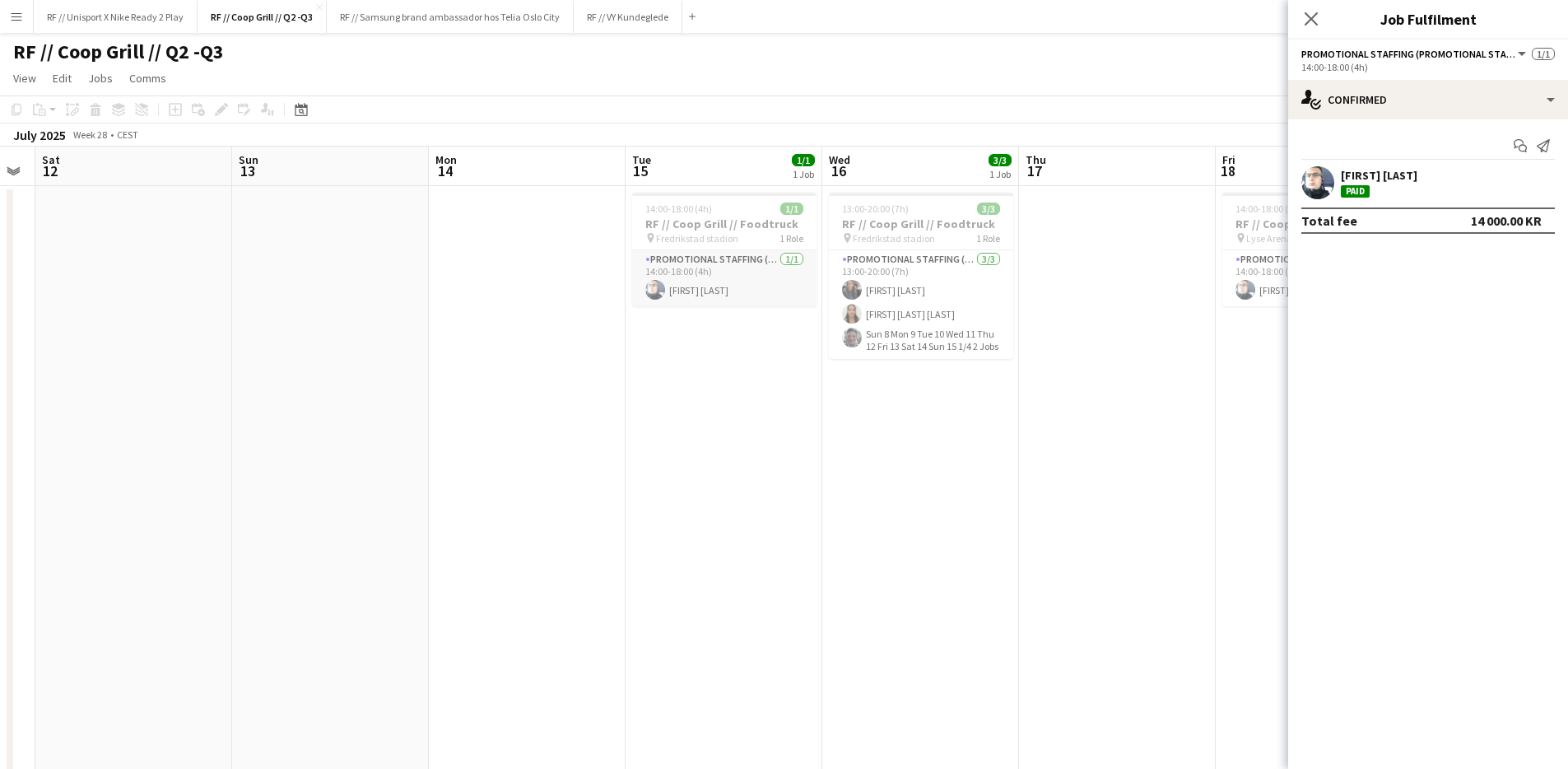click on "Promotional Staffing (Promotional Staff)   1/1   14:00-18:00 (4h)
[FIRST] [LAST]" at bounding box center [724, 278] 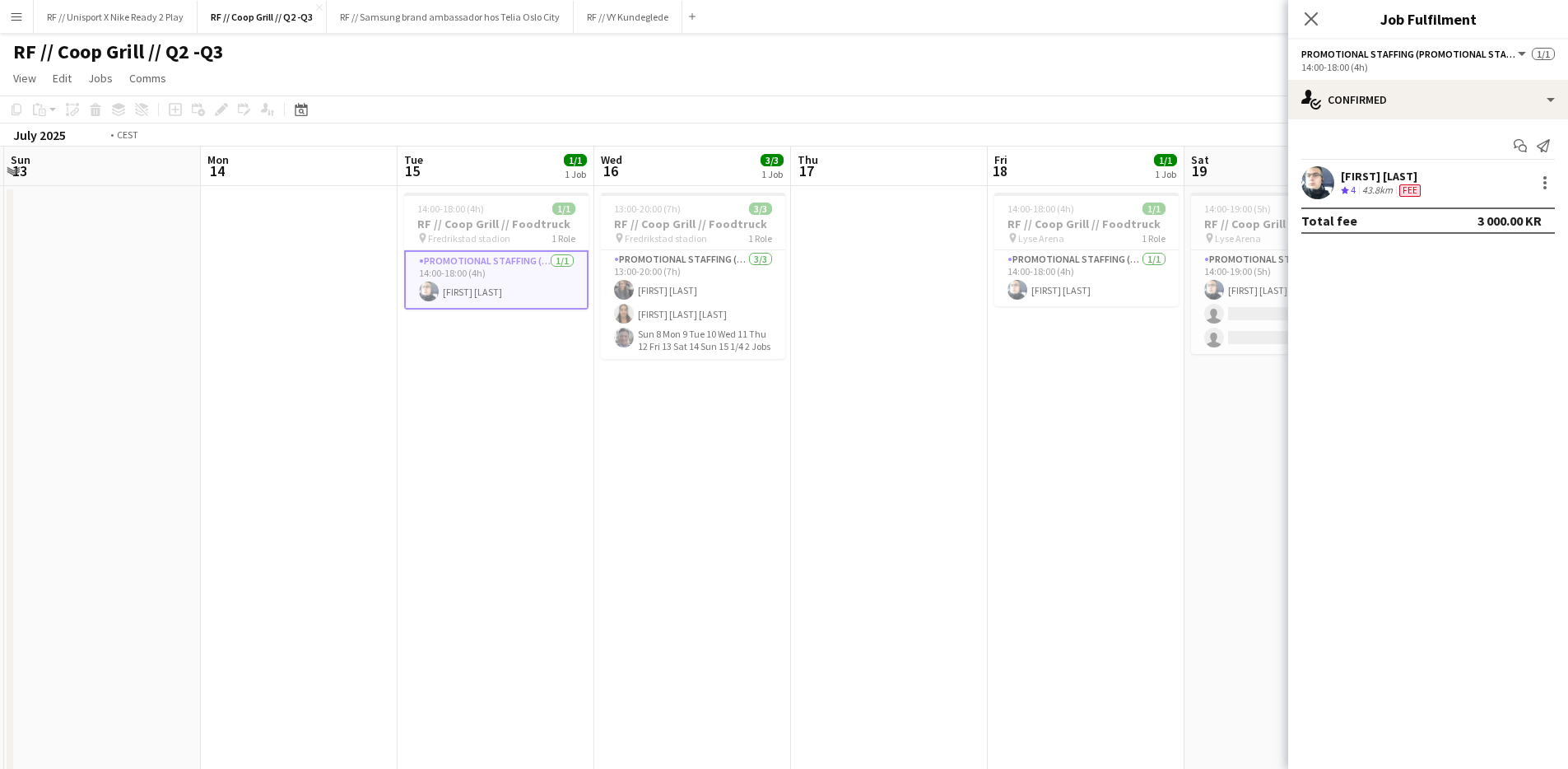 drag, startPoint x: 1087, startPoint y: 472, endPoint x: 220, endPoint y: 458, distance: 867.113 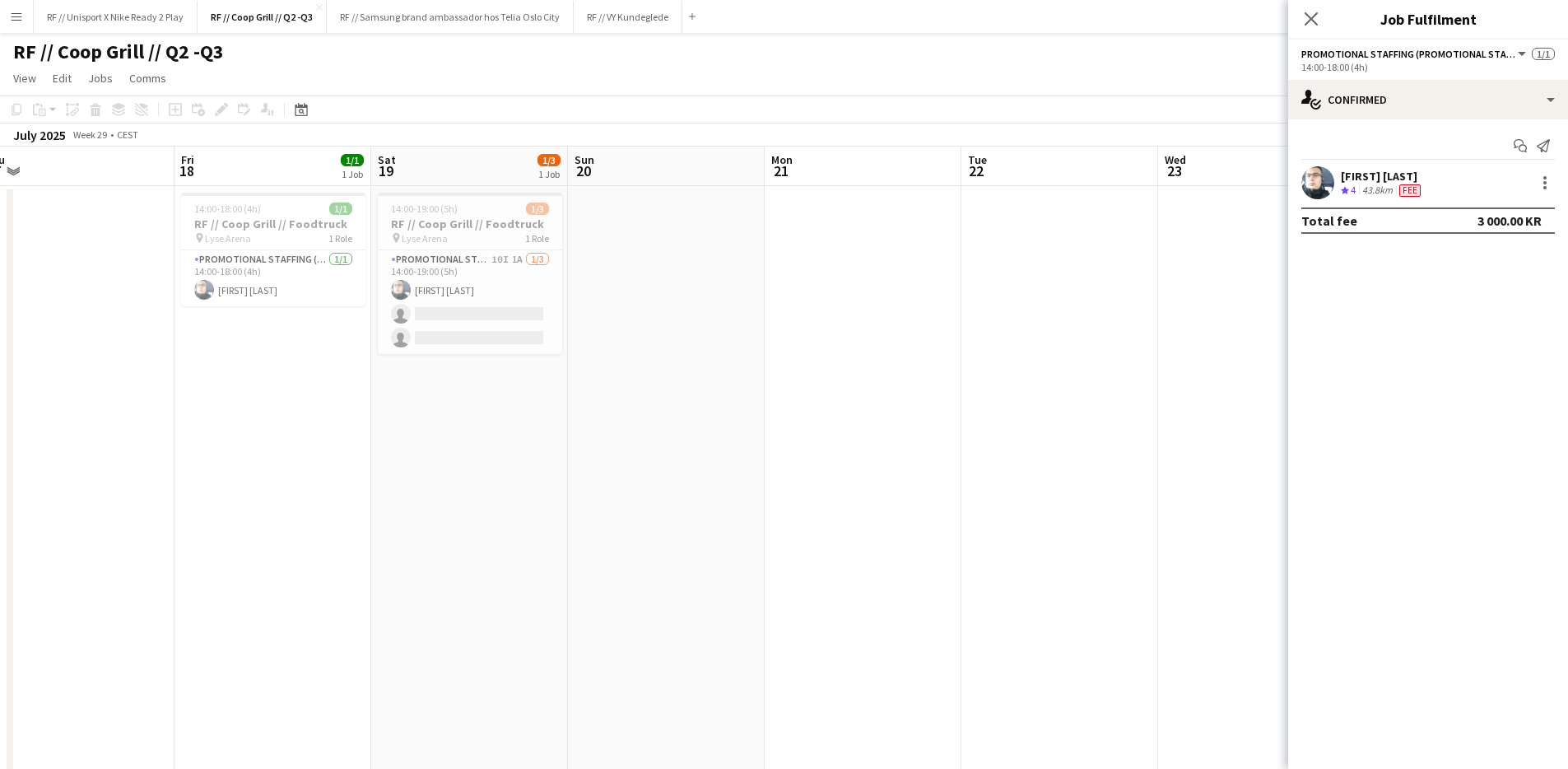 drag, startPoint x: 942, startPoint y: 472, endPoint x: 393, endPoint y: 459, distance: 549.15389 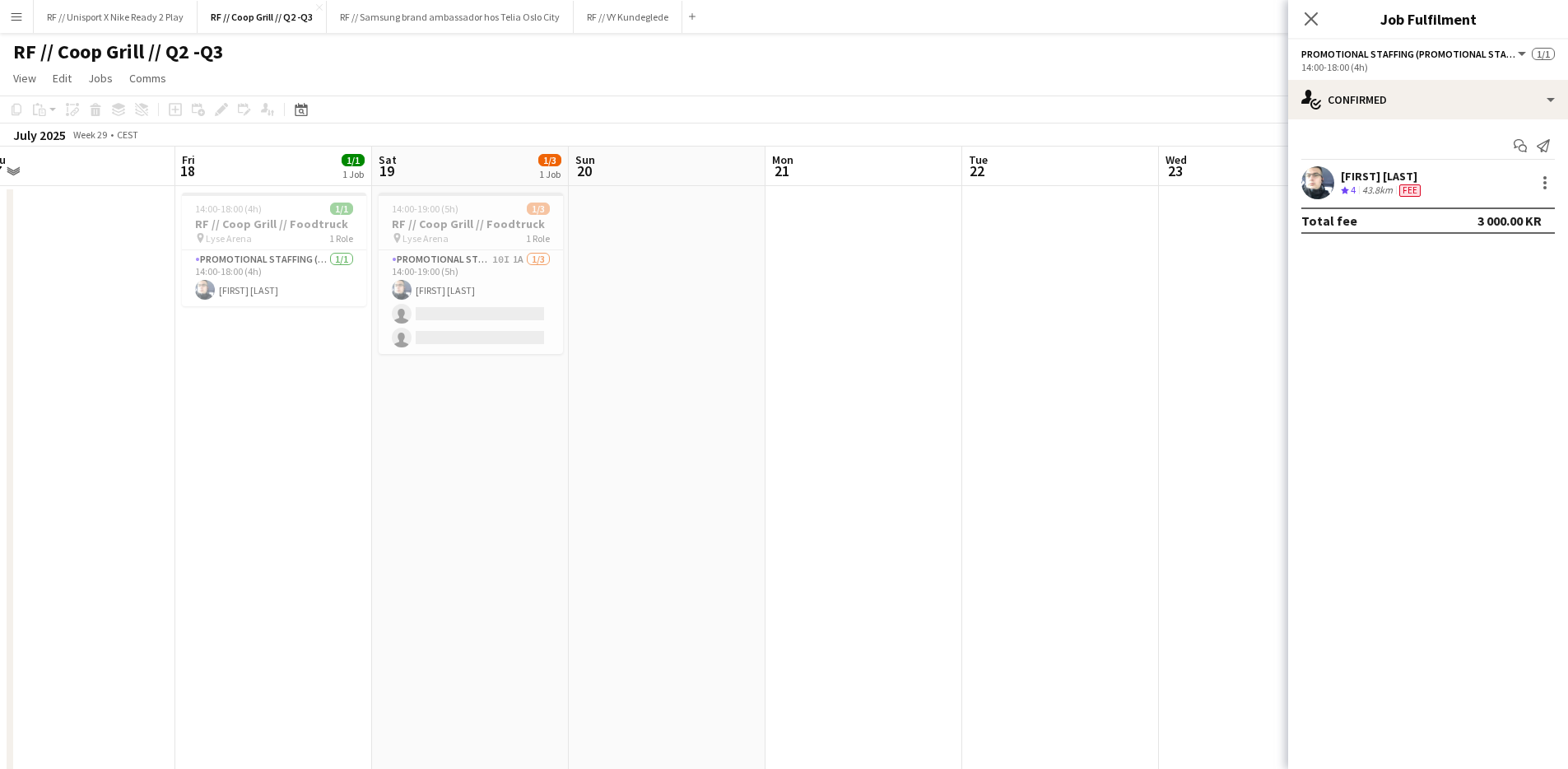 click on "Mon   14   Tue   15   1/1   1 Job   Wed   16   3/3   1 Job   Thu   17   Fri   18   1/1   1 Job   Sat   19   1/3   1 Job   Sun   20   Mon   21   Tue   22   Wed   23   Thu   24   Fri   25   Sat   26      14:00-18:00 (4h)    1/1   RF // Coop Grill // Foodtruck
pin
Fredrikstad stadion   1 Role   Promotional Staffing (Promotional Staff)   1/1   14:00-18:00 (4h)
[FIRST] [LAST]     13:00-20:00 (7h)    3/3   RF // Coop Grill // Foodtruck
pin
Fredrikstad stadion   1 Role   Promotional Staffing (Promotional Staff)   3/3   13:00-20:00 (7h)
[FIRST] [LAST] [FIRST] [LAST] [FIRST] [LAST]     14:00-18:00 (4h)    1/1   RF // Coop Grill // Foodtruck
pin
Lyse Arena   1 Role   Promotional Staffing (Promotional Staff)   1/1   14:00-18:00 (4h)
[FIRST] [LAST]     14:00-19:00 (5h)    1/3   RF // Coop Grill // Foodtruck
pin
Lyse Arena   1 Role   10I   1A   1/3" at bounding box center (784, 479) 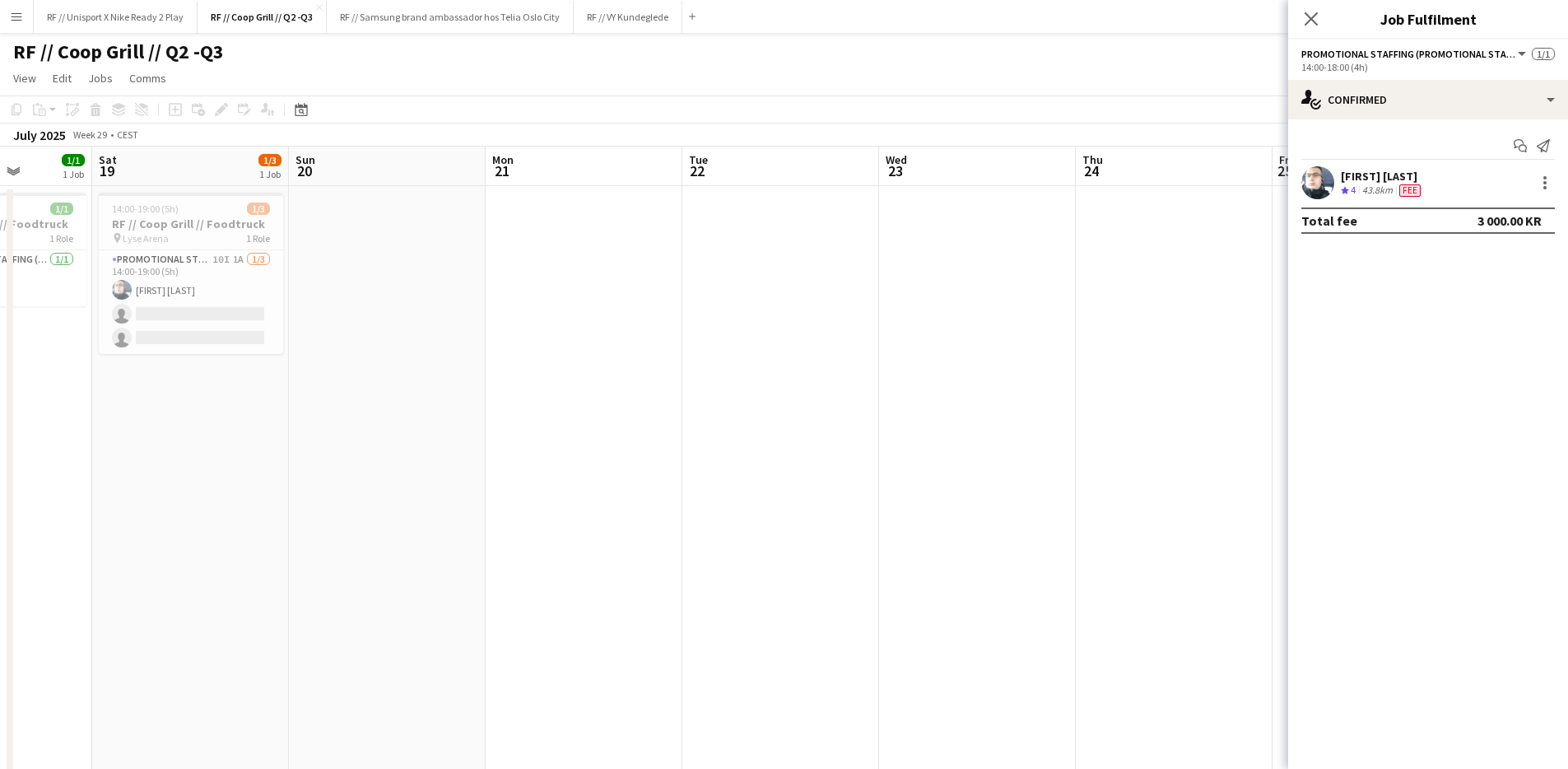 scroll, scrollTop: 0, scrollLeft: 498, axis: horizontal 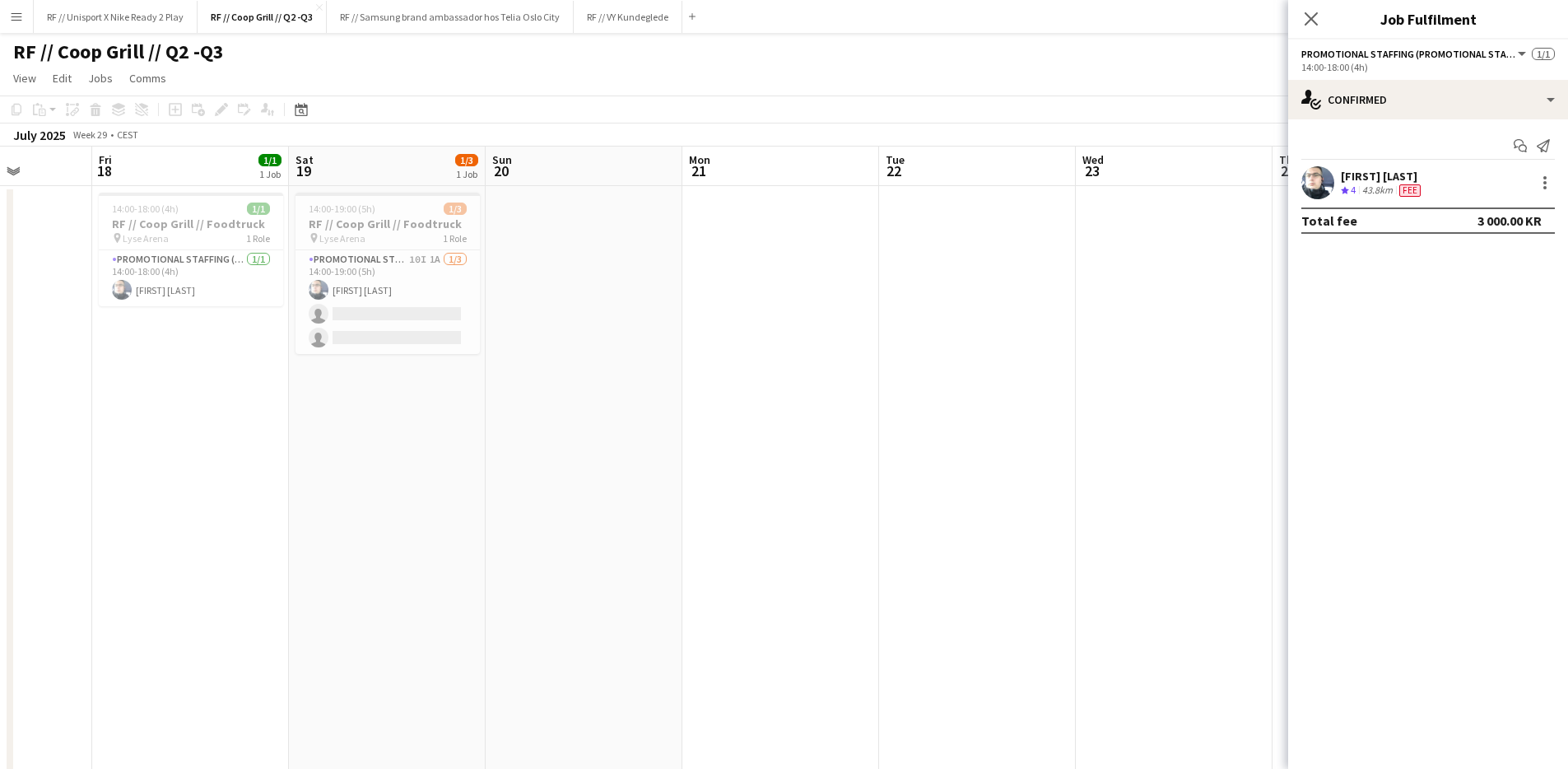 drag 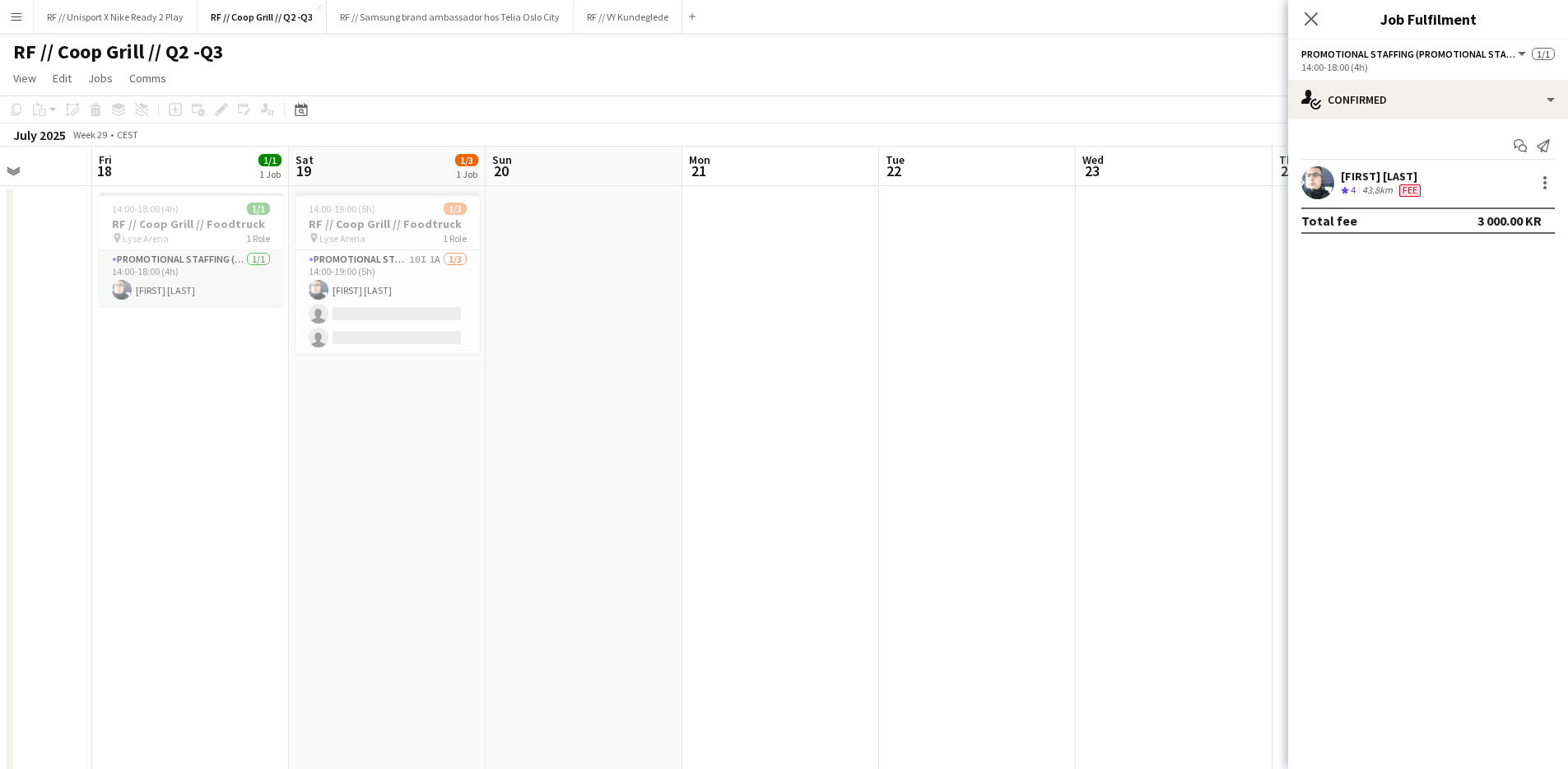 click on "Promotional Staffing (Promotional Staff)   1/1   14:00-18:00 (4h)
[FIRST] [LAST]" at bounding box center [191, 278] 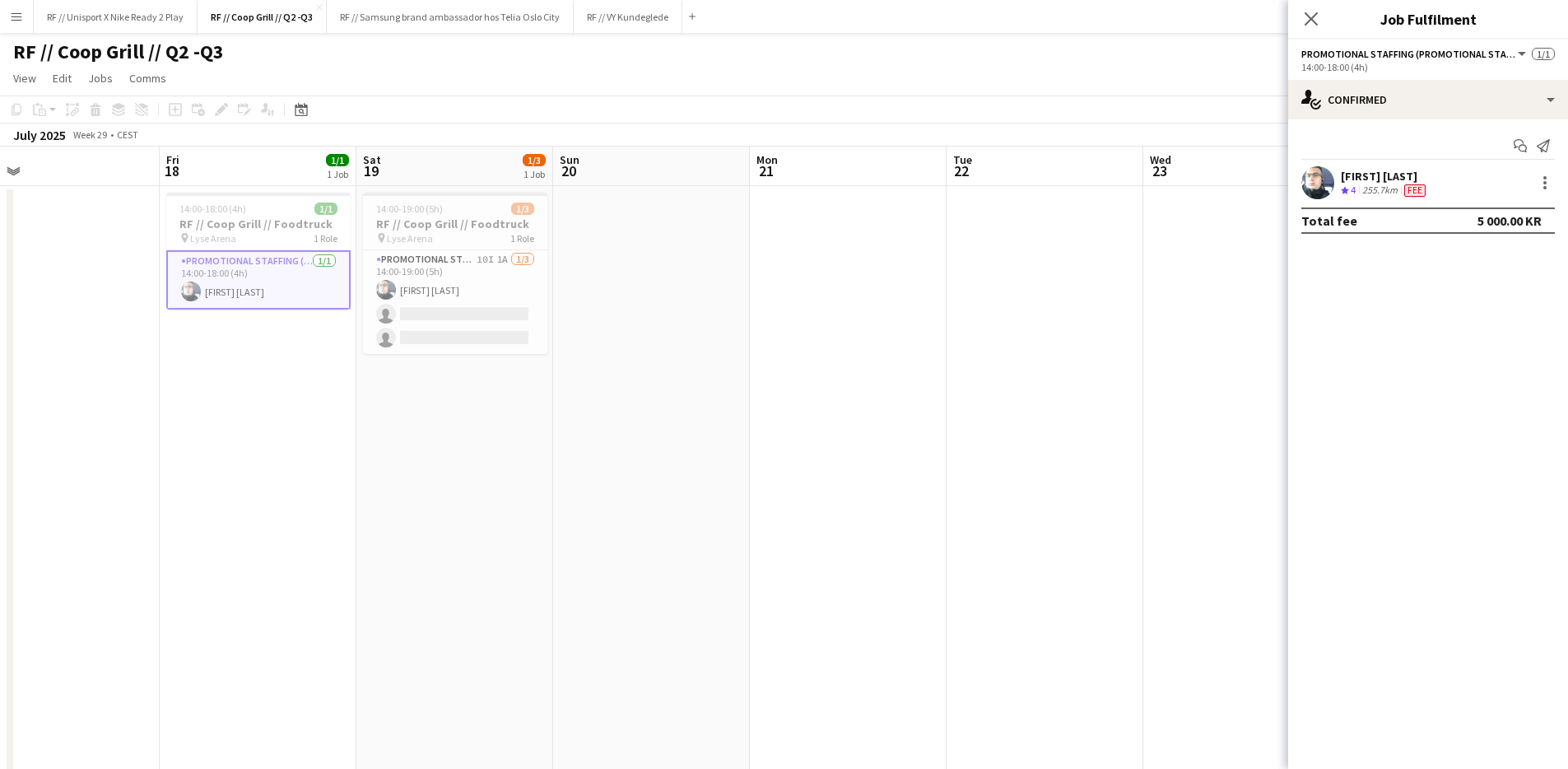 drag, startPoint x: 498, startPoint y: 479, endPoint x: 486, endPoint y: 483, distance: 12.649111 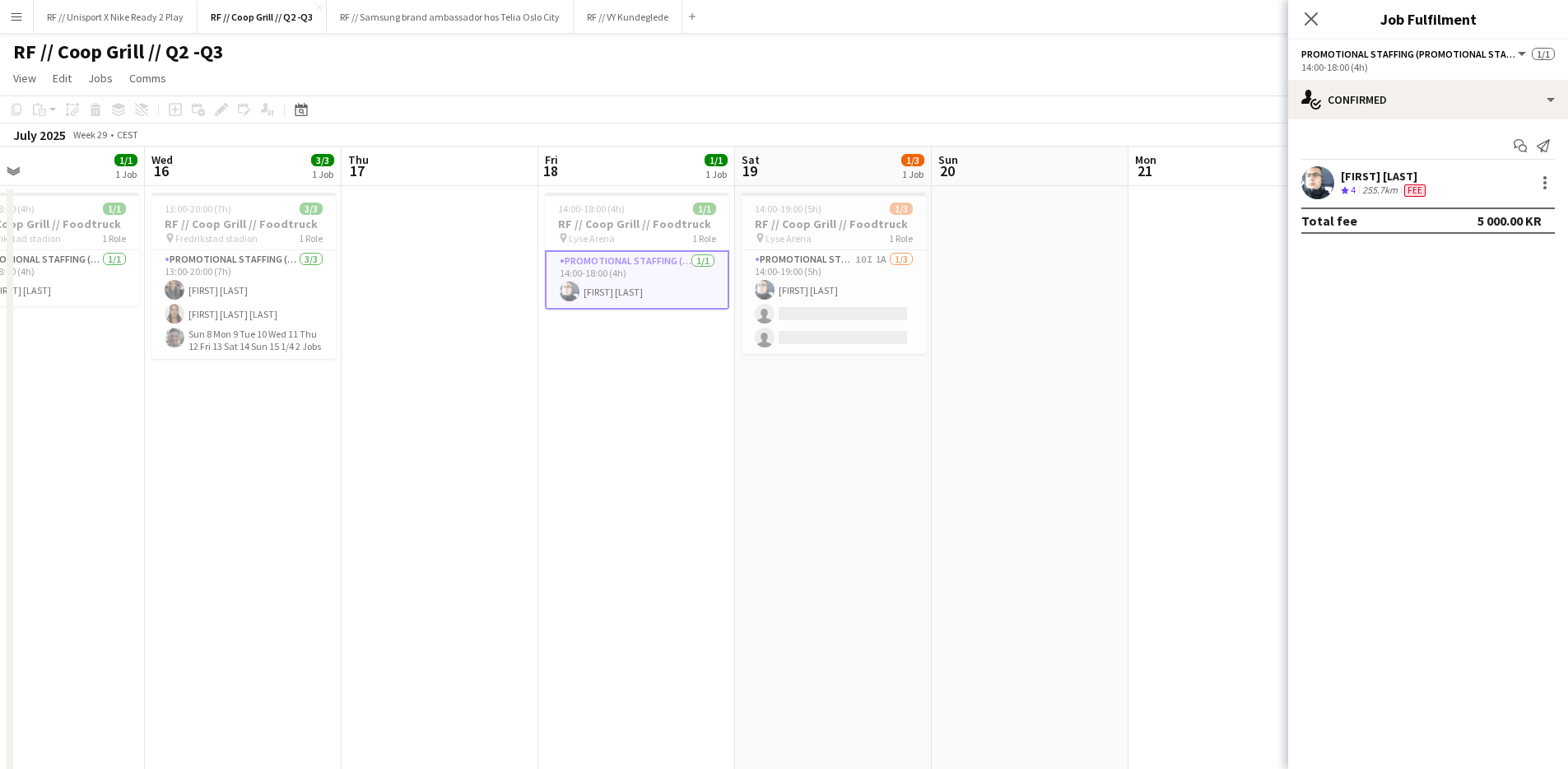 scroll, scrollTop: 0, scrollLeft: 482, axis: horizontal 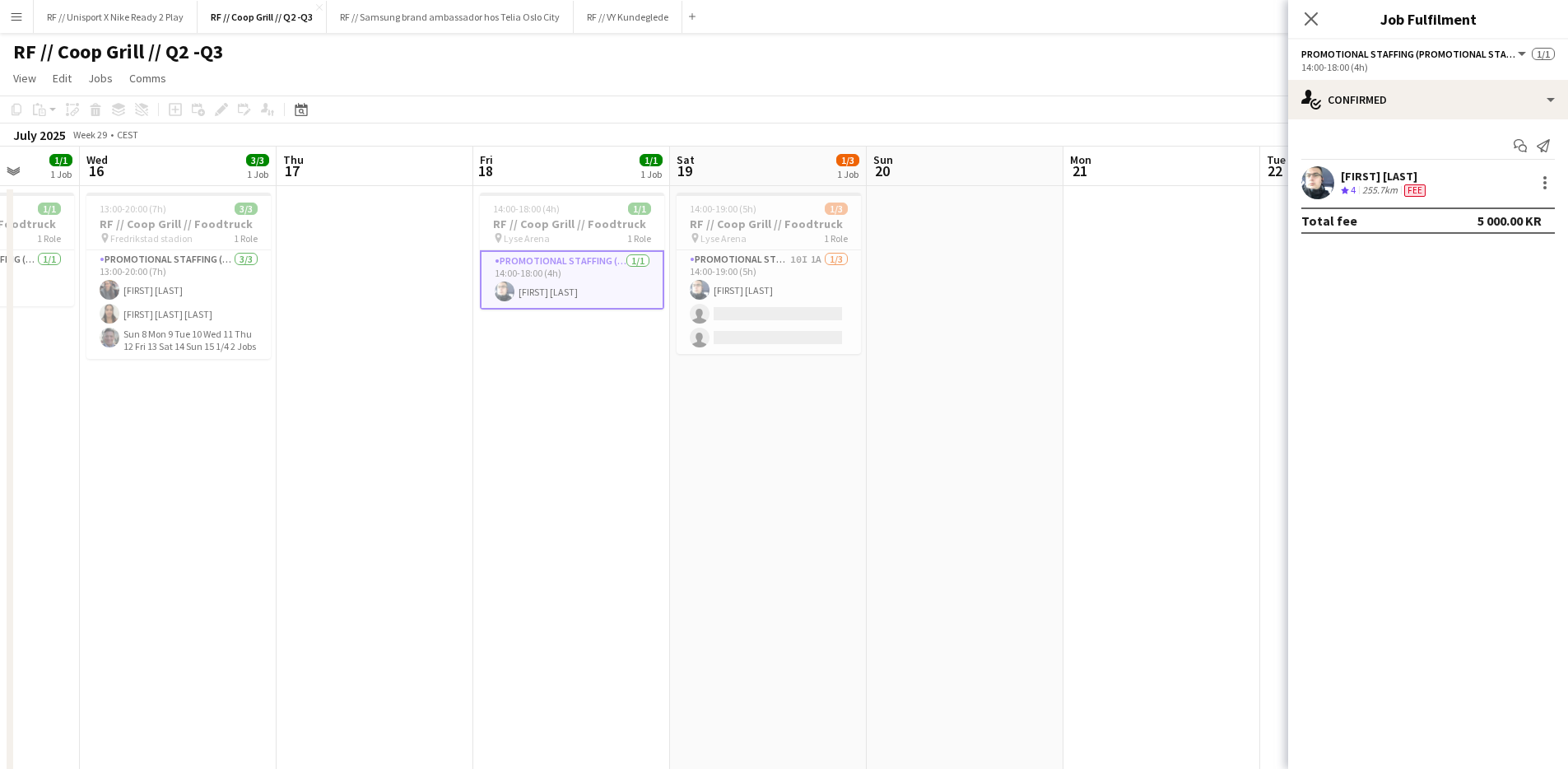 drag, startPoint x: 449, startPoint y: 479, endPoint x: 454, endPoint y: 456, distance: 23.5372 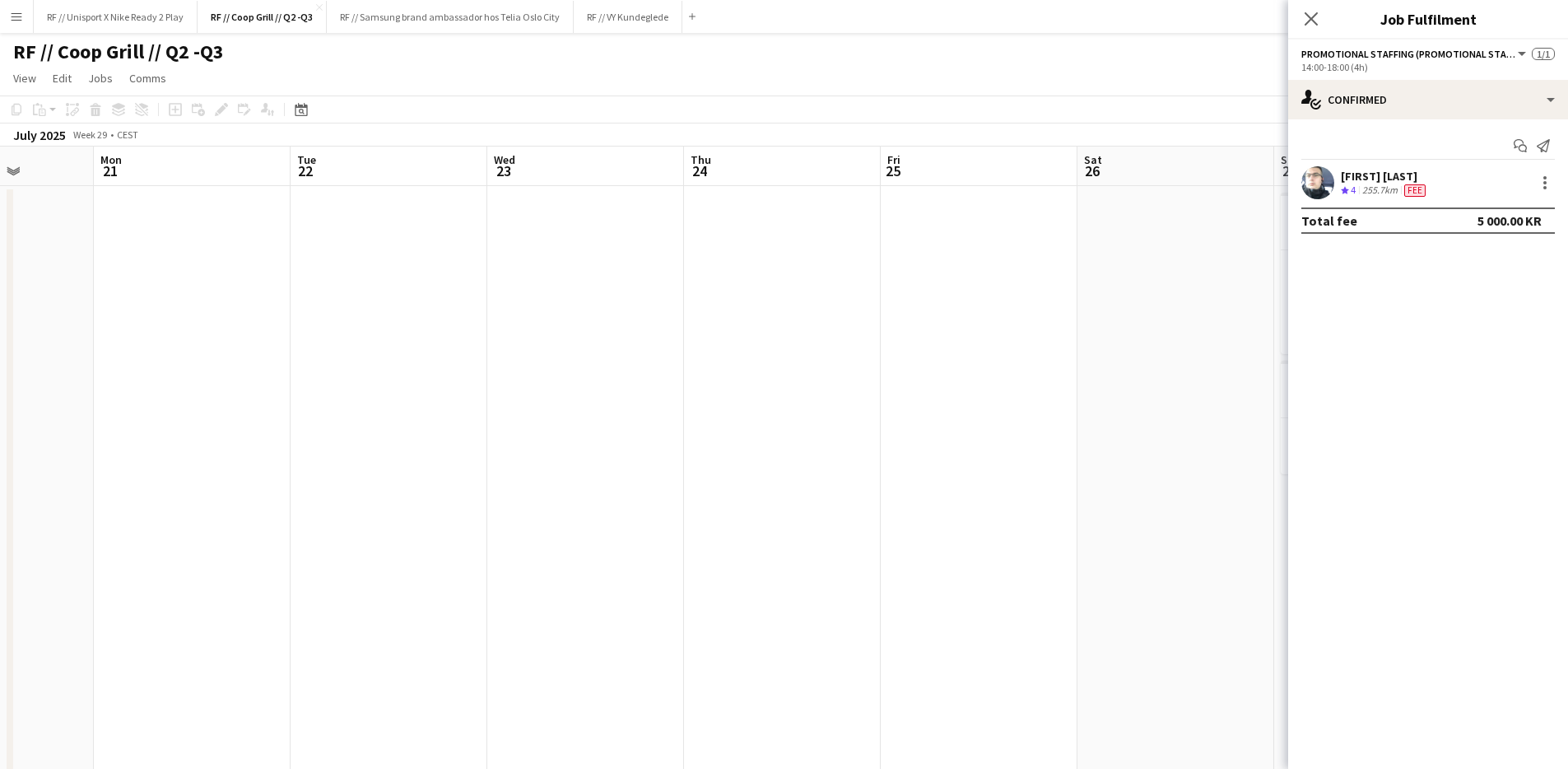 drag, startPoint x: 730, startPoint y: 469, endPoint x: 314, endPoint y: 464, distance: 416.03005 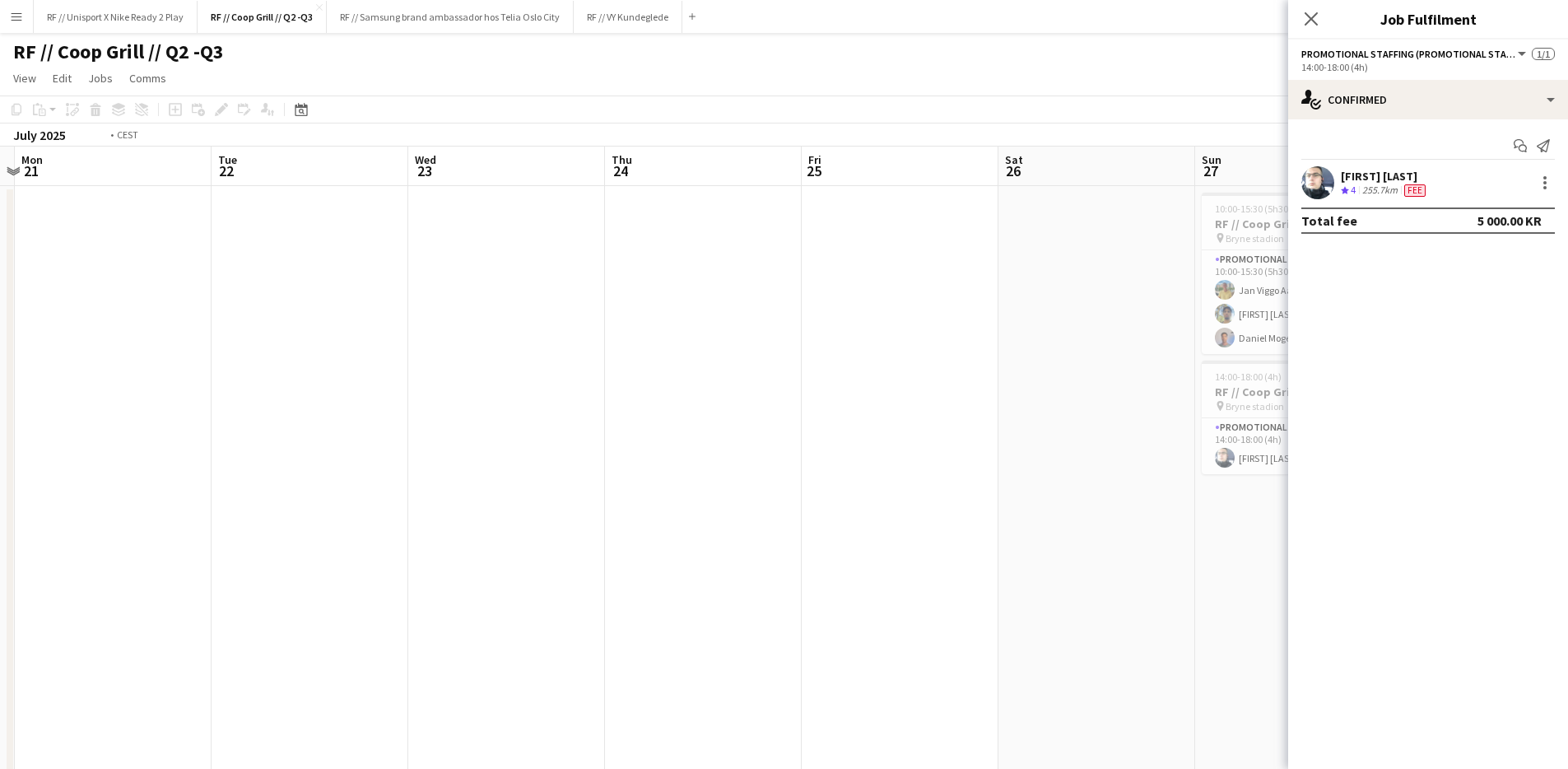 drag, startPoint x: 747, startPoint y: 469, endPoint x: 300, endPoint y: 465, distance: 447.018 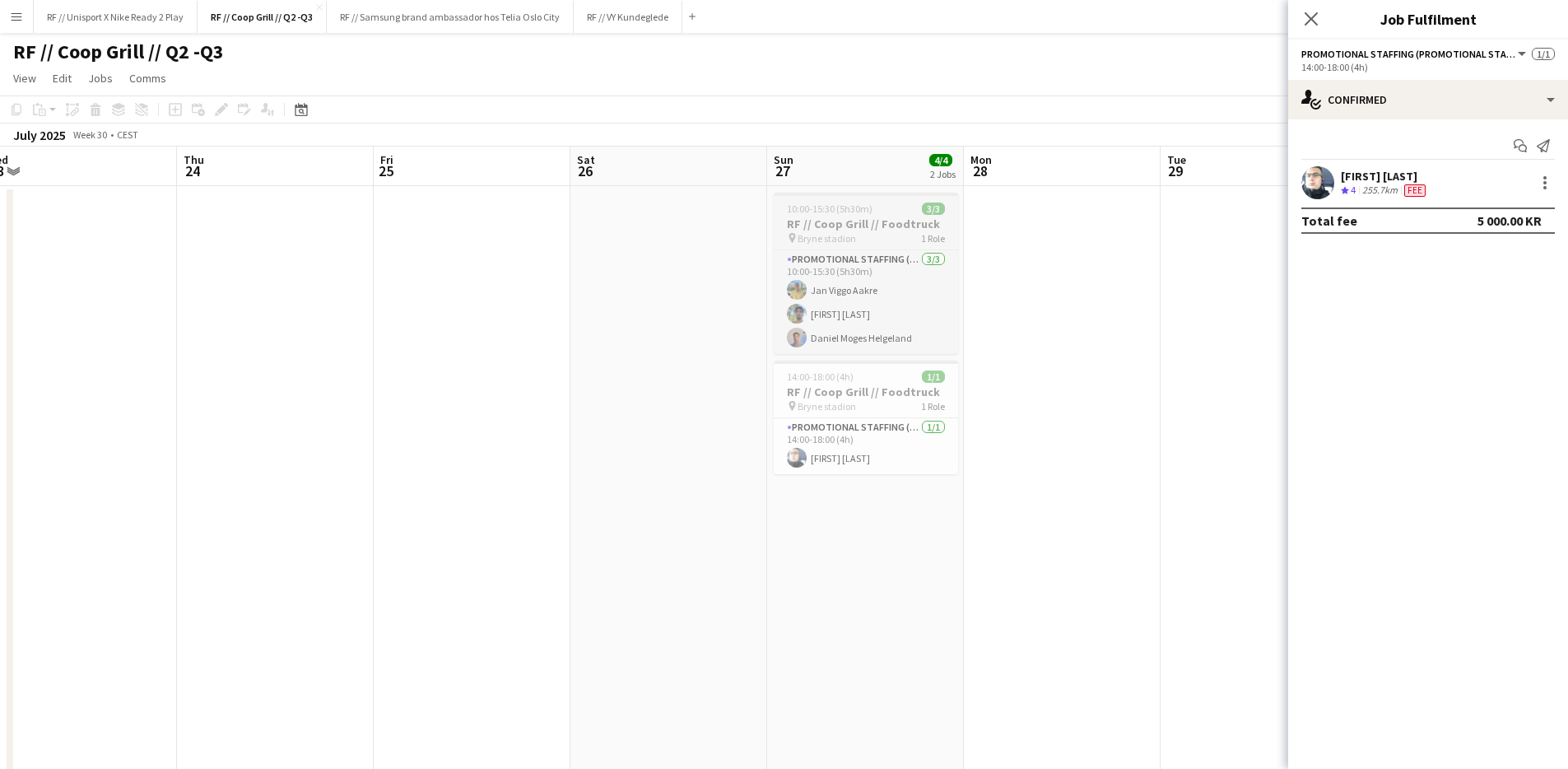 click on "10:00-15:30 (5h30m)" at bounding box center [830, 208] 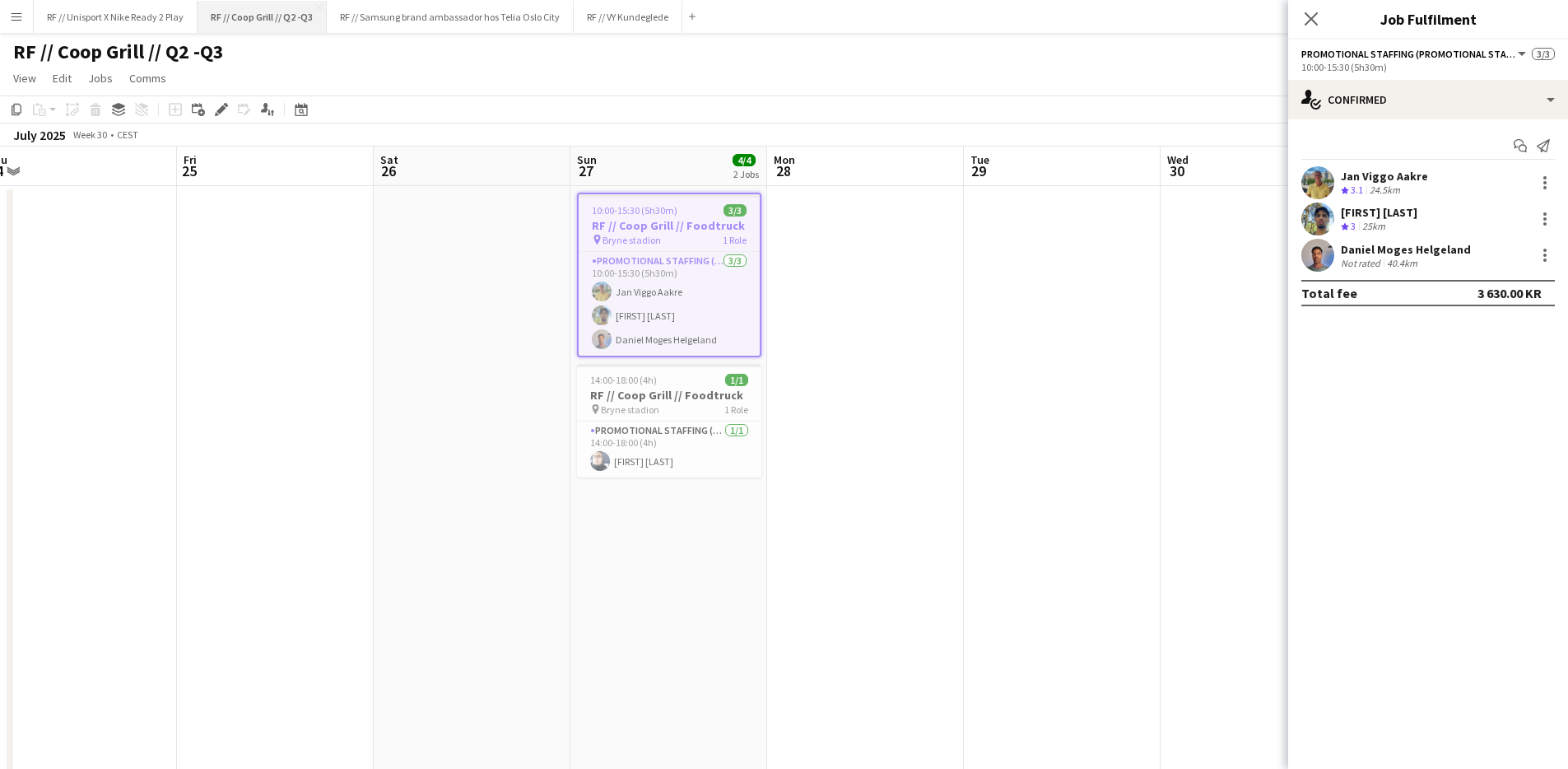 scroll, scrollTop: 0, scrollLeft: 610, axis: horizontal 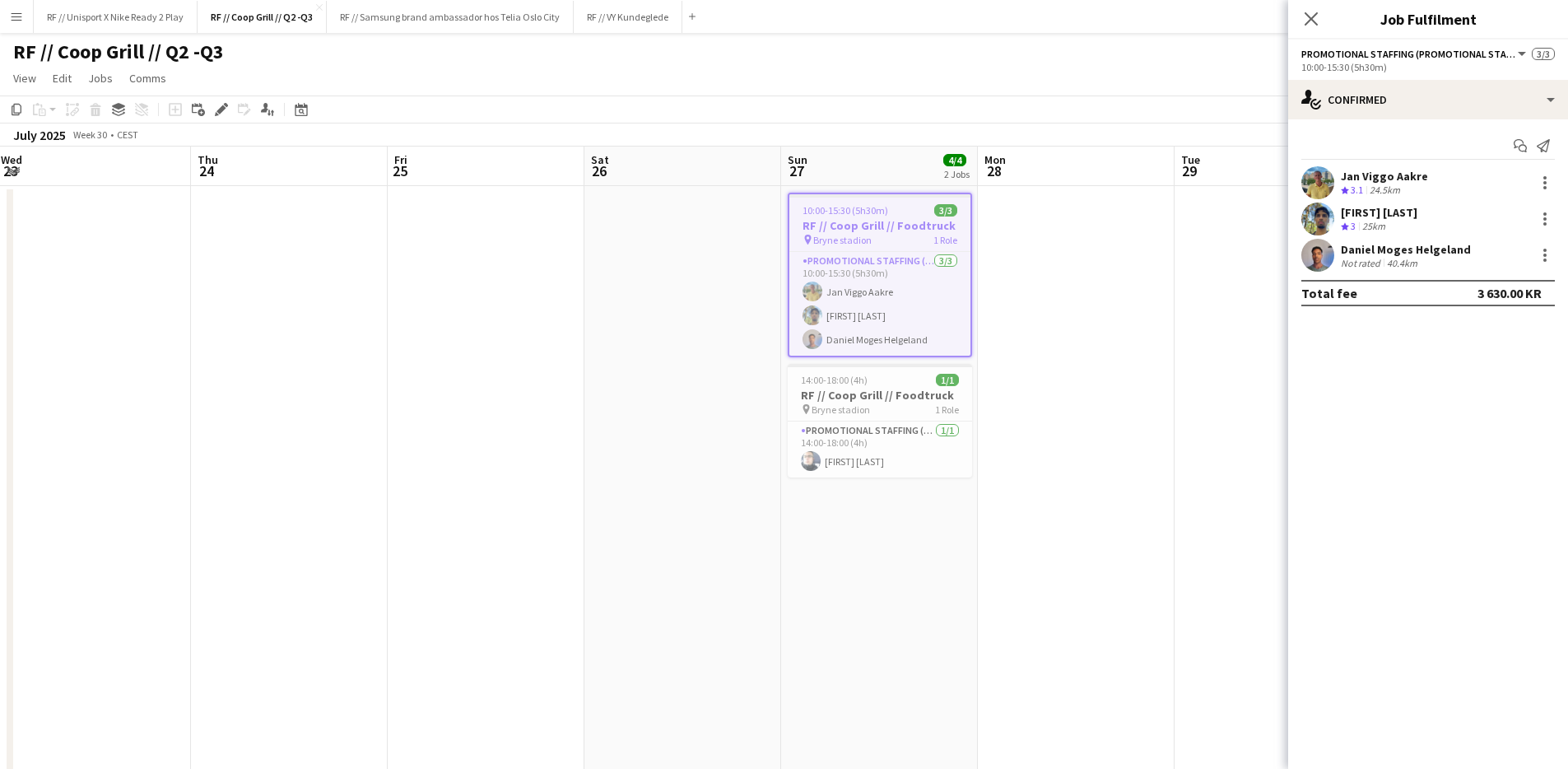 drag, startPoint x: 362, startPoint y: 380, endPoint x: 678, endPoint y: 397, distance: 316.45695 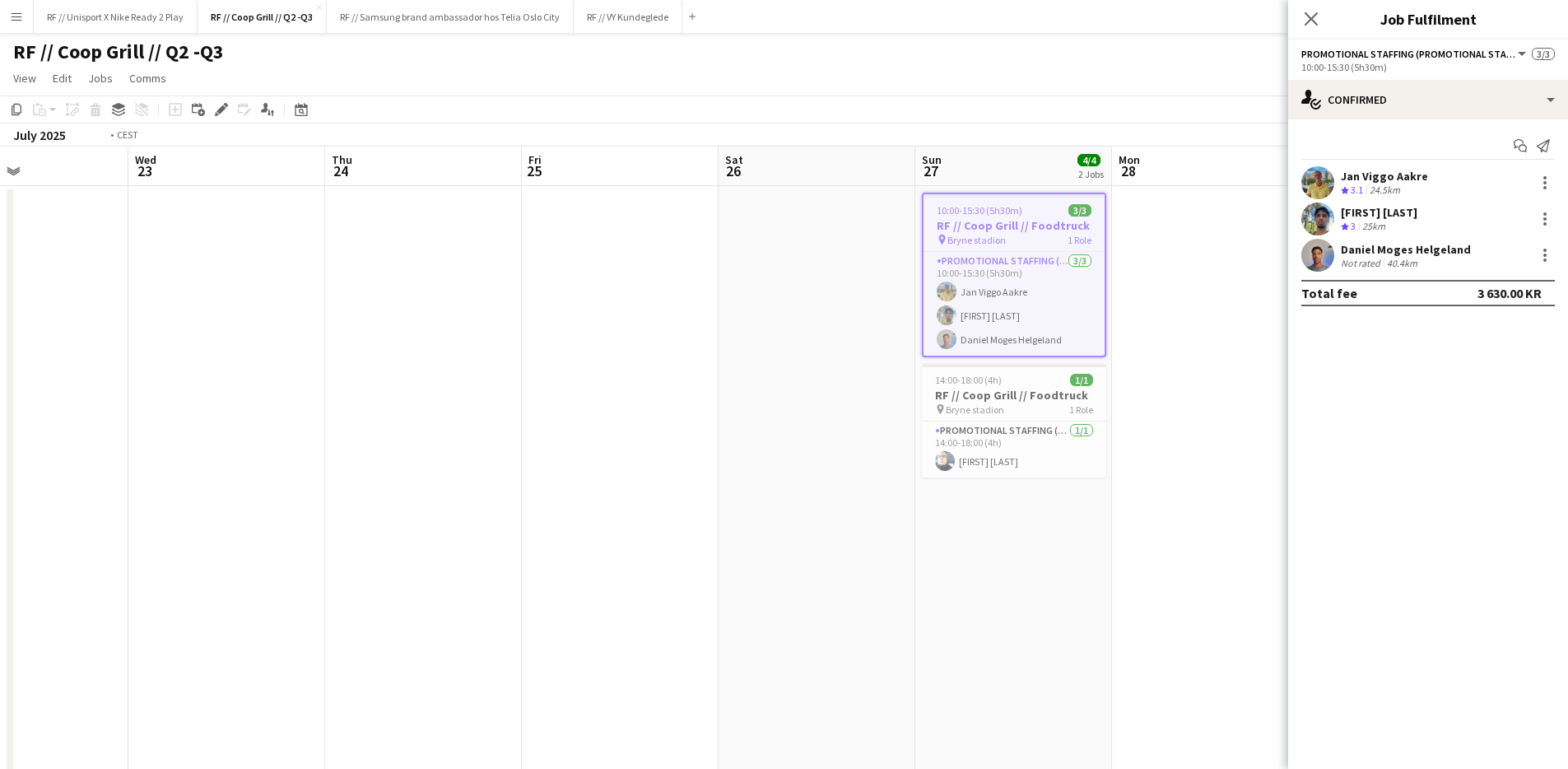 drag, startPoint x: 649, startPoint y: 412, endPoint x: 1024, endPoint y: 429, distance: 375.3851 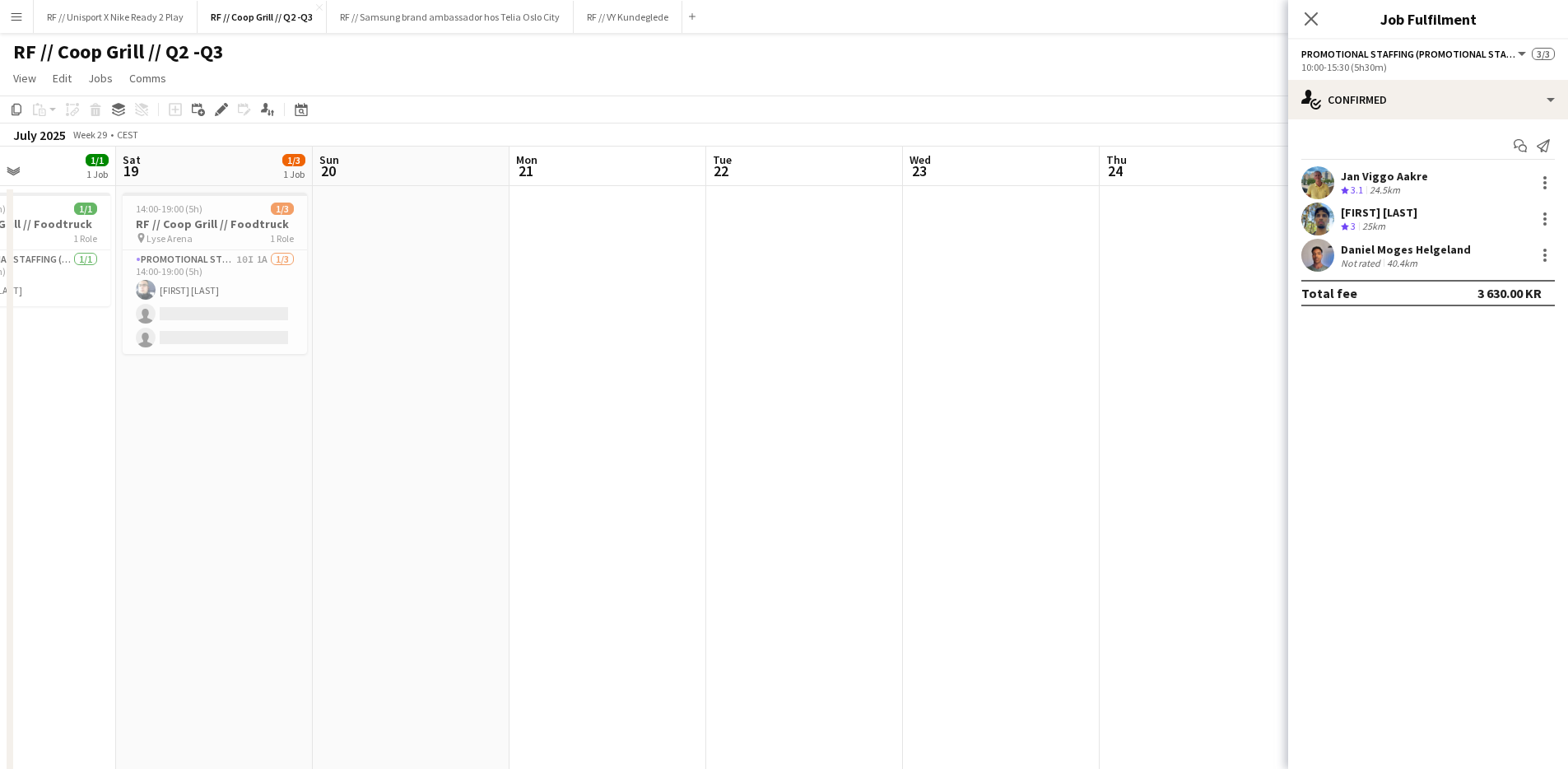 drag, startPoint x: 701, startPoint y: 423, endPoint x: 1095, endPoint y: 435, distance: 394.183 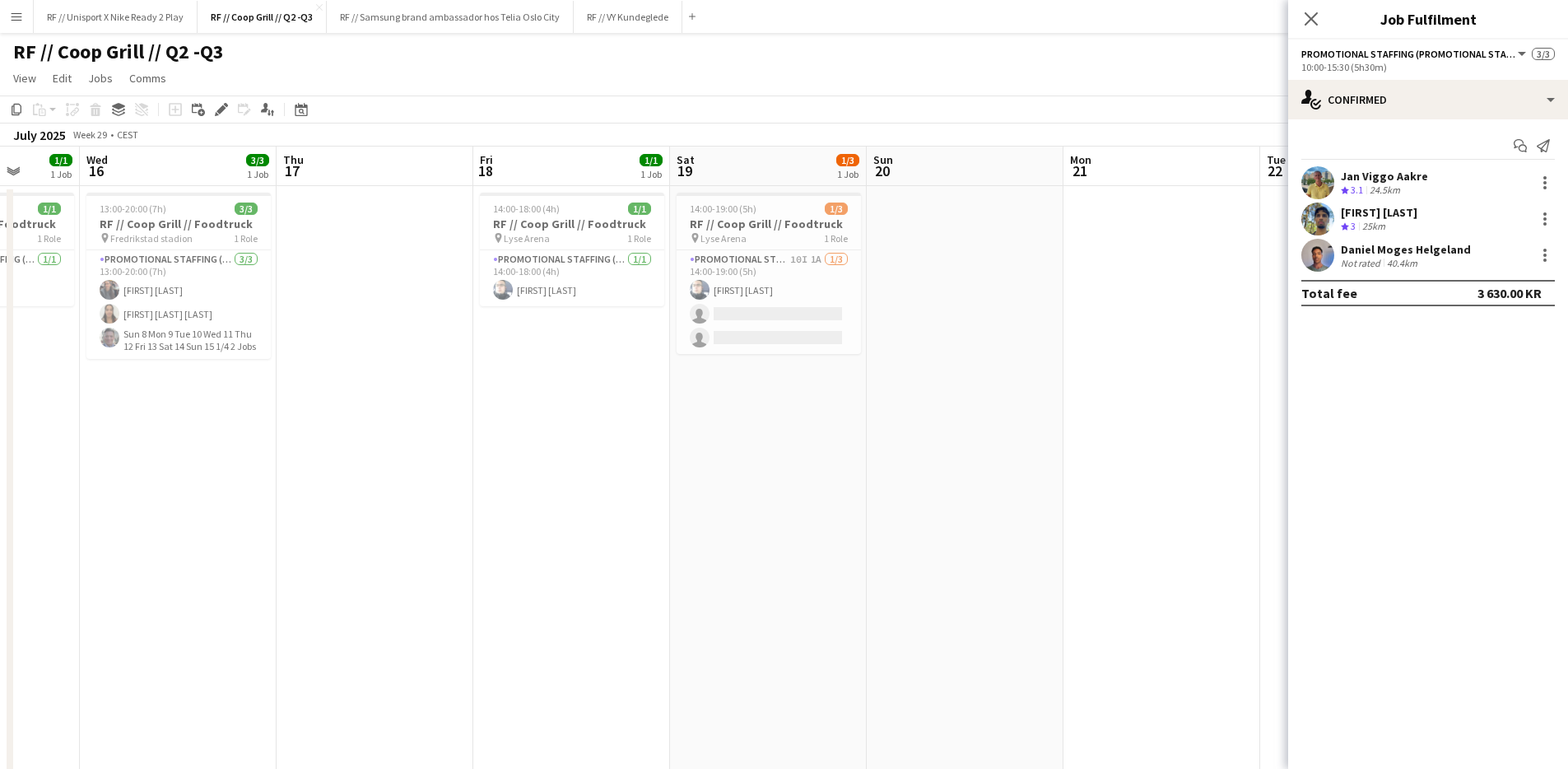 drag, startPoint x: 724, startPoint y: 478, endPoint x: 1173, endPoint y: 445, distance: 450.21106 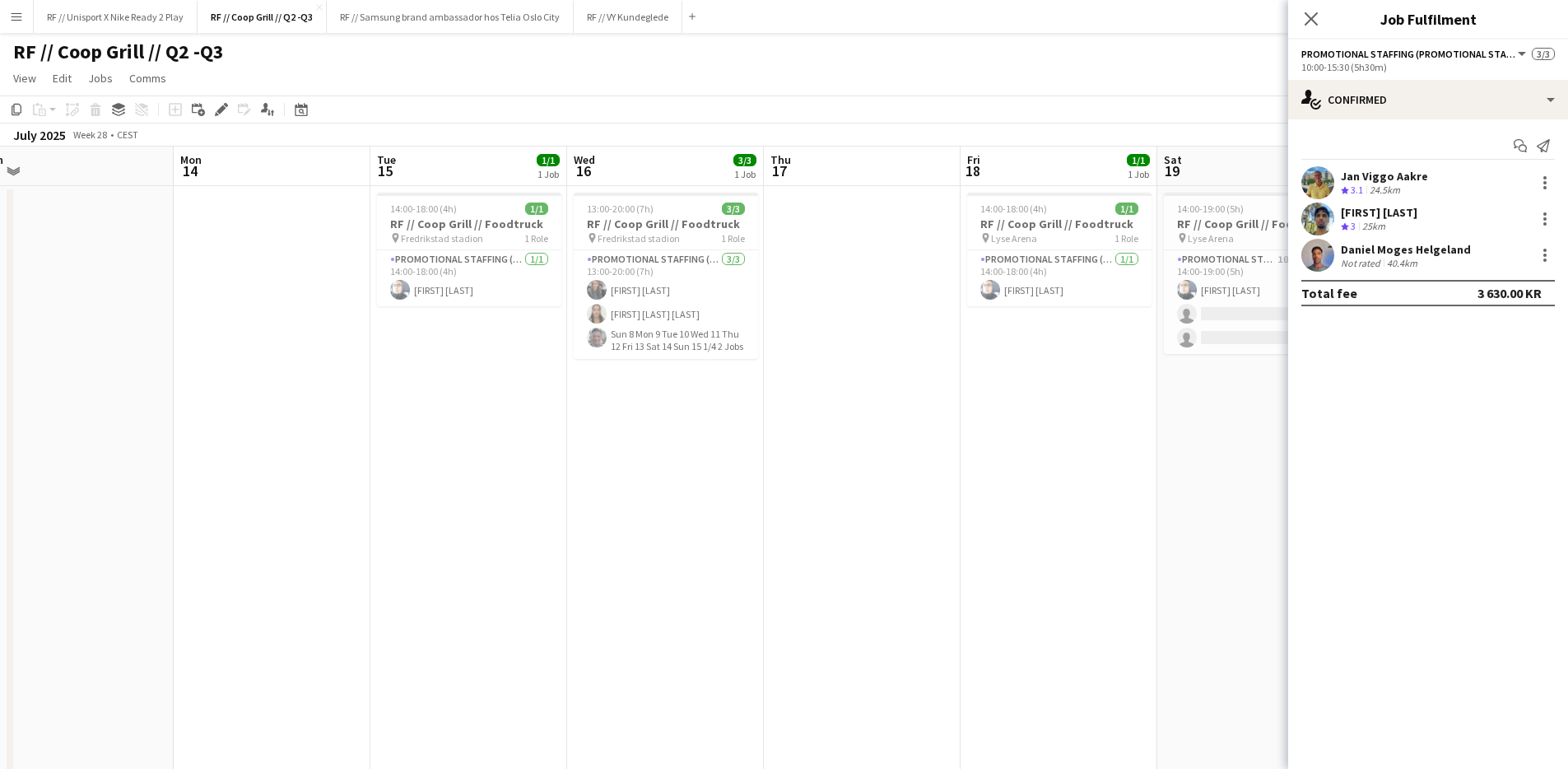 drag, startPoint x: 732, startPoint y: 454, endPoint x: 1203, endPoint y: 455, distance: 471.0011 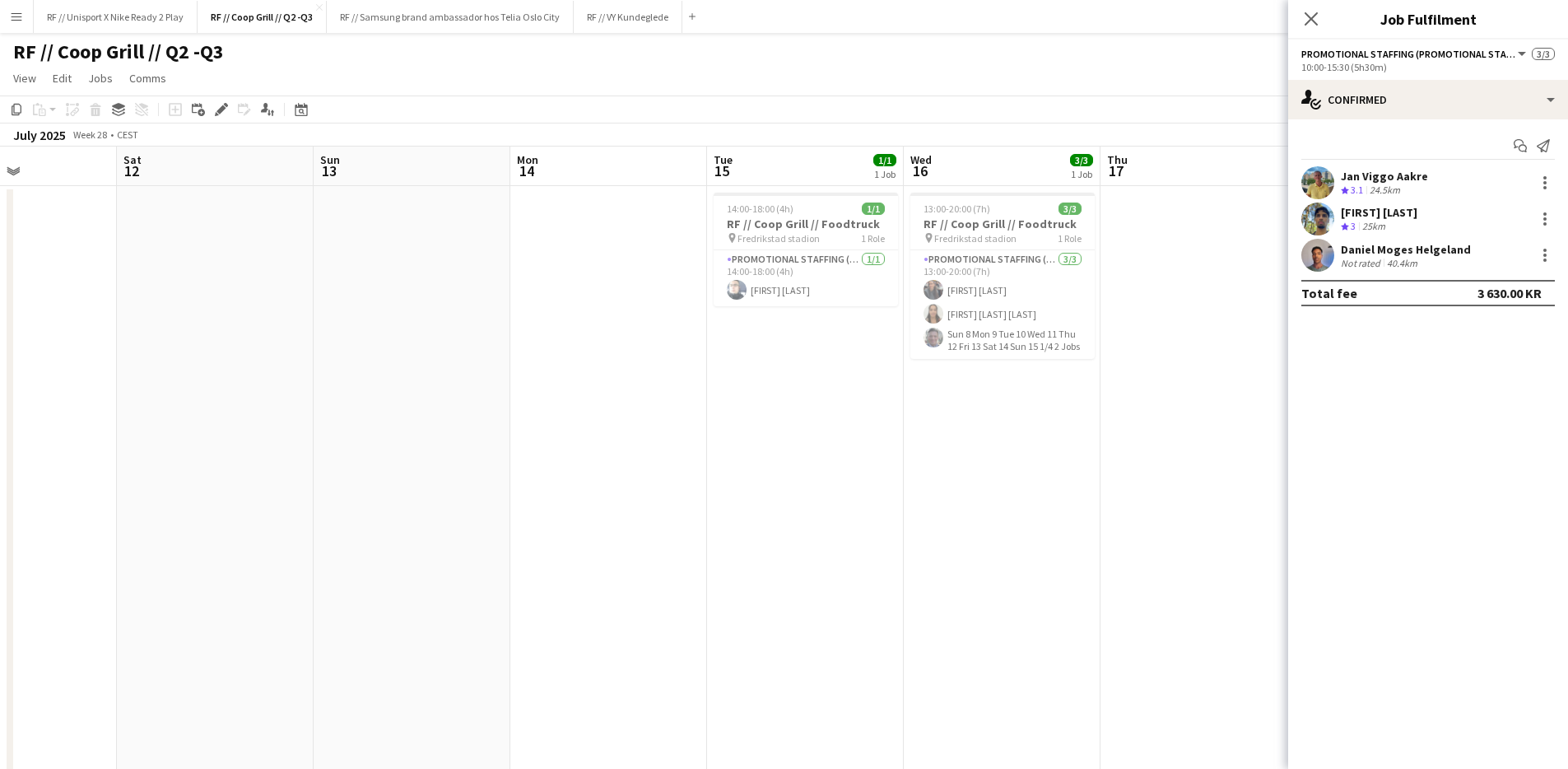 drag, startPoint x: 1136, startPoint y: 470, endPoint x: 1213, endPoint y: 472, distance: 77.02597 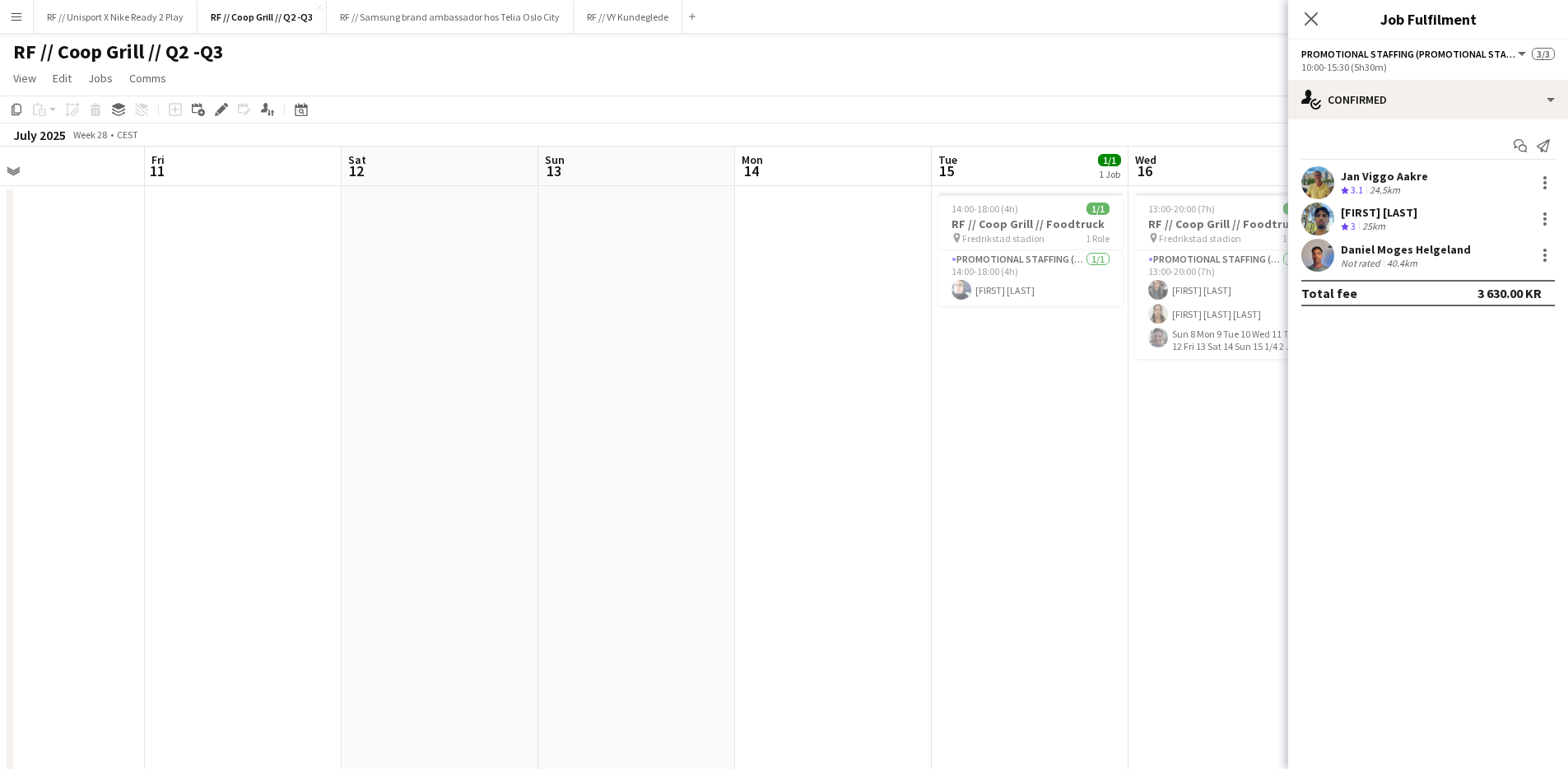 drag, startPoint x: 1227, startPoint y: 502, endPoint x: 979, endPoint y: 514, distance: 248.2902 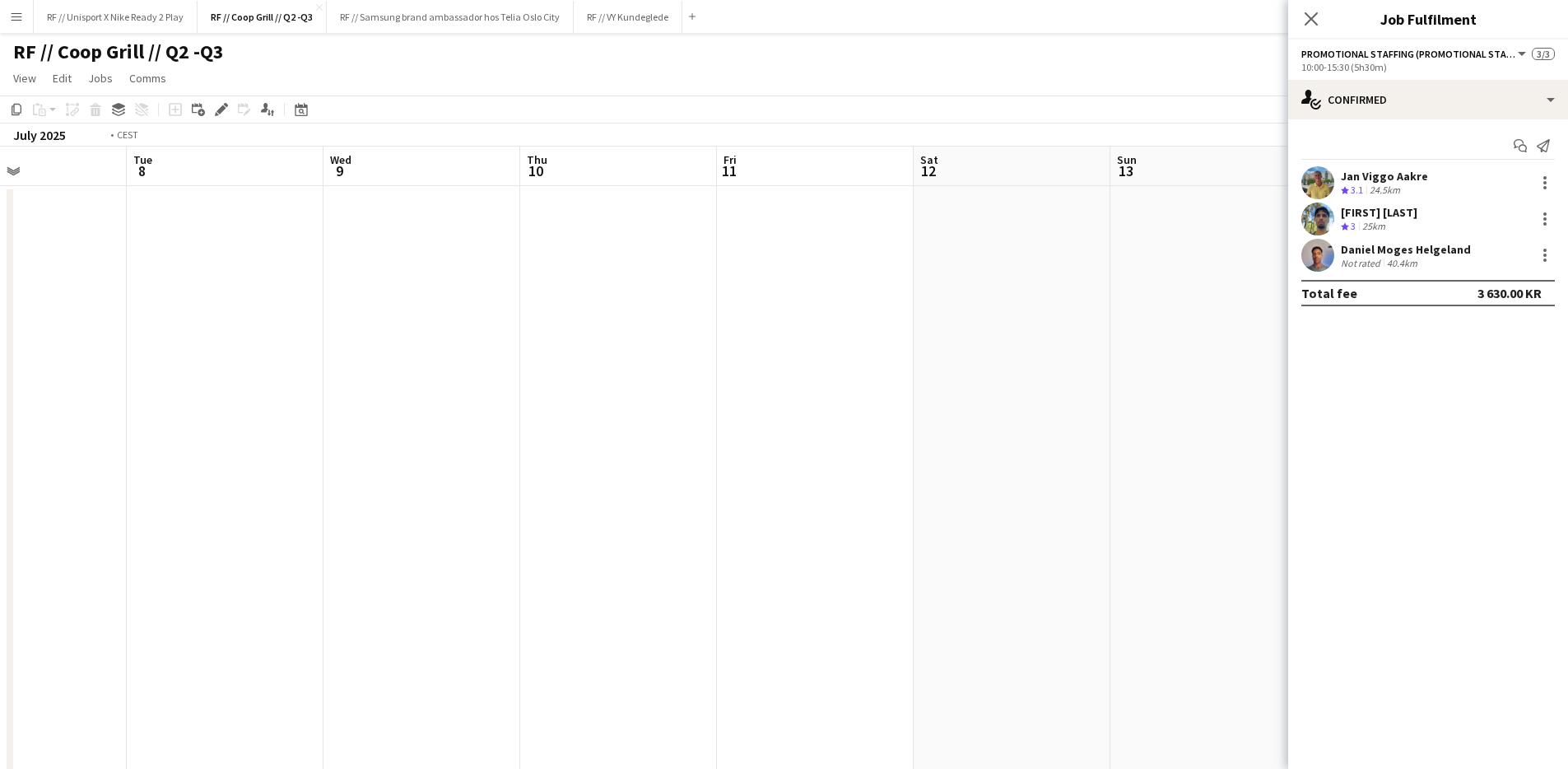 drag, startPoint x: 1257, startPoint y: 511, endPoint x: 1314, endPoint y: 509, distance: 57.035077 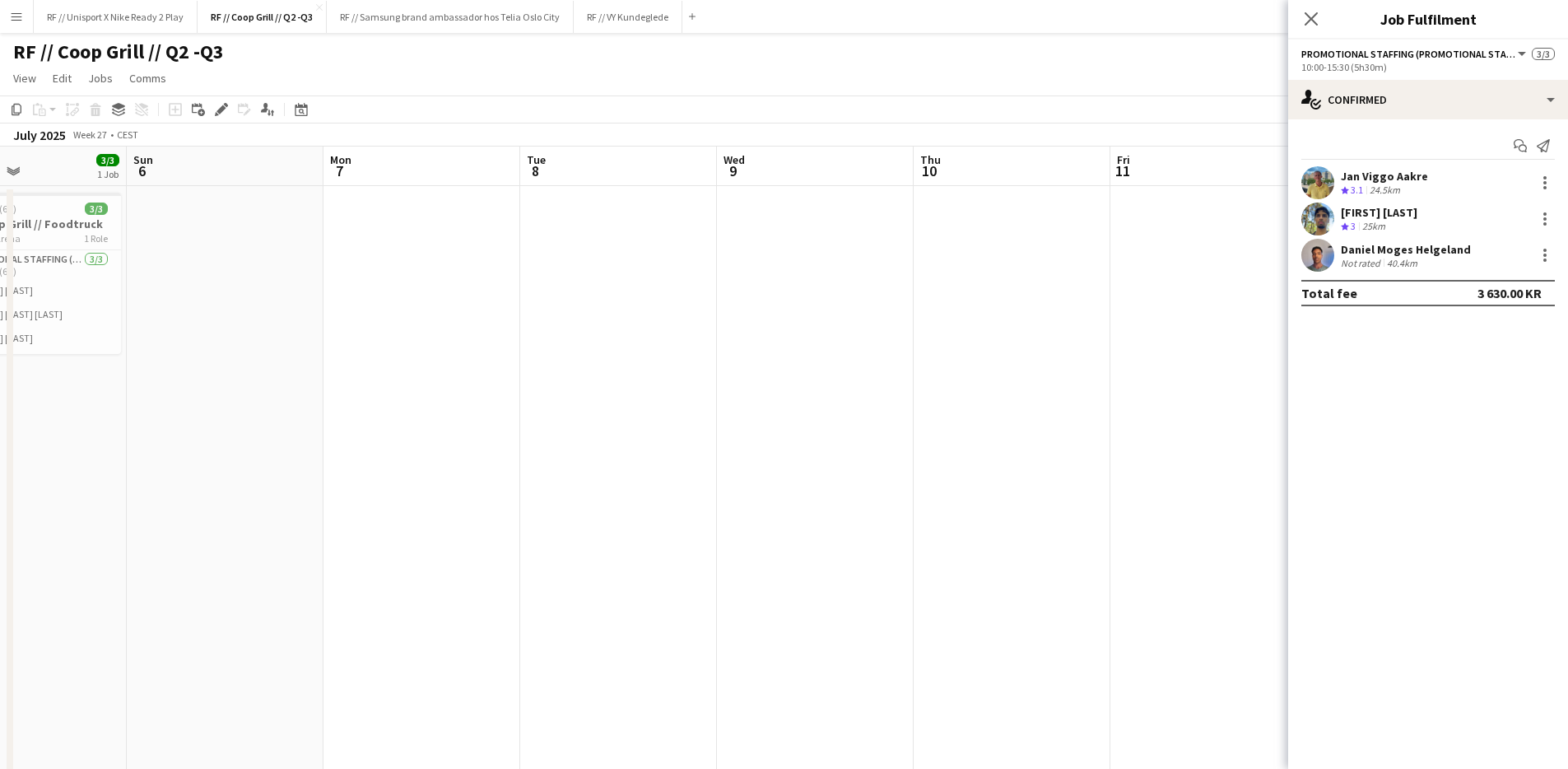 scroll, scrollTop: 0, scrollLeft: 570, axis: horizontal 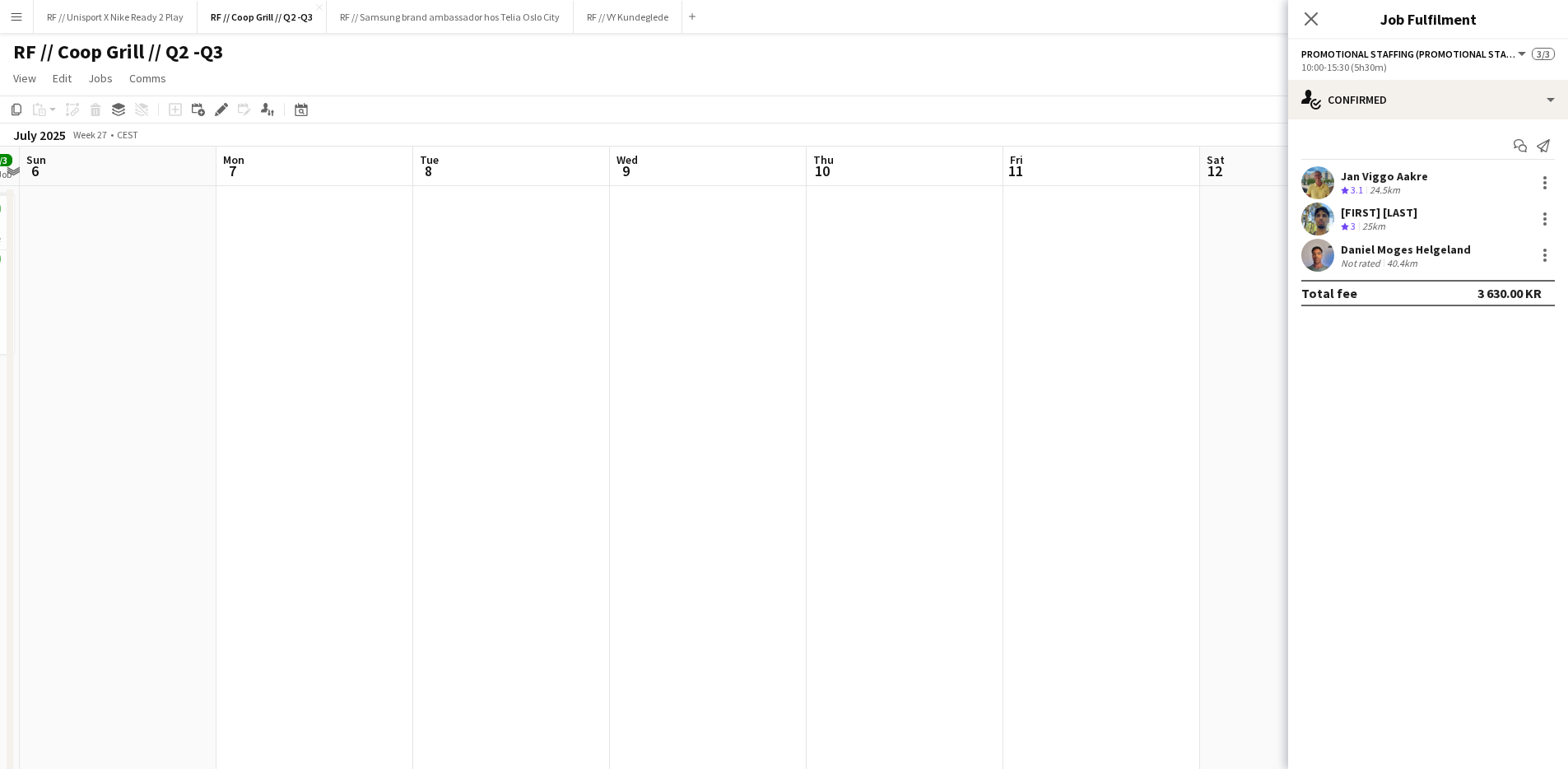 drag, startPoint x: 928, startPoint y: 483, endPoint x: 1442, endPoint y: 475, distance: 514.06 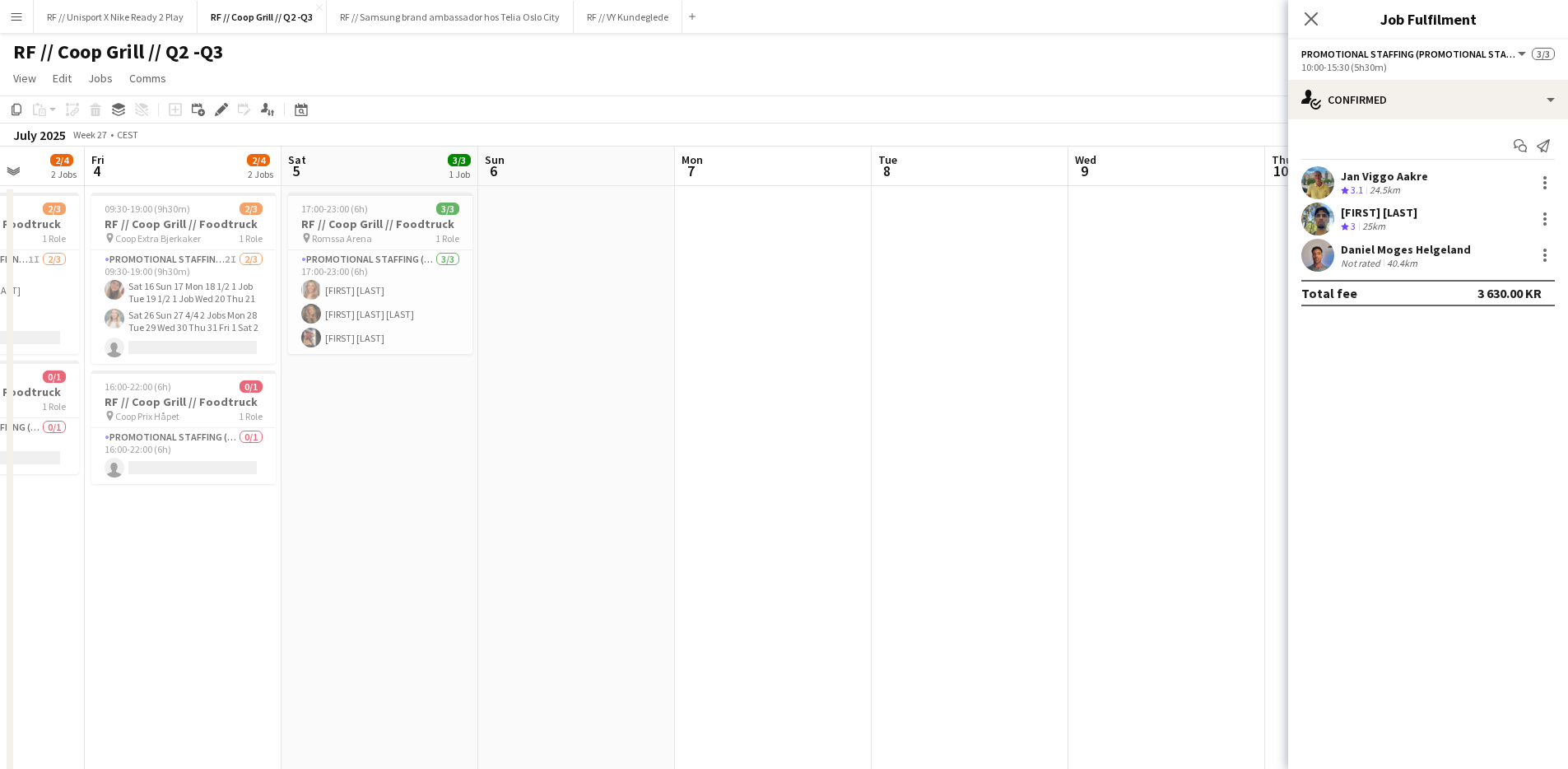 drag, startPoint x: 1066, startPoint y: 454, endPoint x: 1340, endPoint y: 460, distance: 274.06569 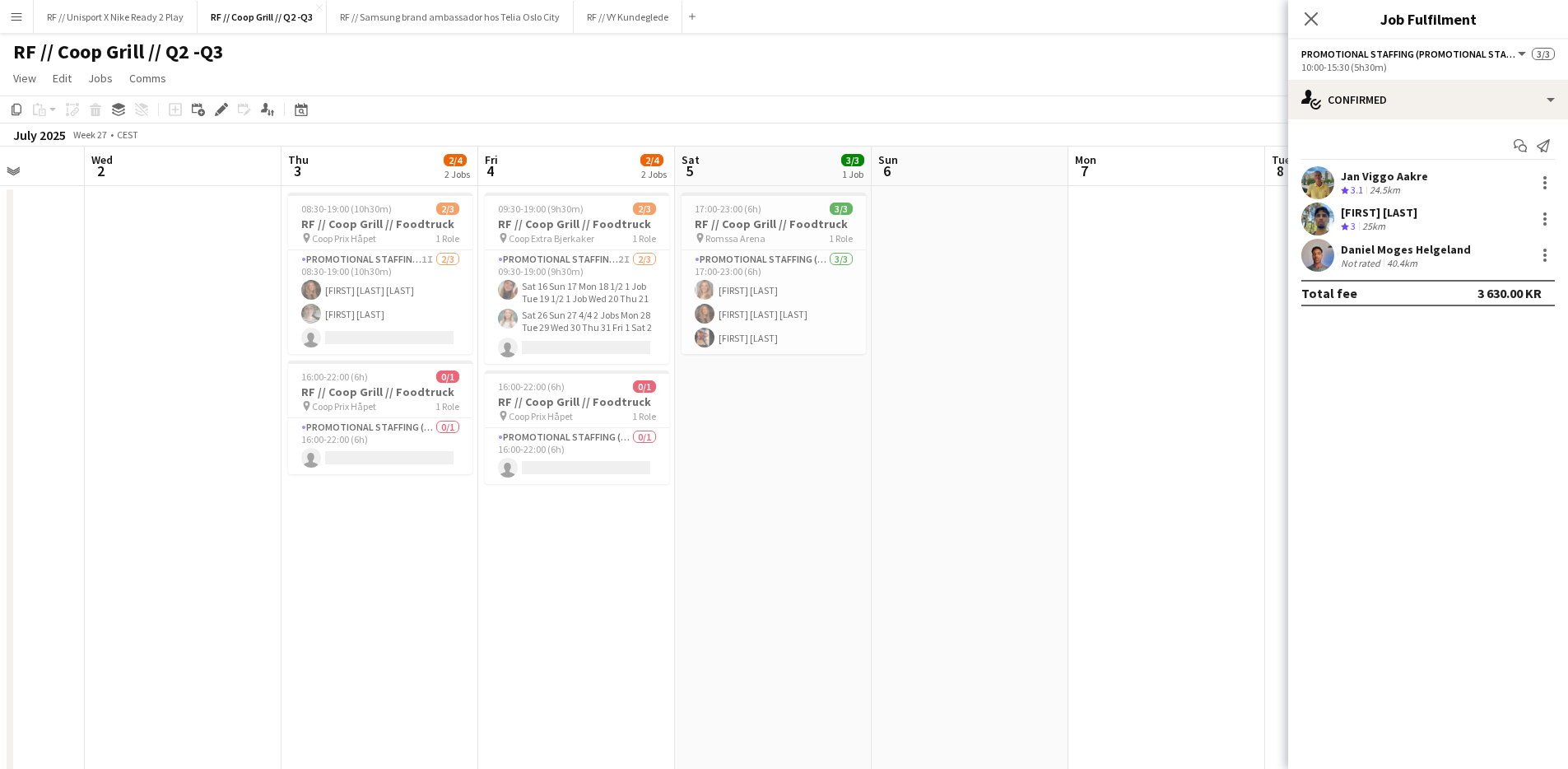drag, startPoint x: 1068, startPoint y: 444, endPoint x: 1152, endPoint y: 445, distance: 84.00595 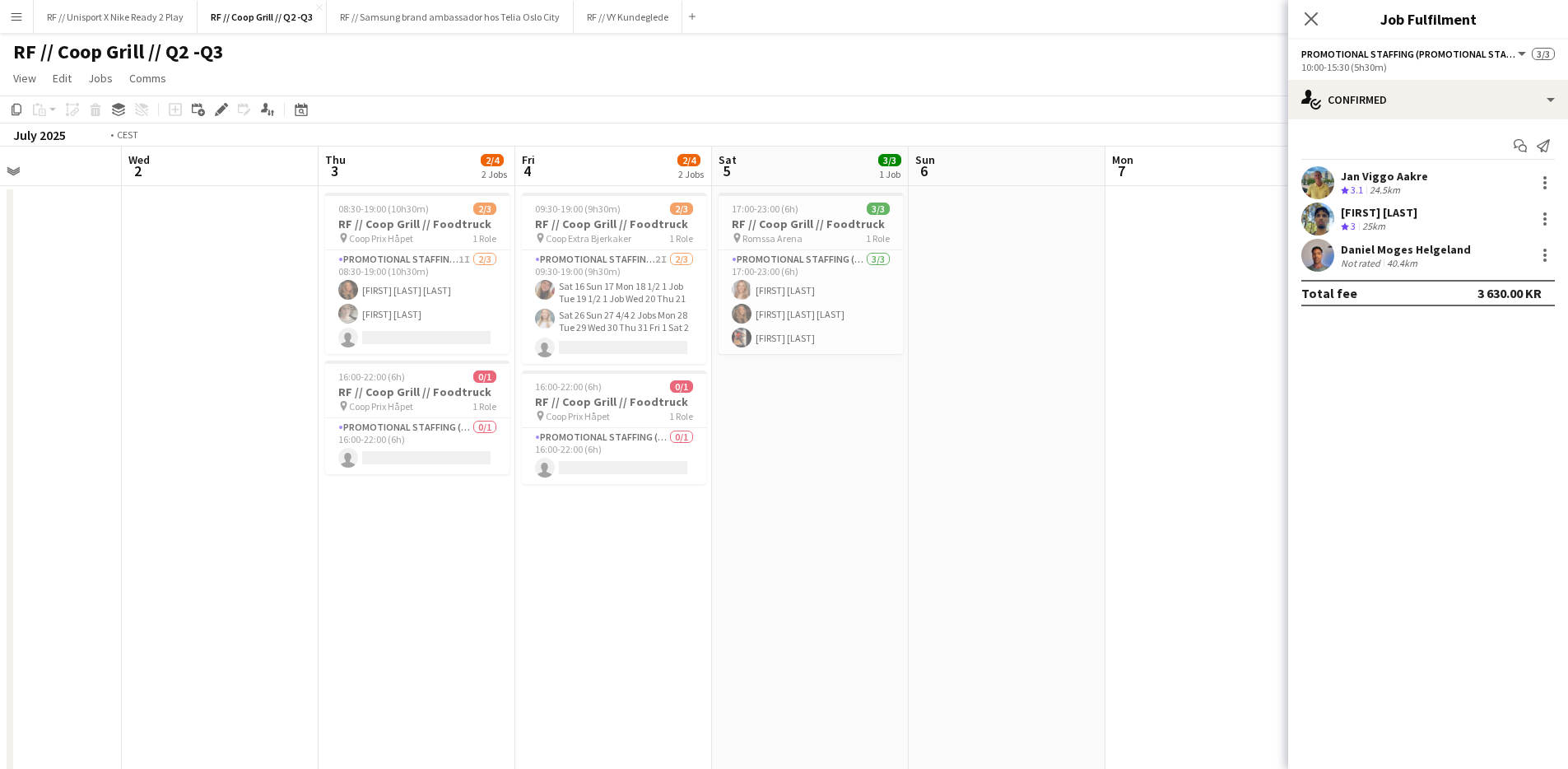 drag, startPoint x: 714, startPoint y: 561, endPoint x: 1003, endPoint y: 539, distance: 289.83616 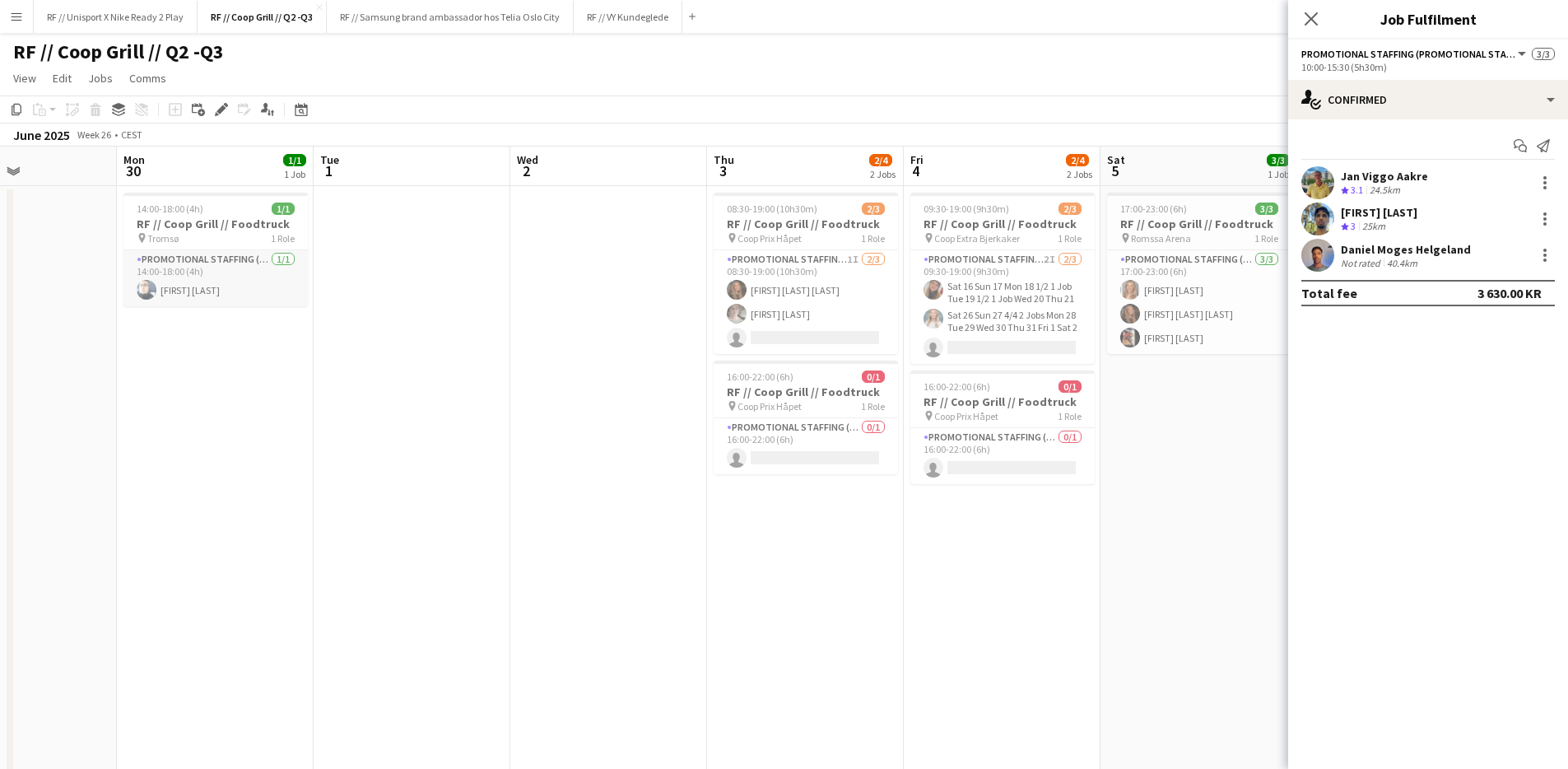 click on "Promotional Staffing (Promotional Staff)   1/1   14:00-18:00 (4h)
[FIRST] [LAST]" at bounding box center [216, 278] 